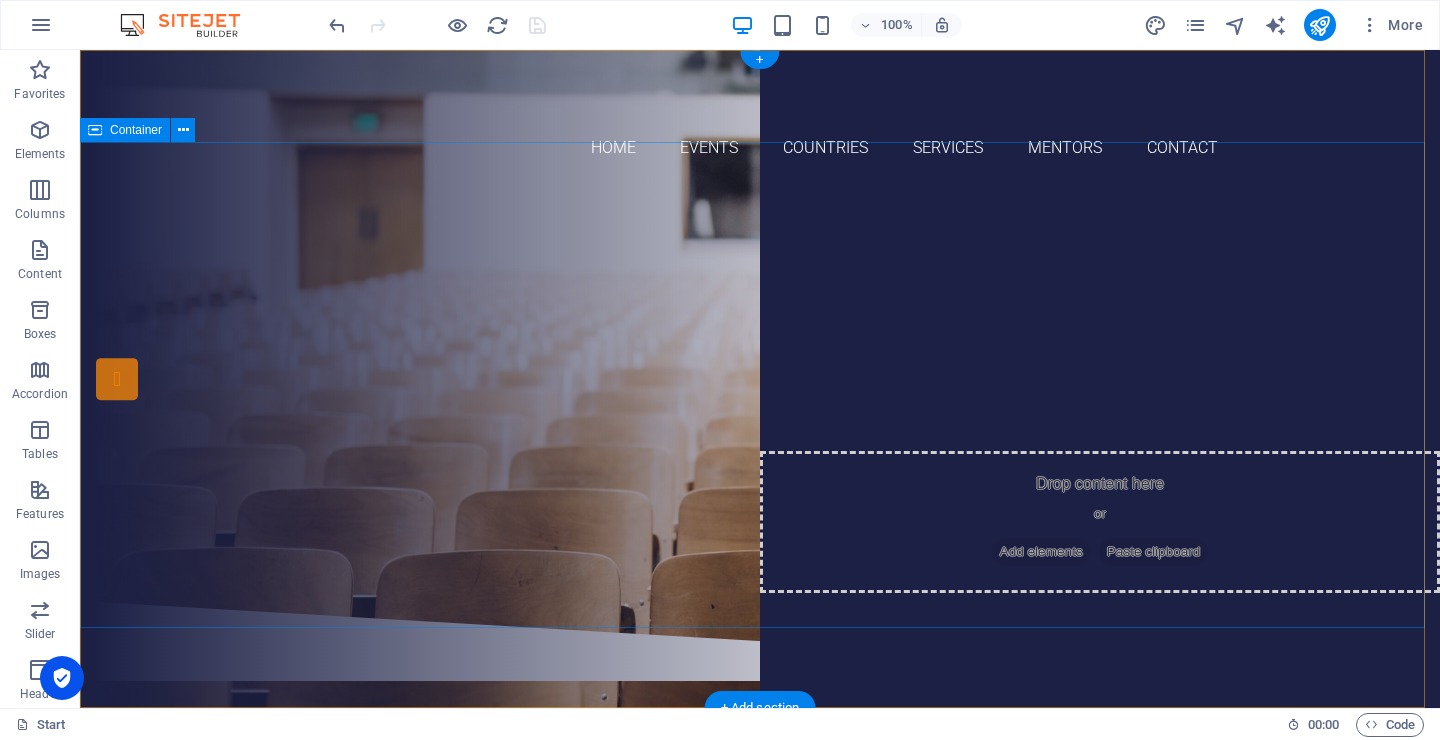 scroll, scrollTop: 0, scrollLeft: 0, axis: both 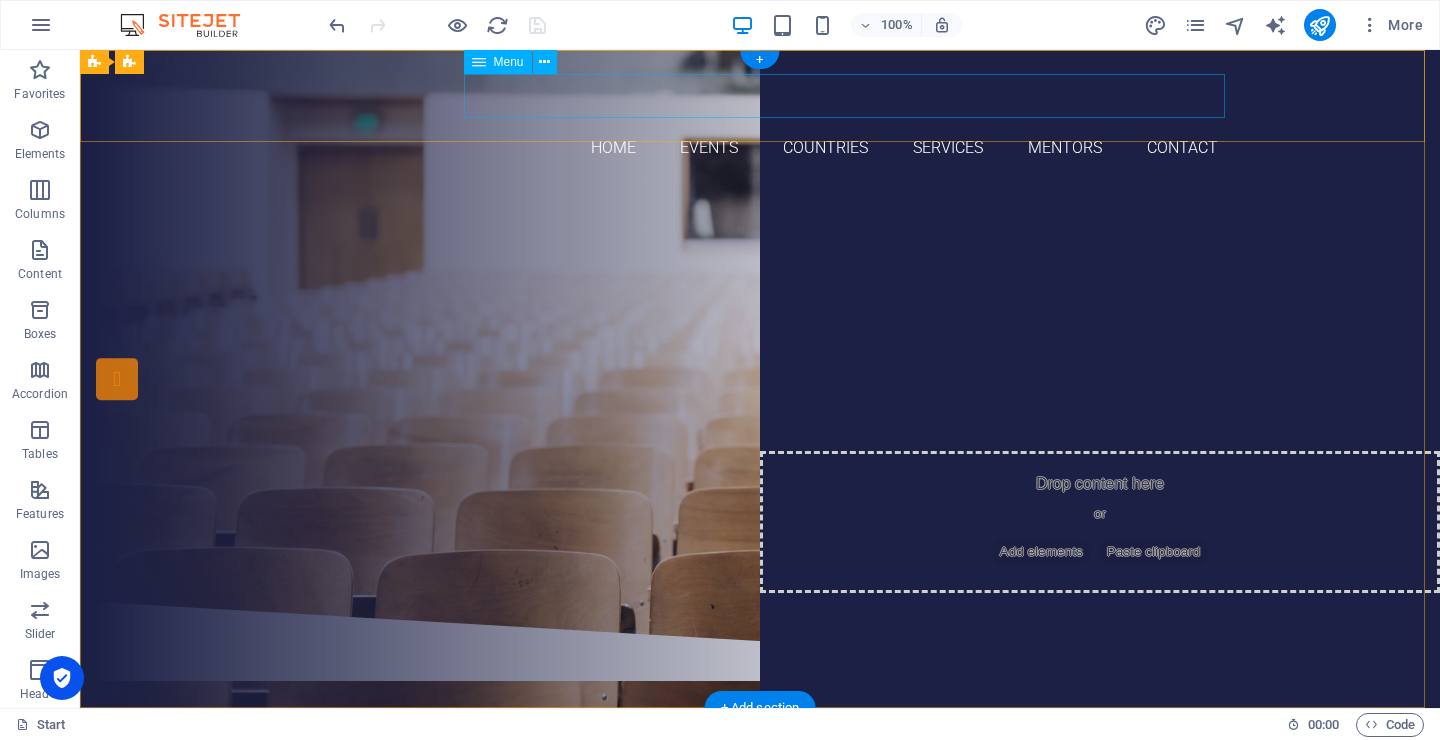 click on "Home Events Countries Services Mentors Contact" at bounding box center (760, 148) 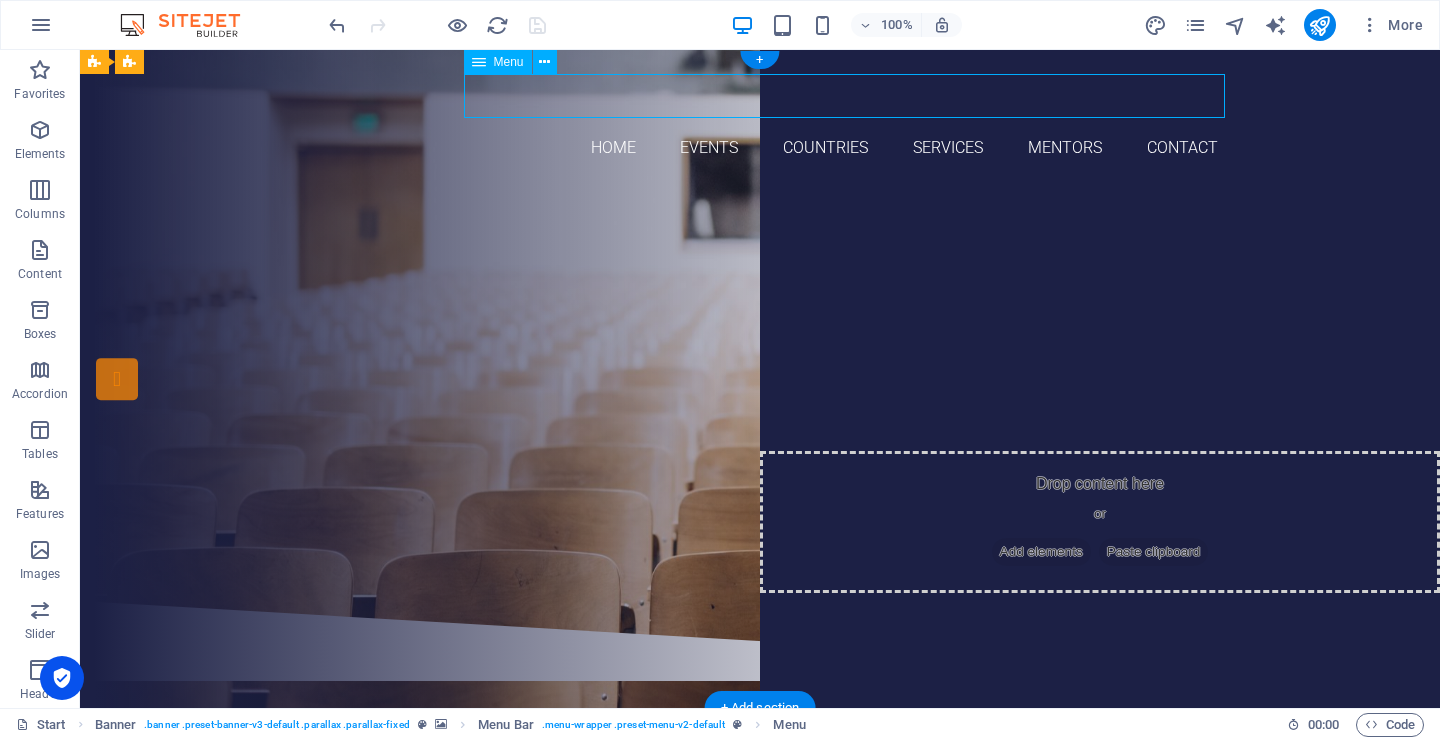click on "Home Events Countries Services Mentors Contact" at bounding box center (760, 148) 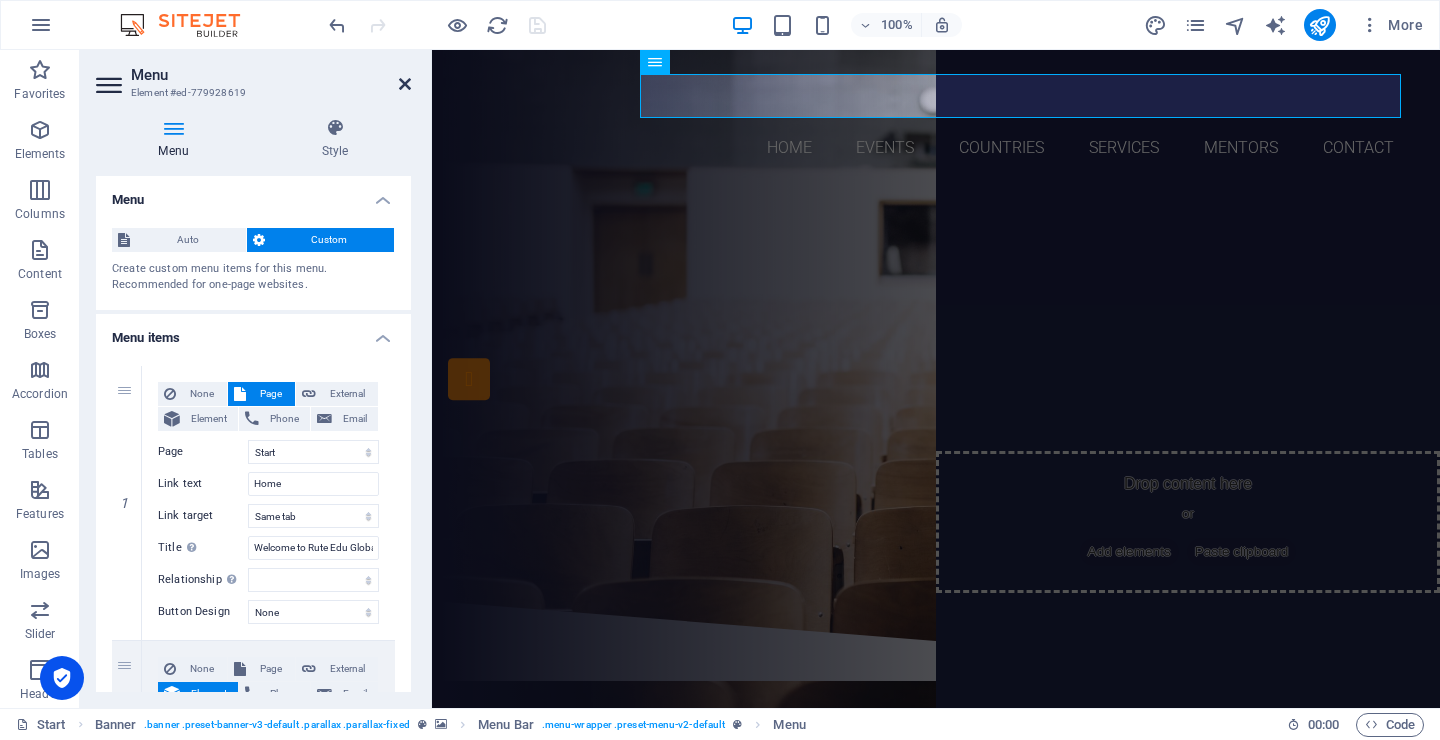 click at bounding box center [405, 84] 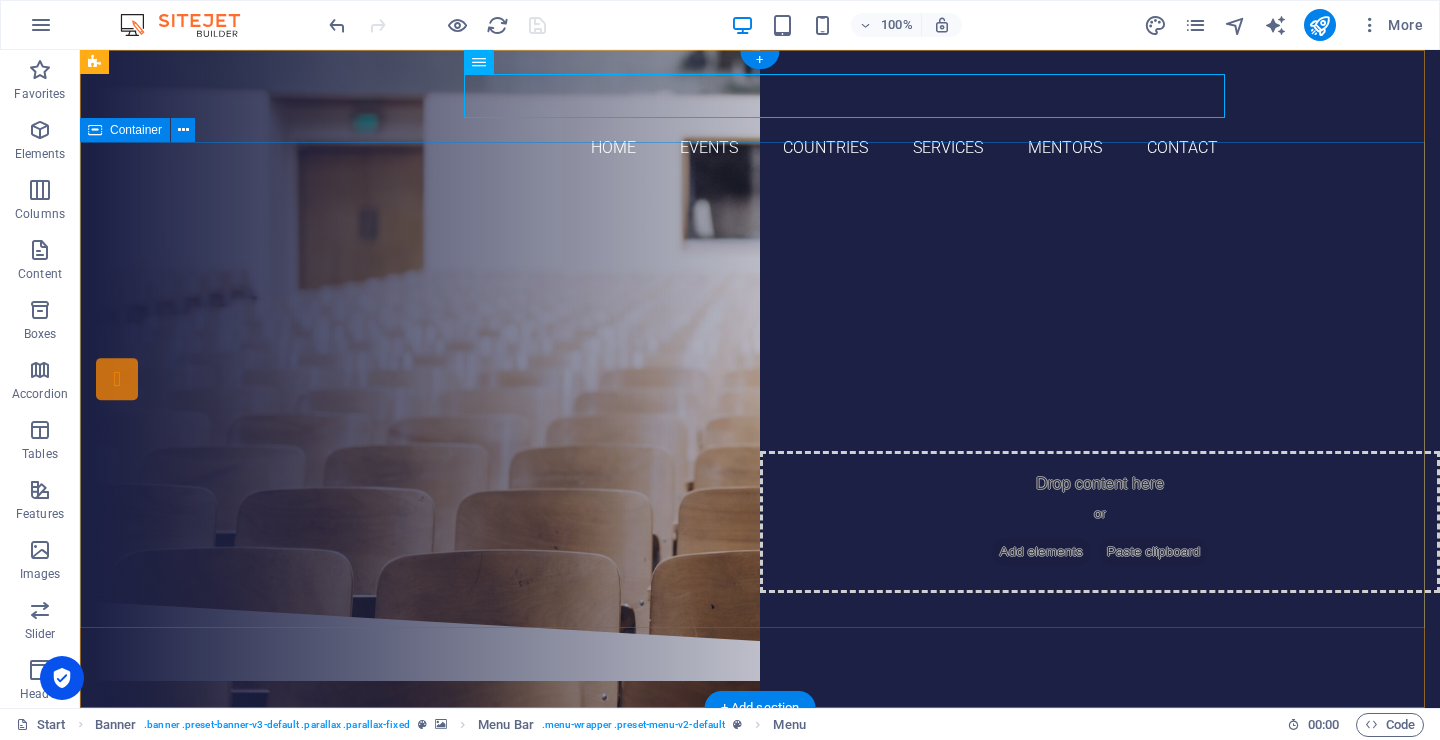 click on "Are you ready to Move Abroad? we're here to help Our services Sign up now" at bounding box center (760, 394) 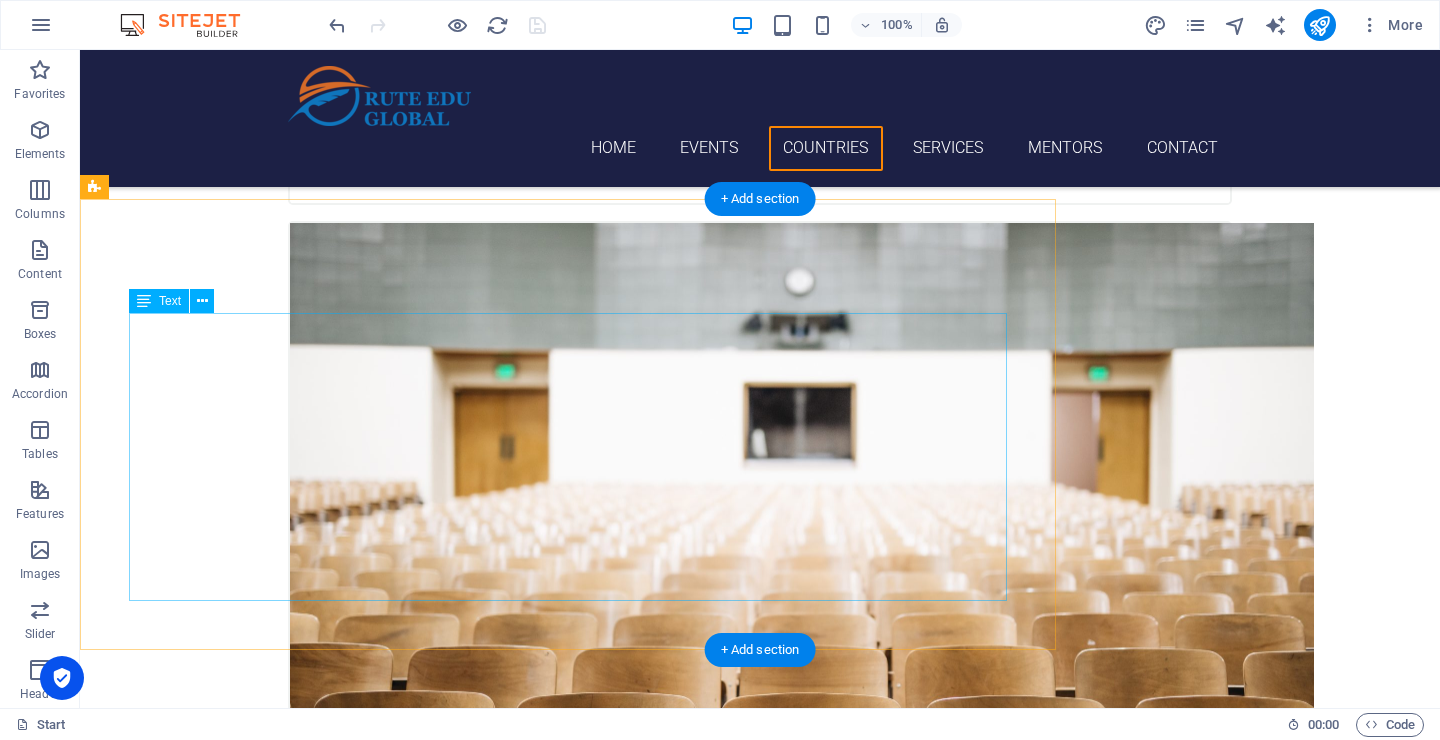 scroll, scrollTop: 4758, scrollLeft: 0, axis: vertical 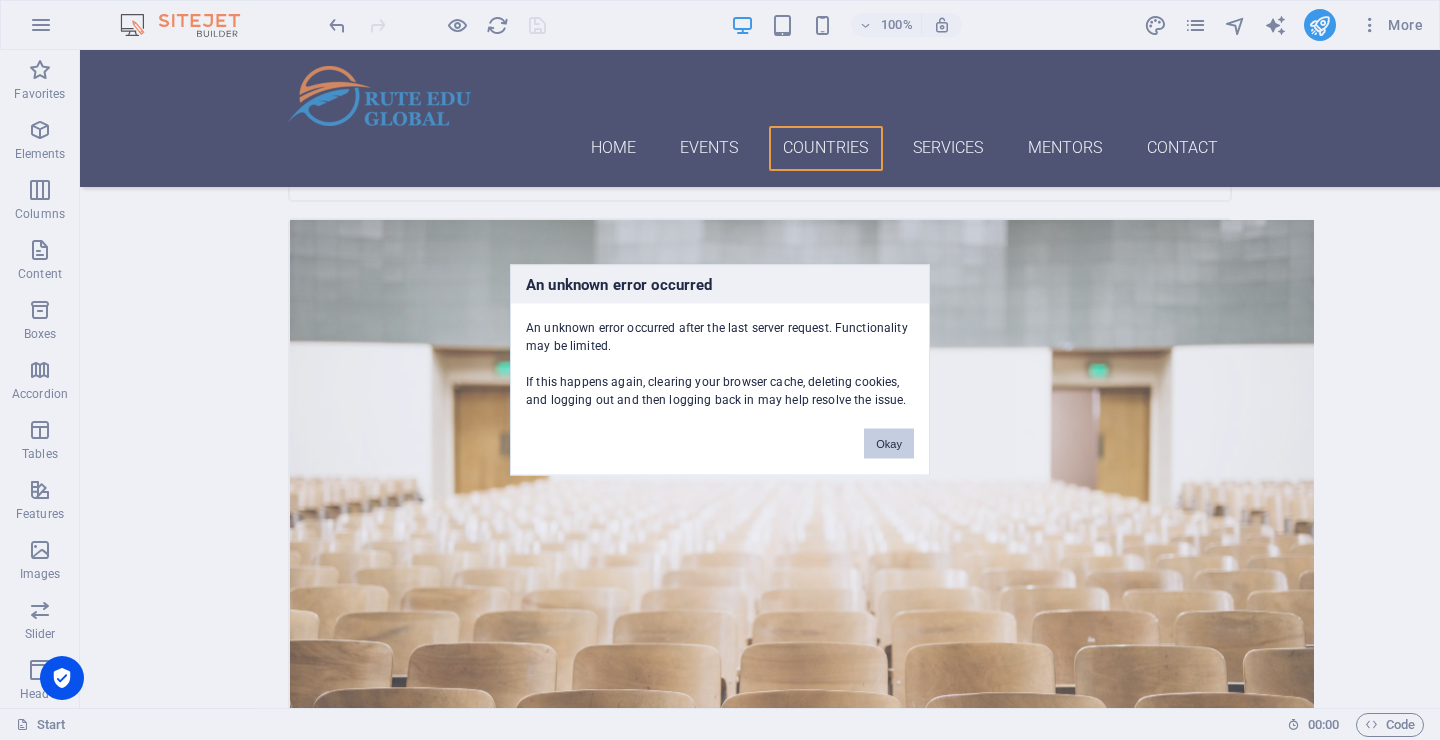 click on "Okay" at bounding box center [889, 444] 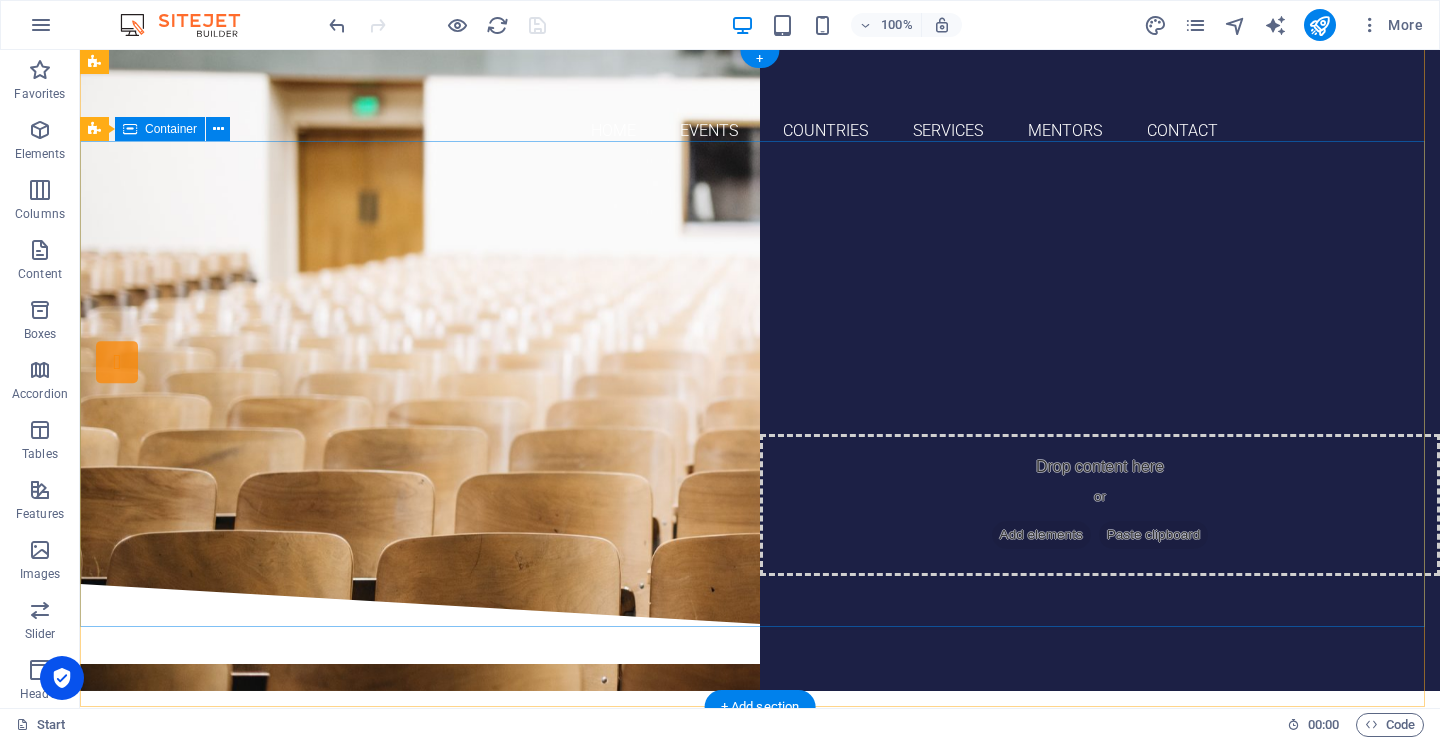 scroll, scrollTop: 0, scrollLeft: 0, axis: both 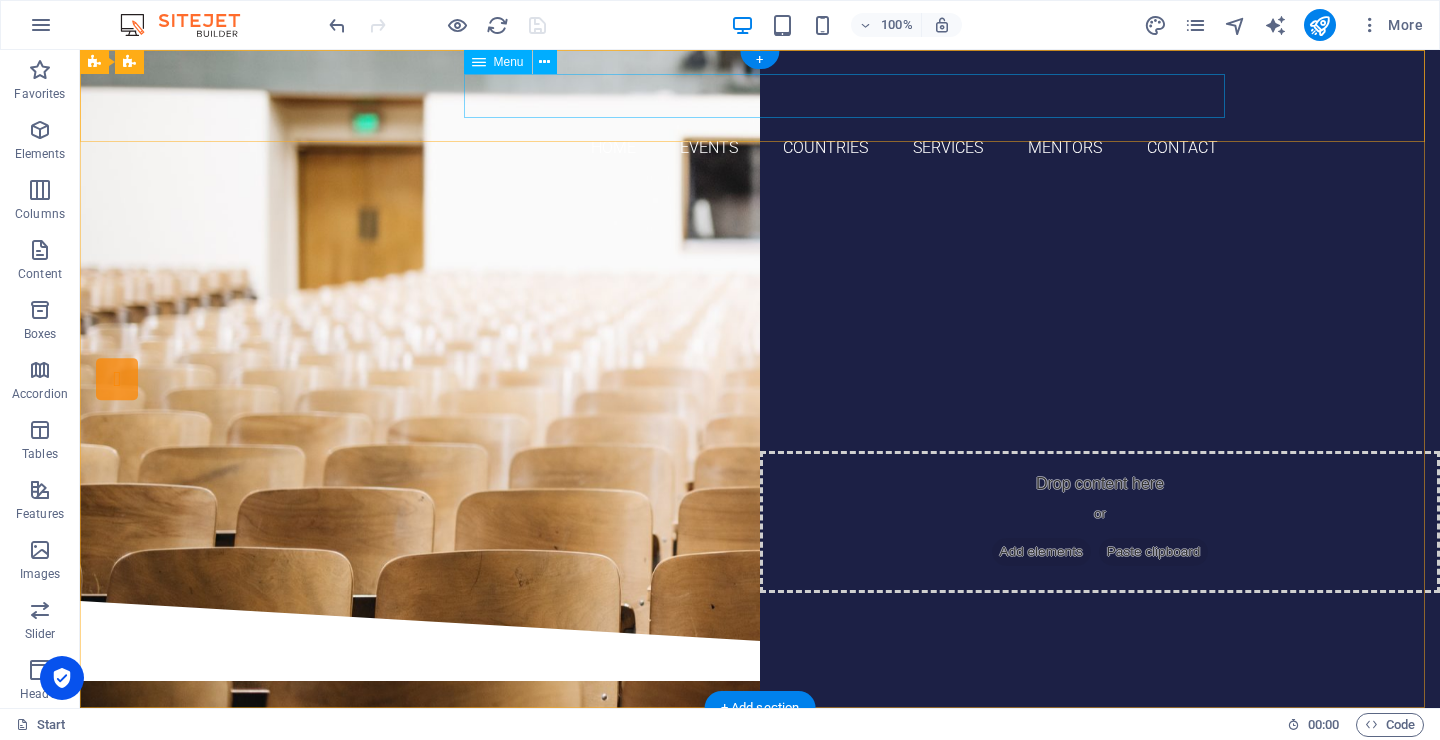 click on "Home Events Countries Services Mentors Contact" at bounding box center [760, 148] 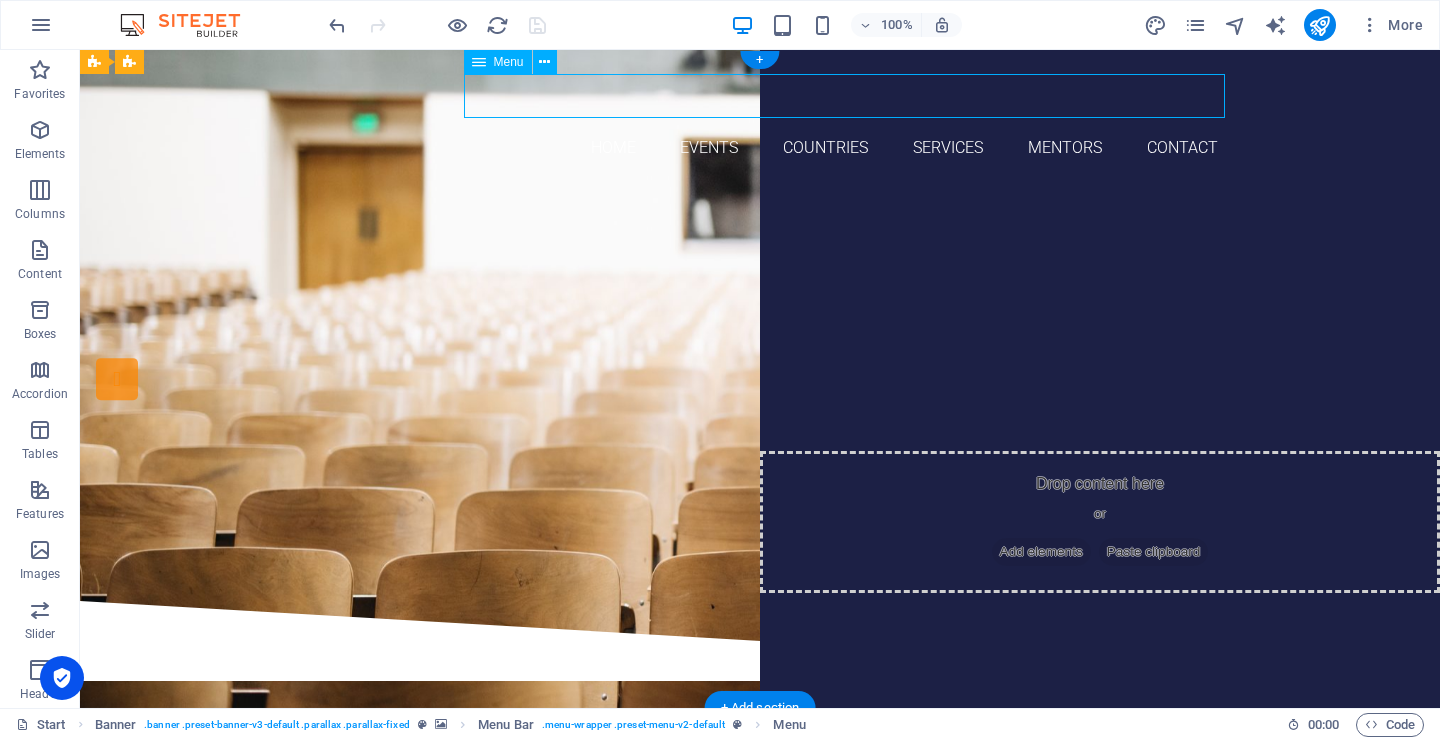 click on "Home Events Countries Services Mentors Contact" at bounding box center [760, 148] 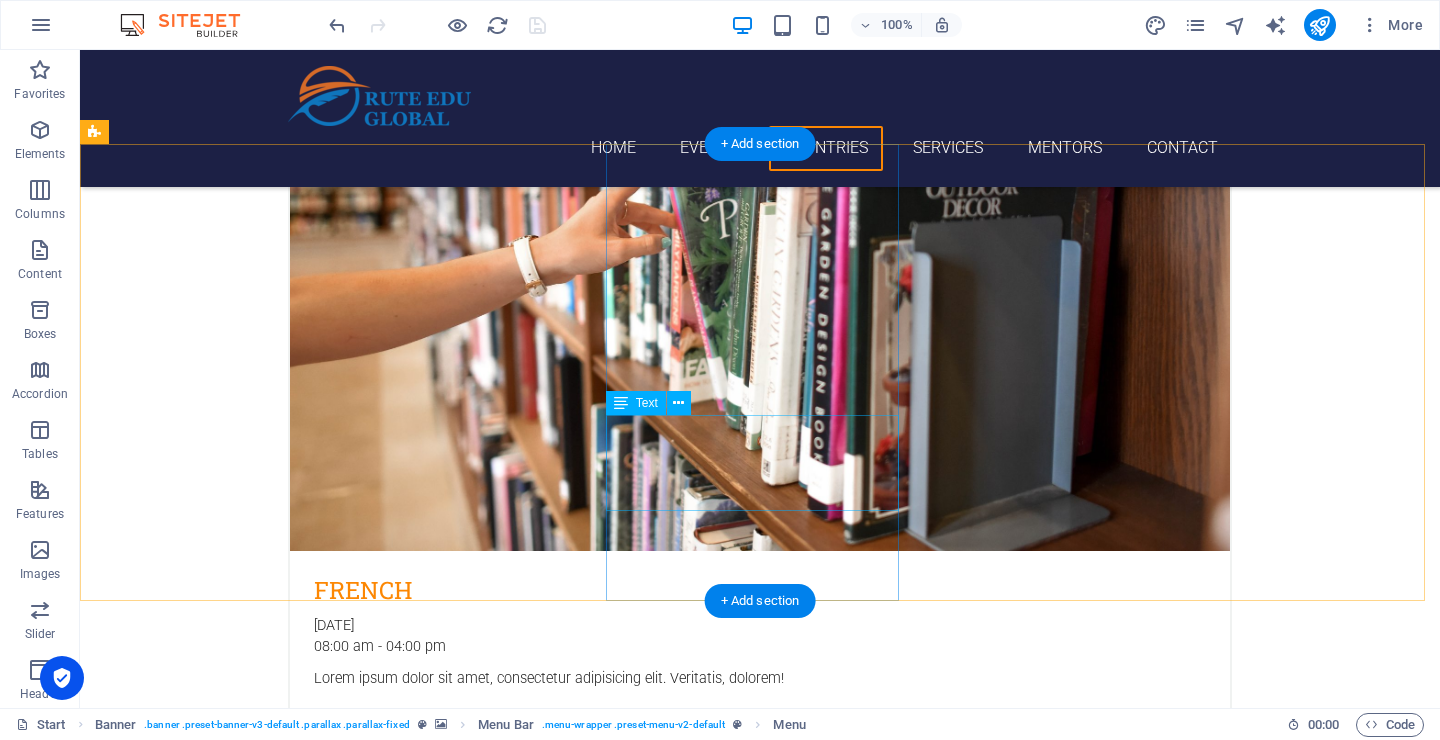 scroll, scrollTop: 4290, scrollLeft: 0, axis: vertical 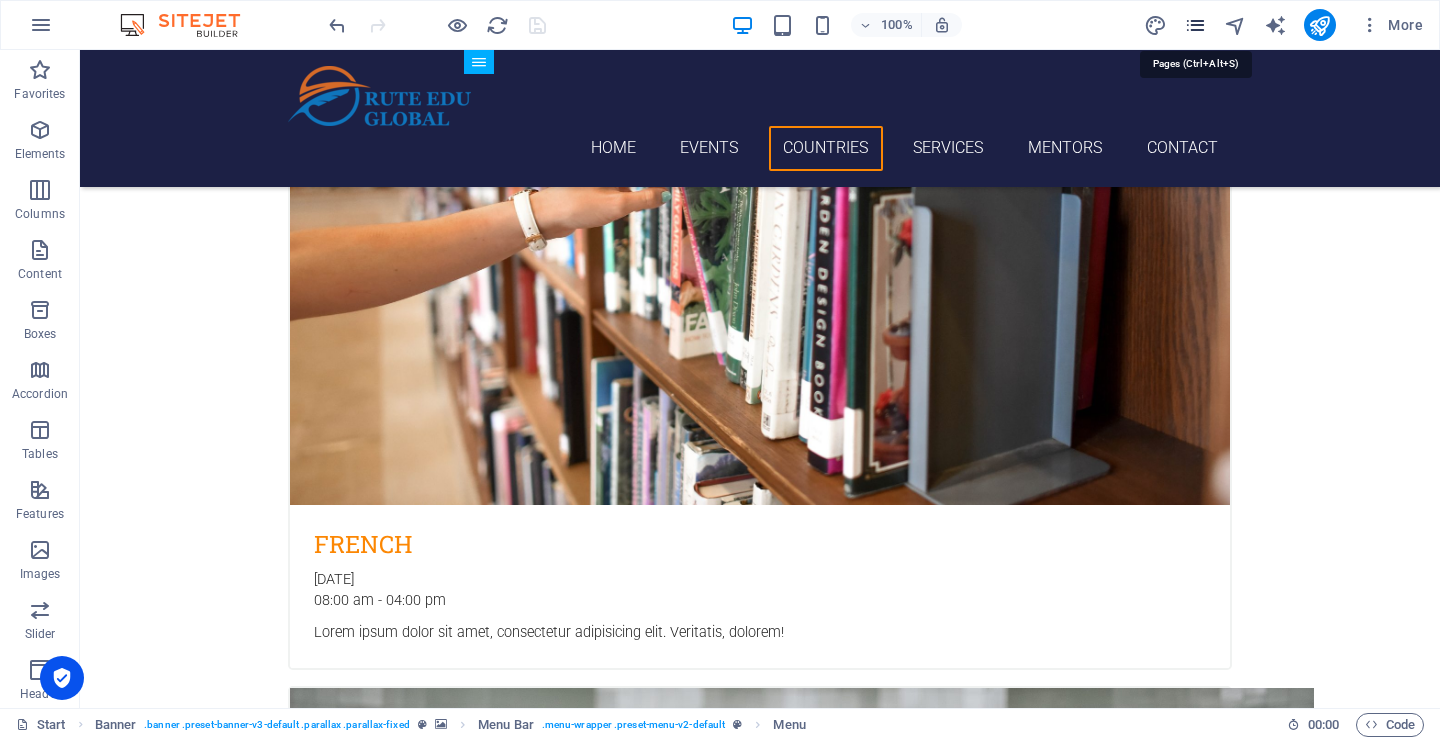 click at bounding box center [1195, 25] 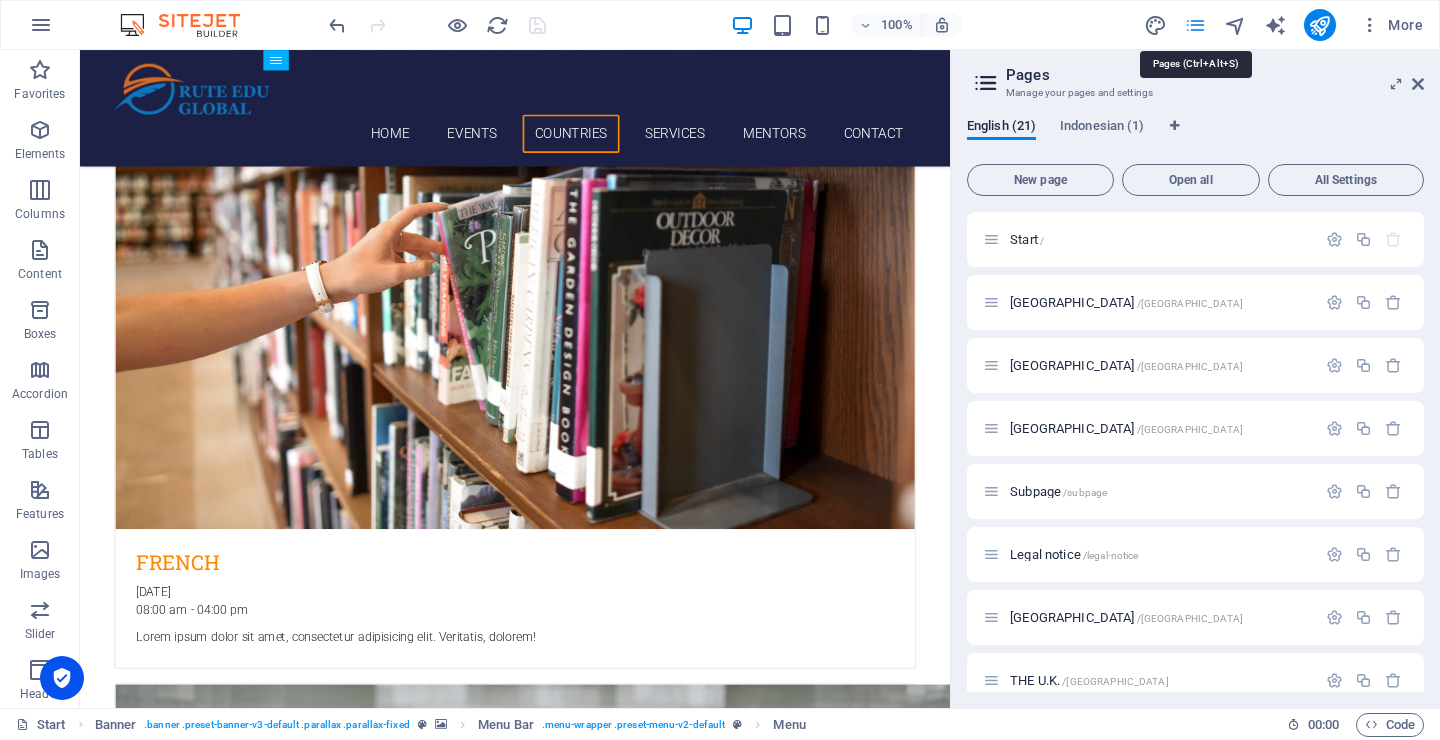scroll, scrollTop: 4406, scrollLeft: 0, axis: vertical 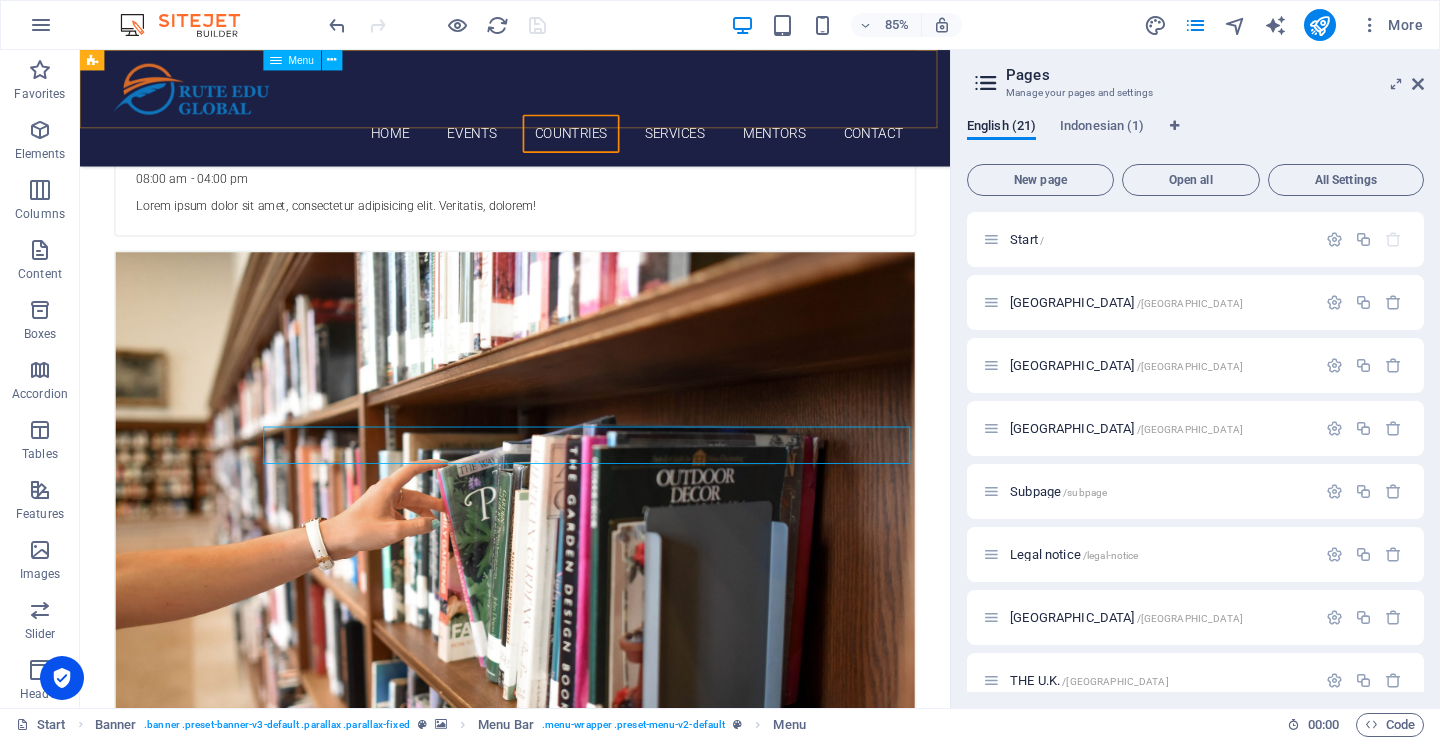 click on "Home Events Countries Services Mentors Contact" at bounding box center (592, 148) 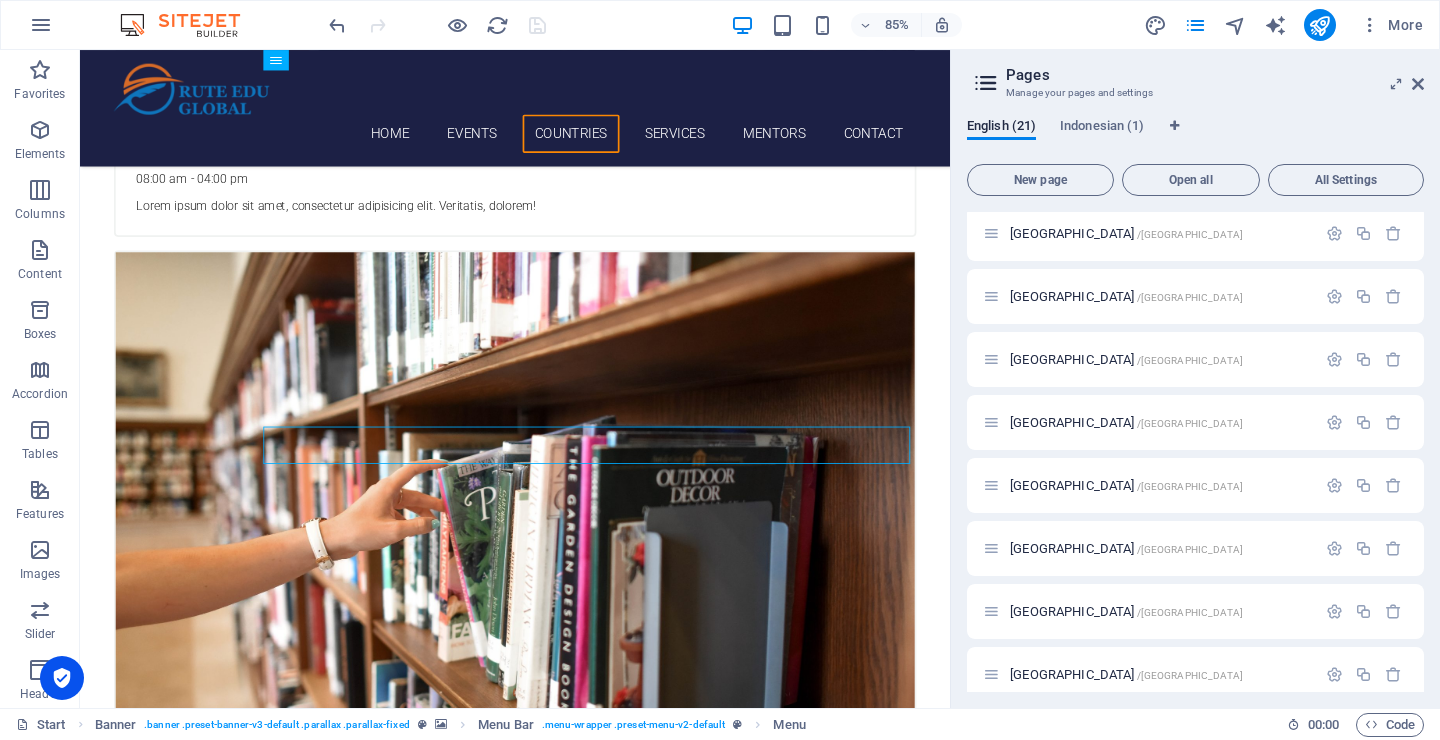 scroll, scrollTop: 843, scrollLeft: 0, axis: vertical 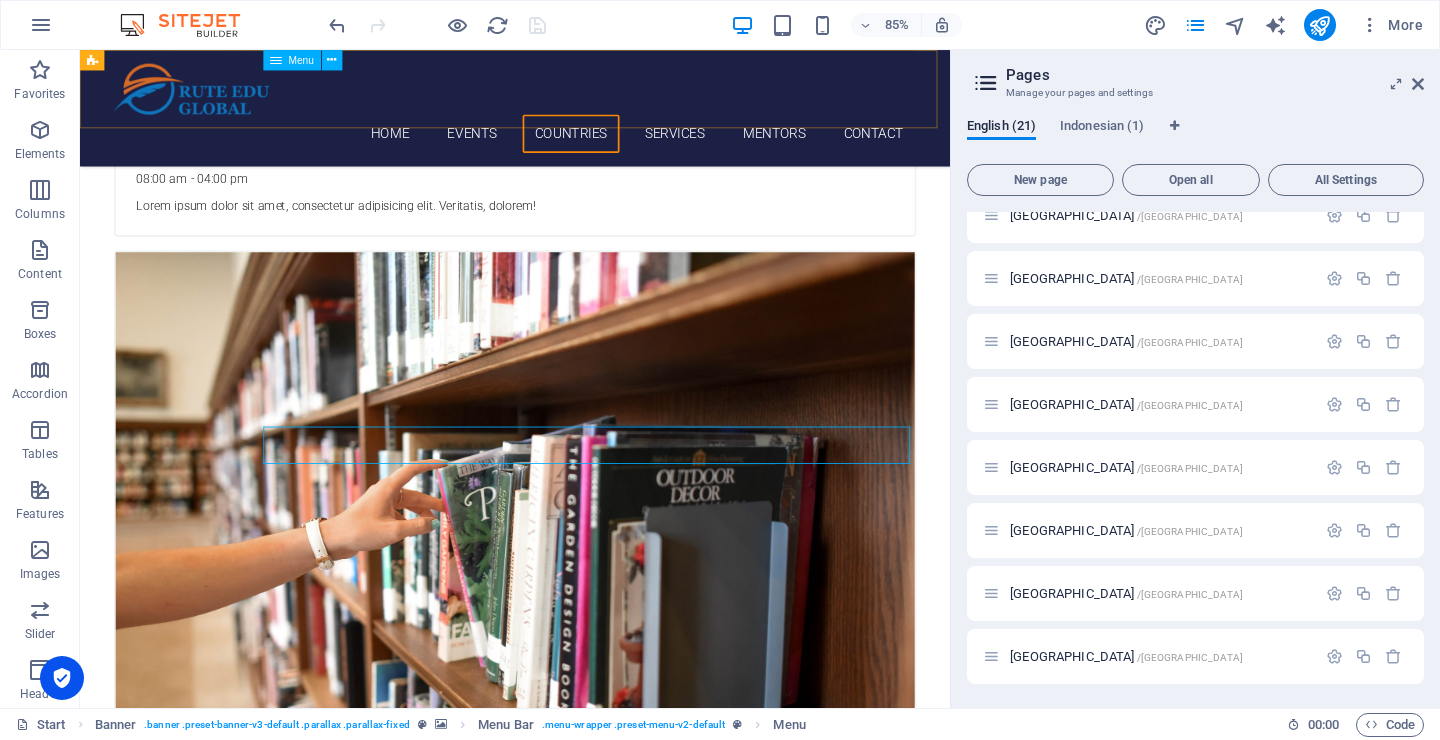 click on "Home Events Countries Services Mentors Contact" at bounding box center [592, 148] 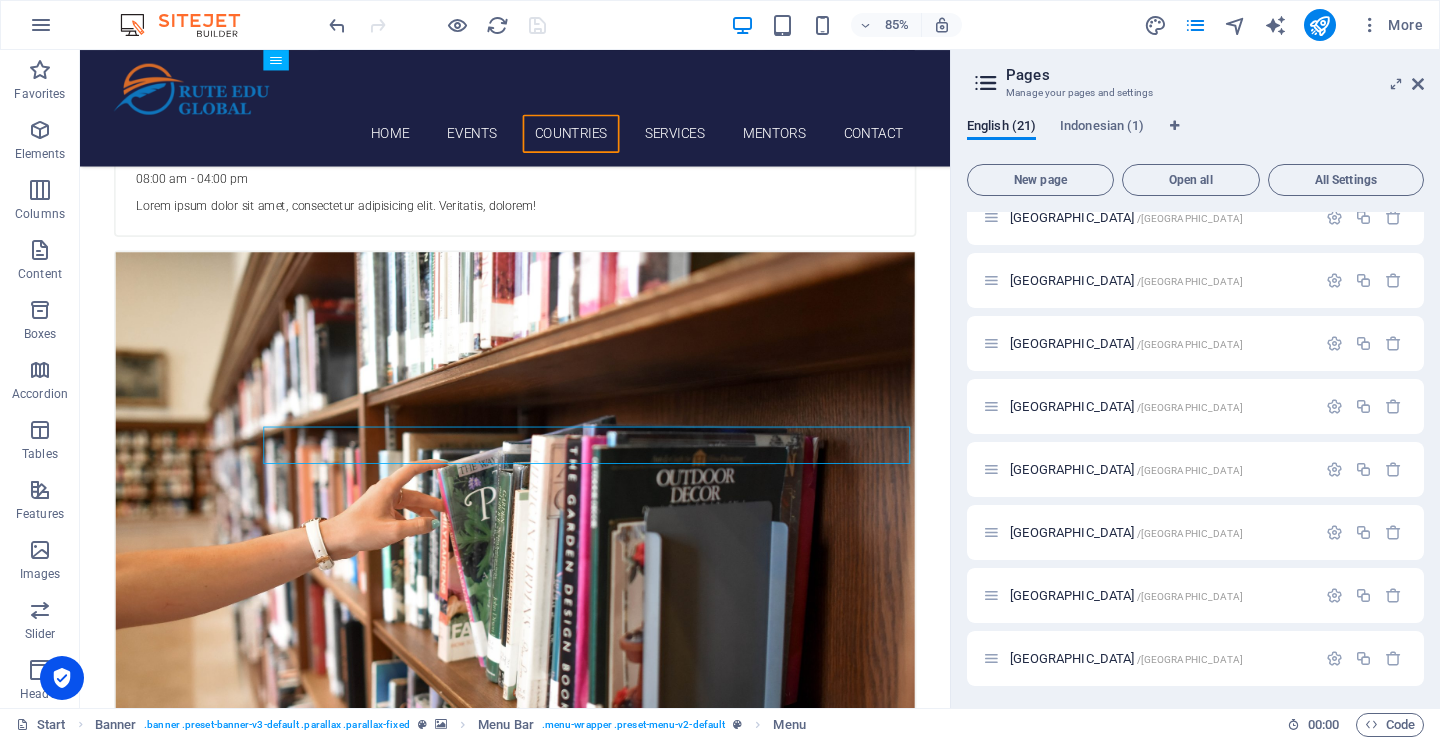 scroll, scrollTop: 0, scrollLeft: 0, axis: both 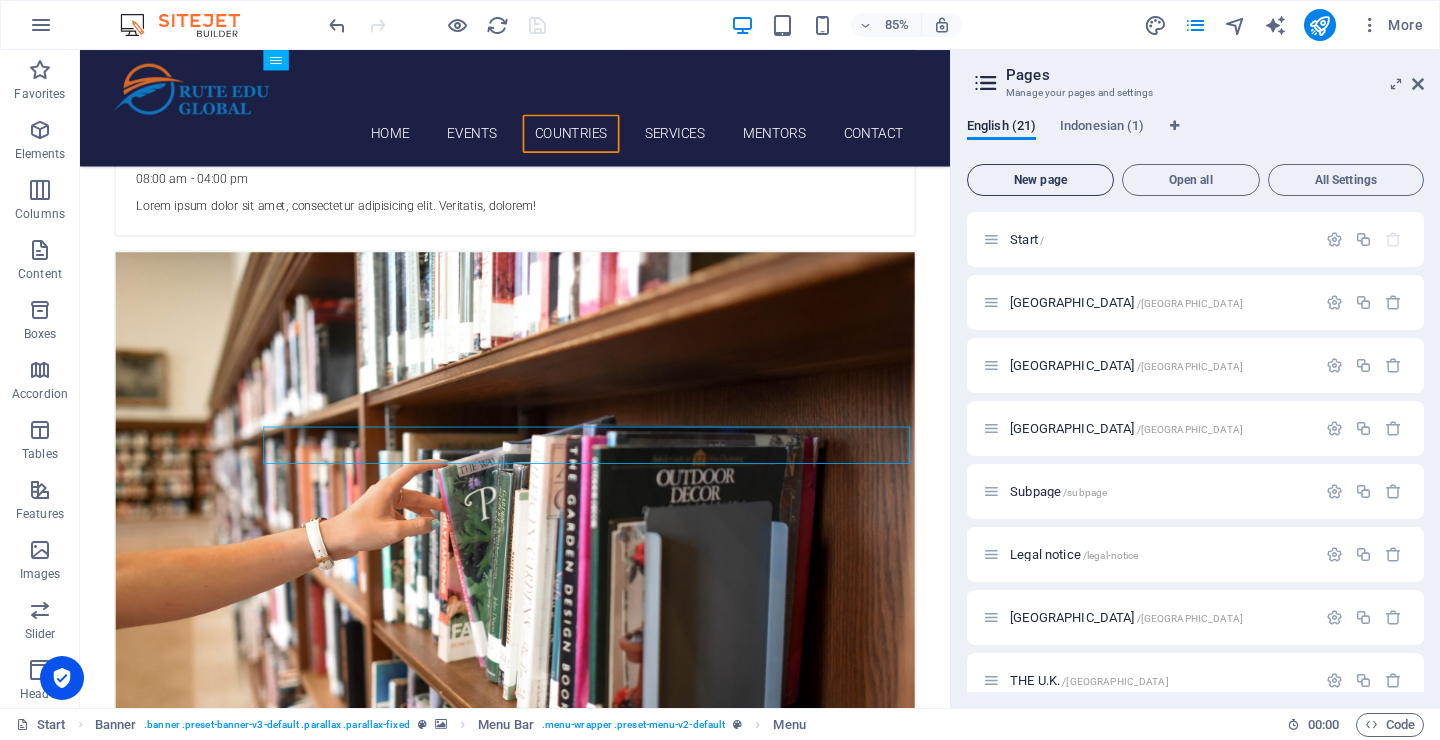 click on "New page" at bounding box center [1040, 180] 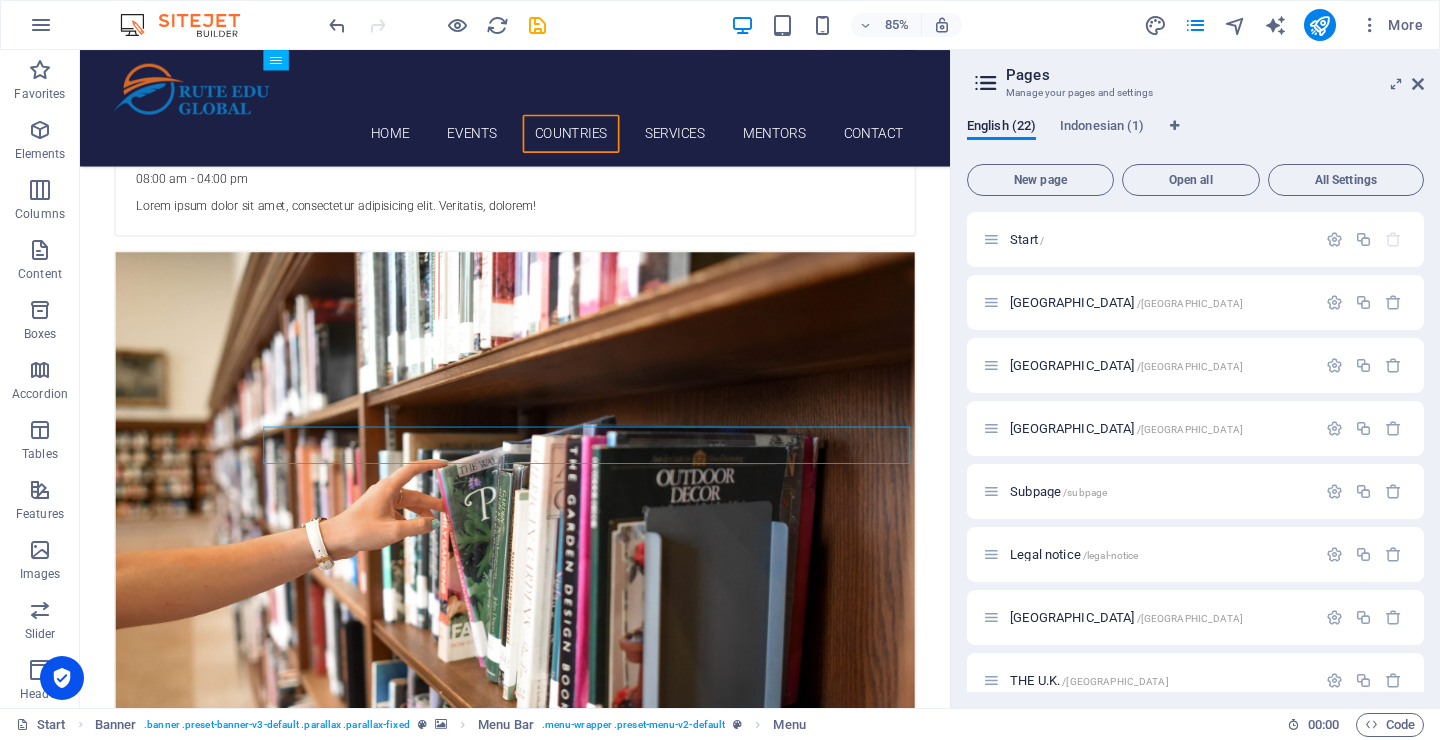 scroll, scrollTop: 1186, scrollLeft: 0, axis: vertical 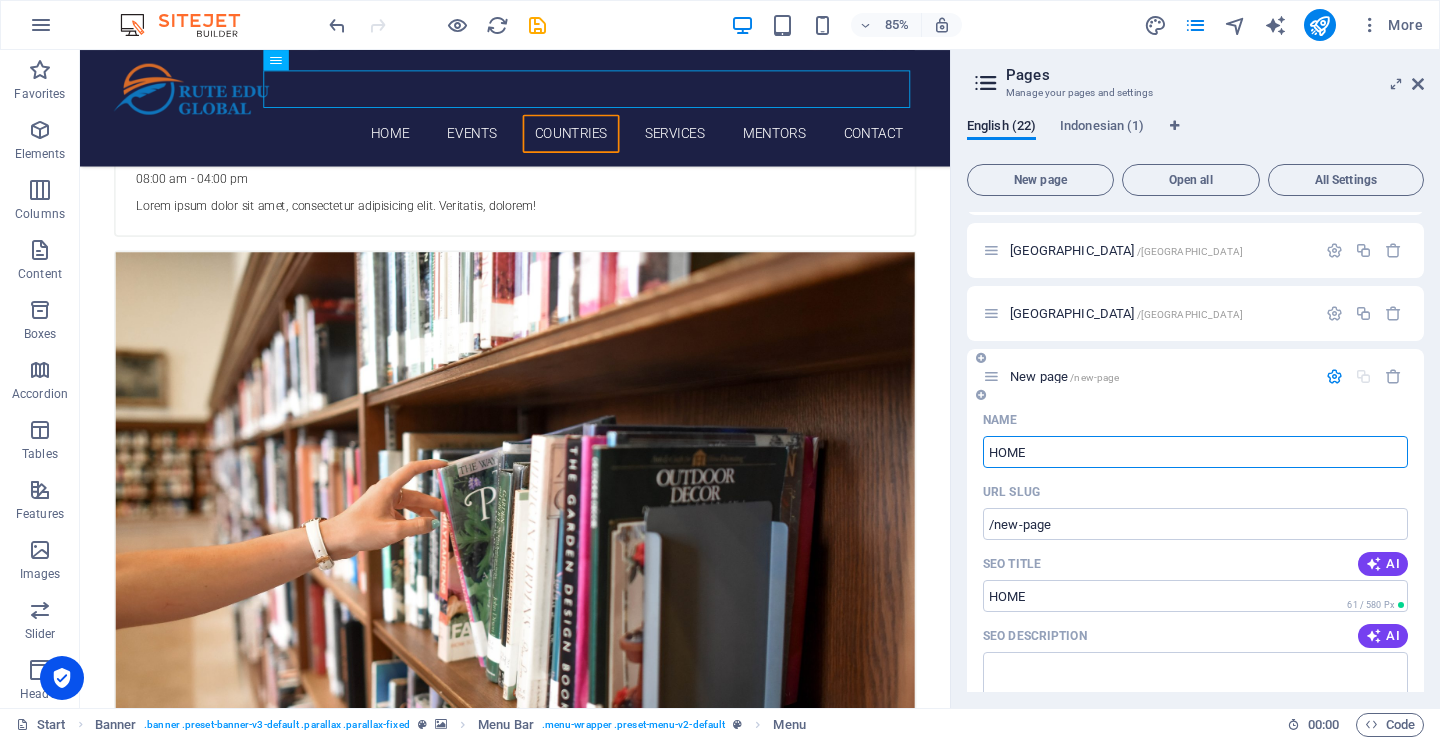 type on "HOME" 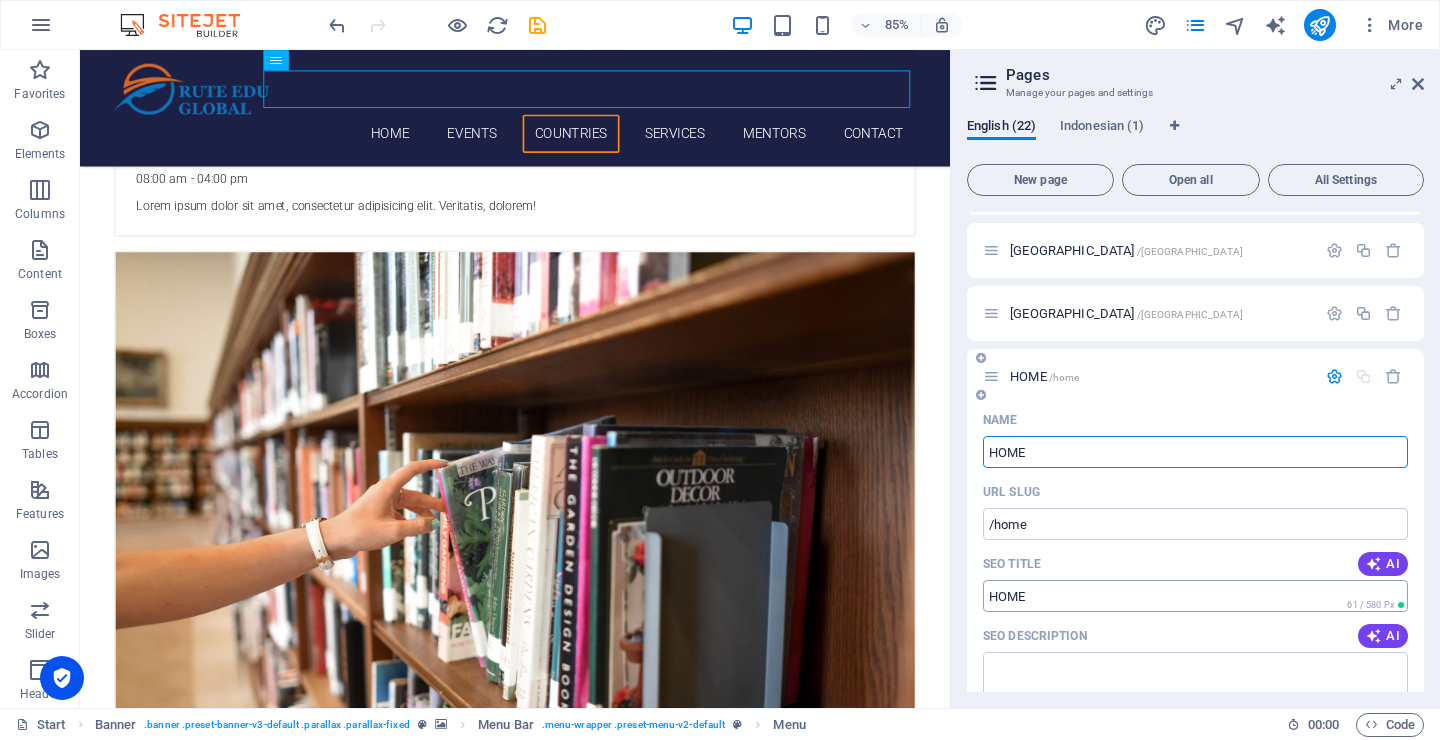 type on "HOME" 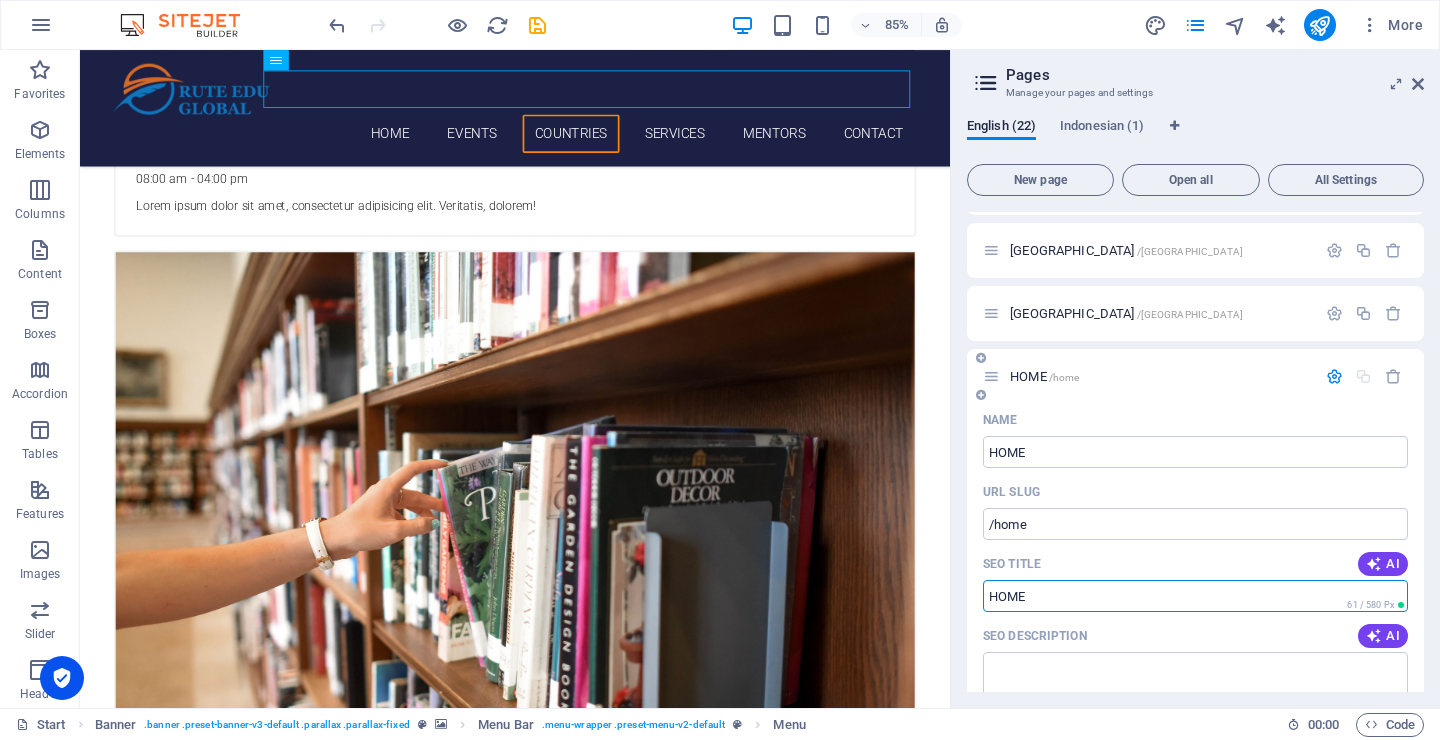 click on "SEO Title" at bounding box center (1195, 596) 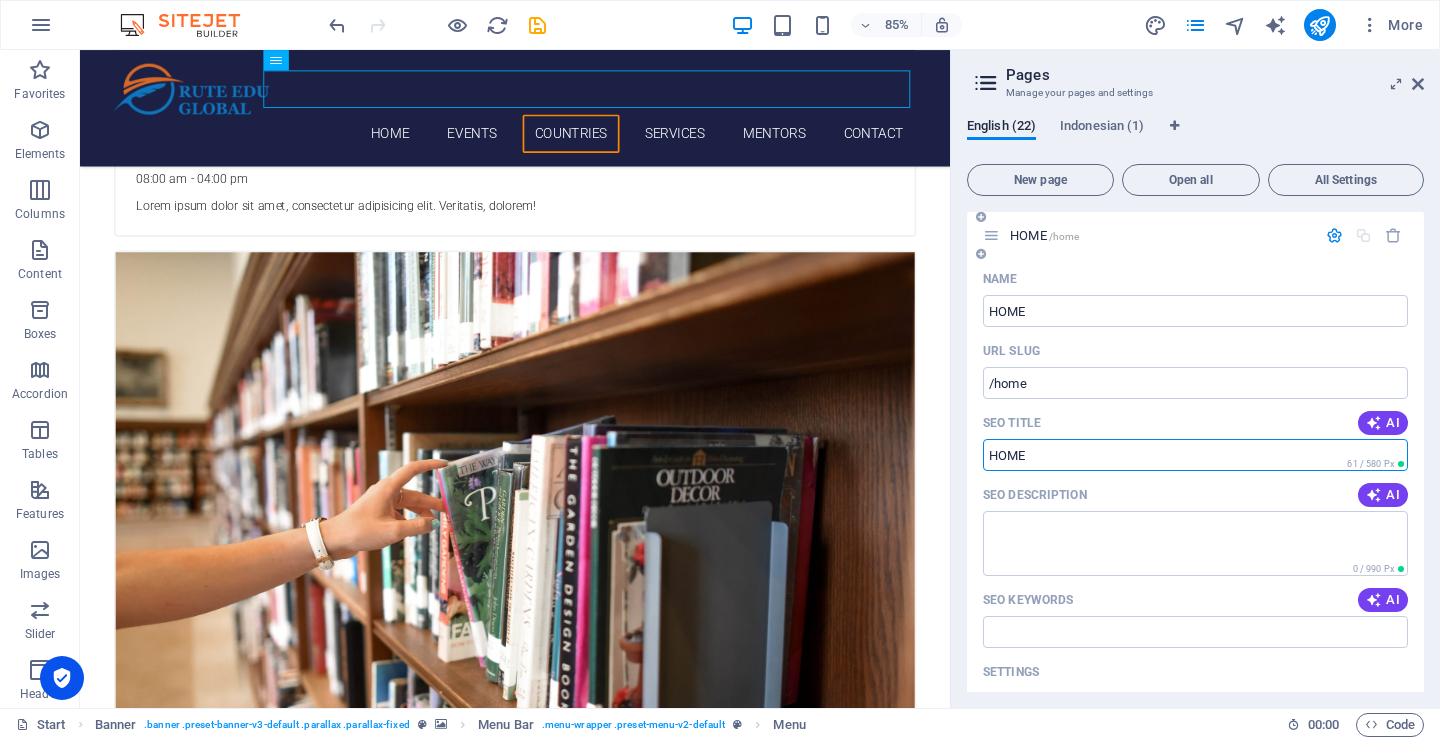 scroll, scrollTop: 1331, scrollLeft: 0, axis: vertical 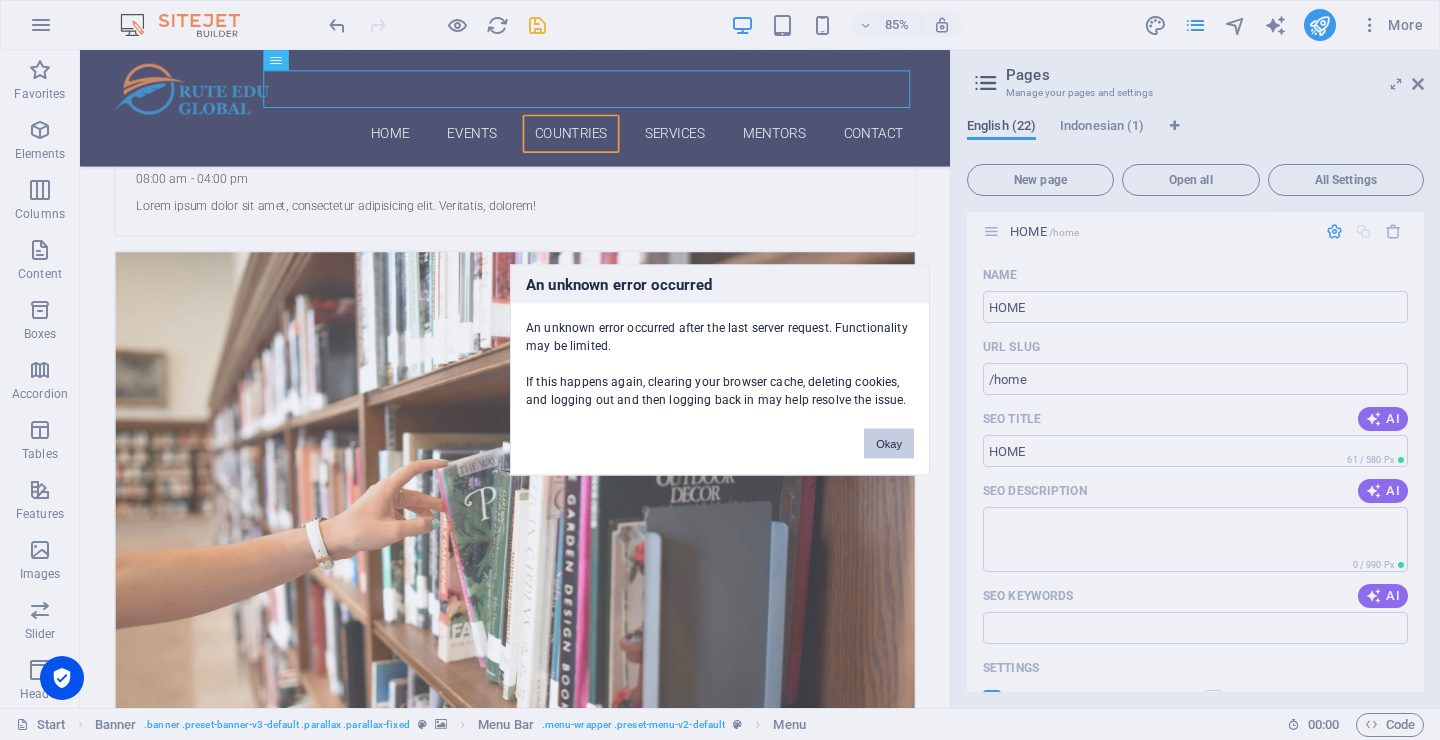 click on "Okay" at bounding box center (889, 444) 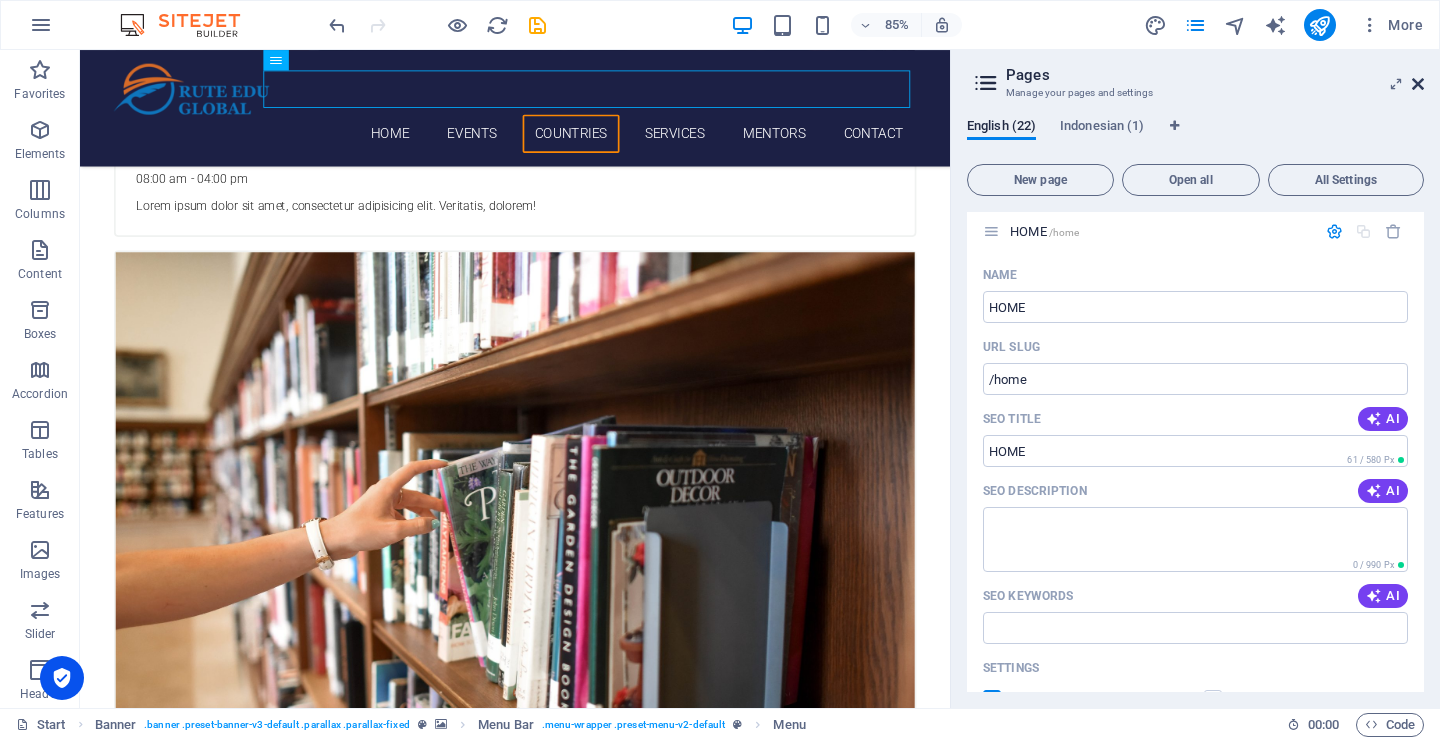 click at bounding box center [1418, 84] 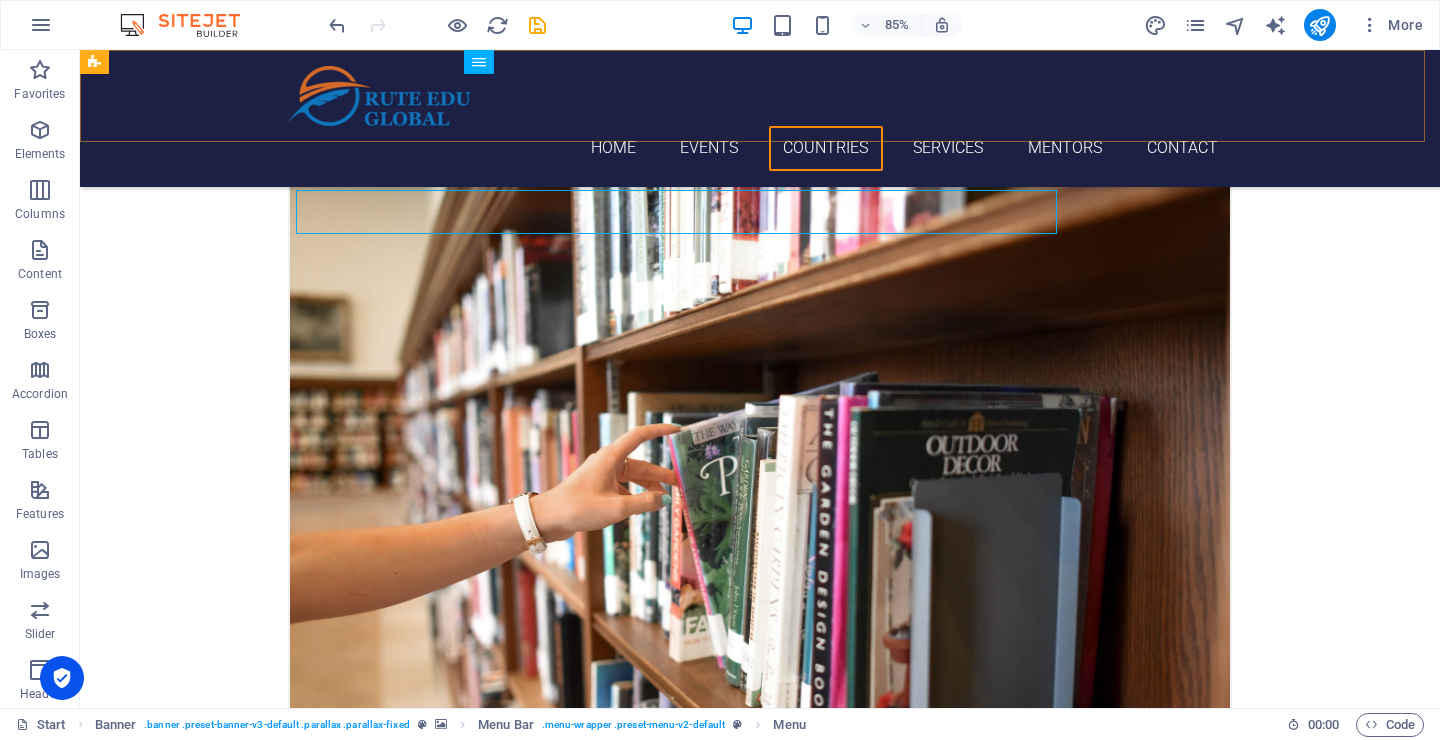 scroll, scrollTop: 3871, scrollLeft: 0, axis: vertical 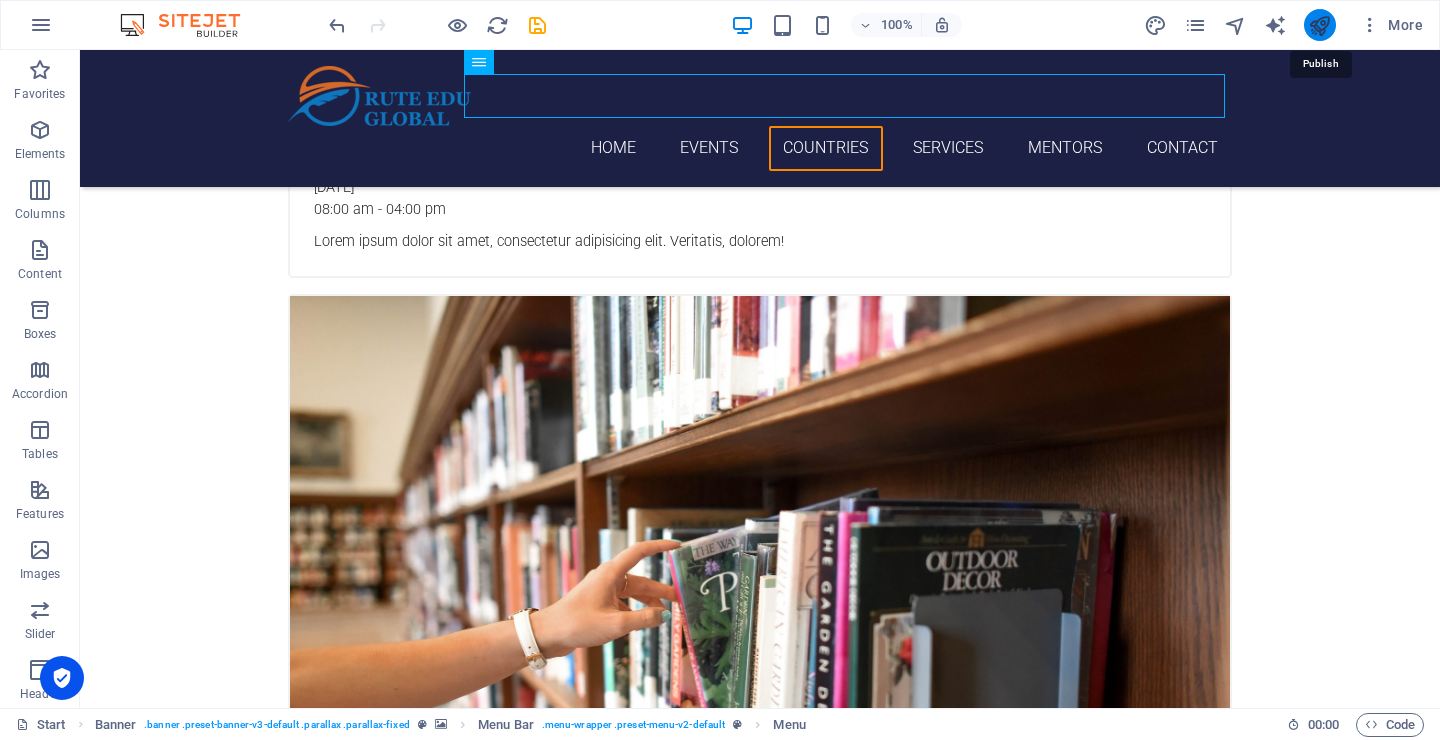 drag, startPoint x: 1321, startPoint y: 29, endPoint x: 1251, endPoint y: 17, distance: 71.021126 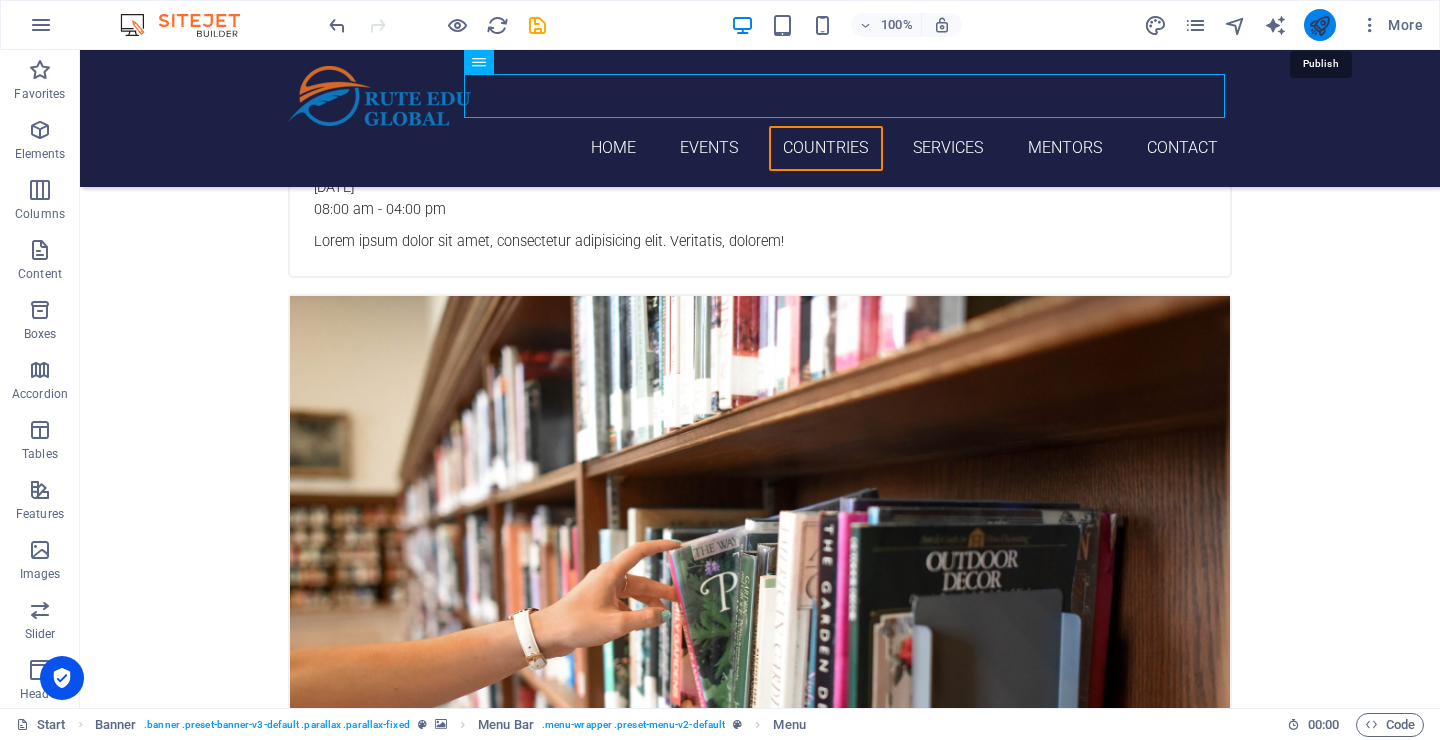 click at bounding box center (1319, 25) 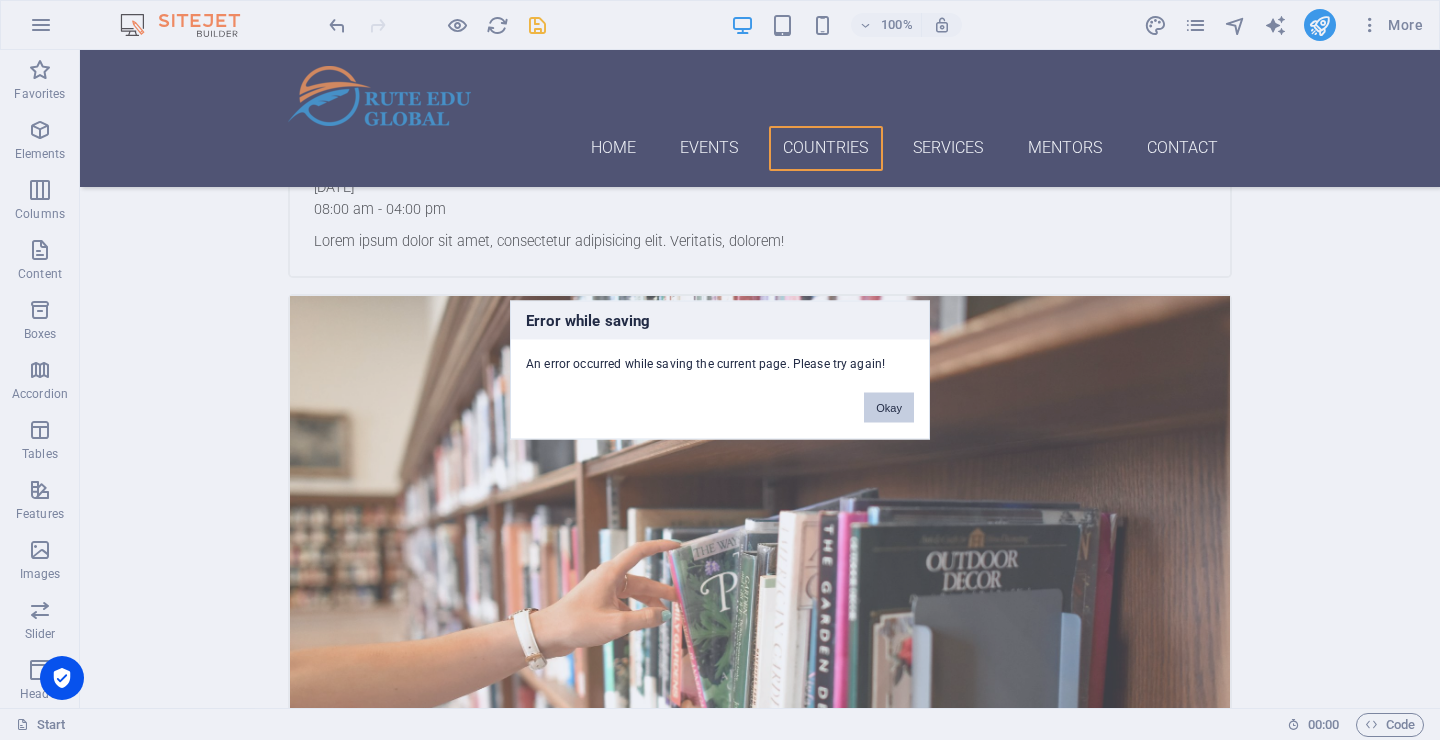 click on "Okay" at bounding box center (889, 408) 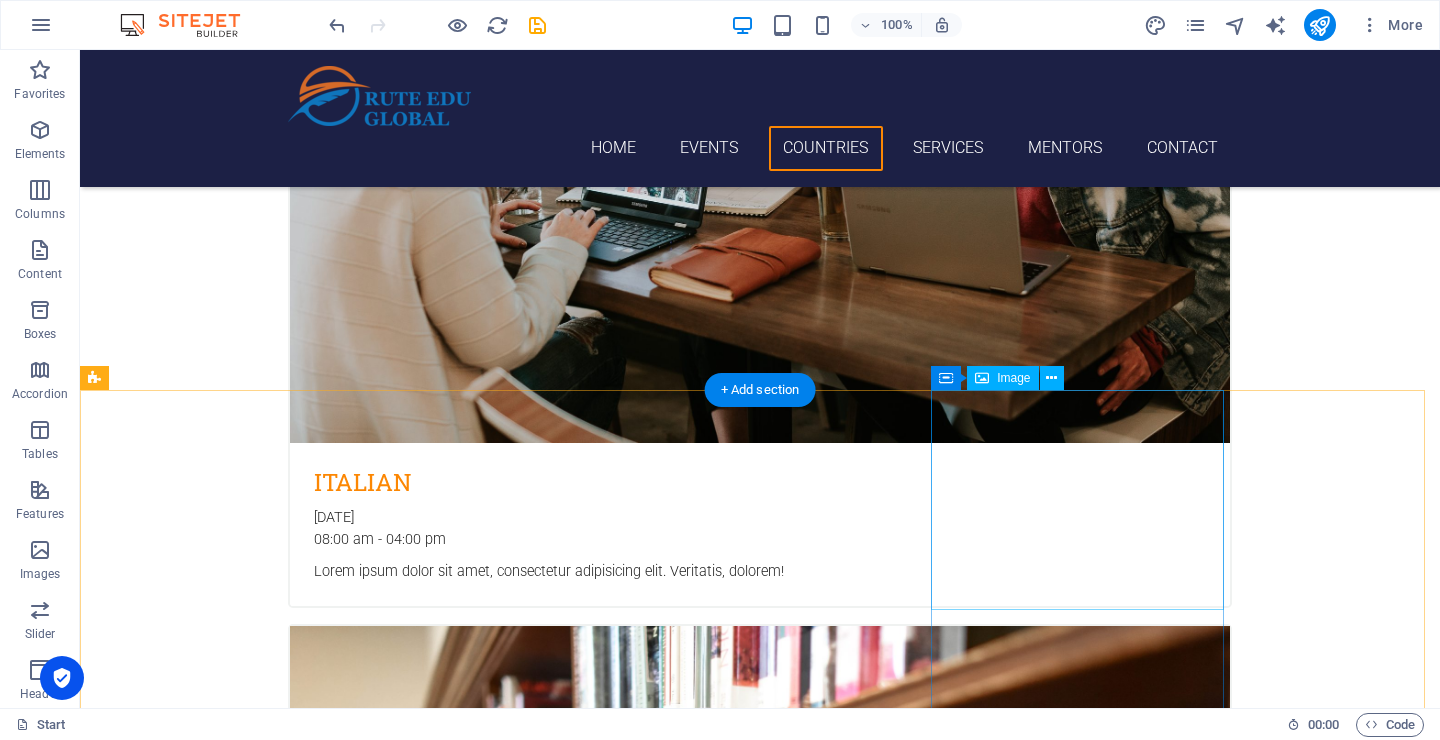 scroll, scrollTop: 3519, scrollLeft: 0, axis: vertical 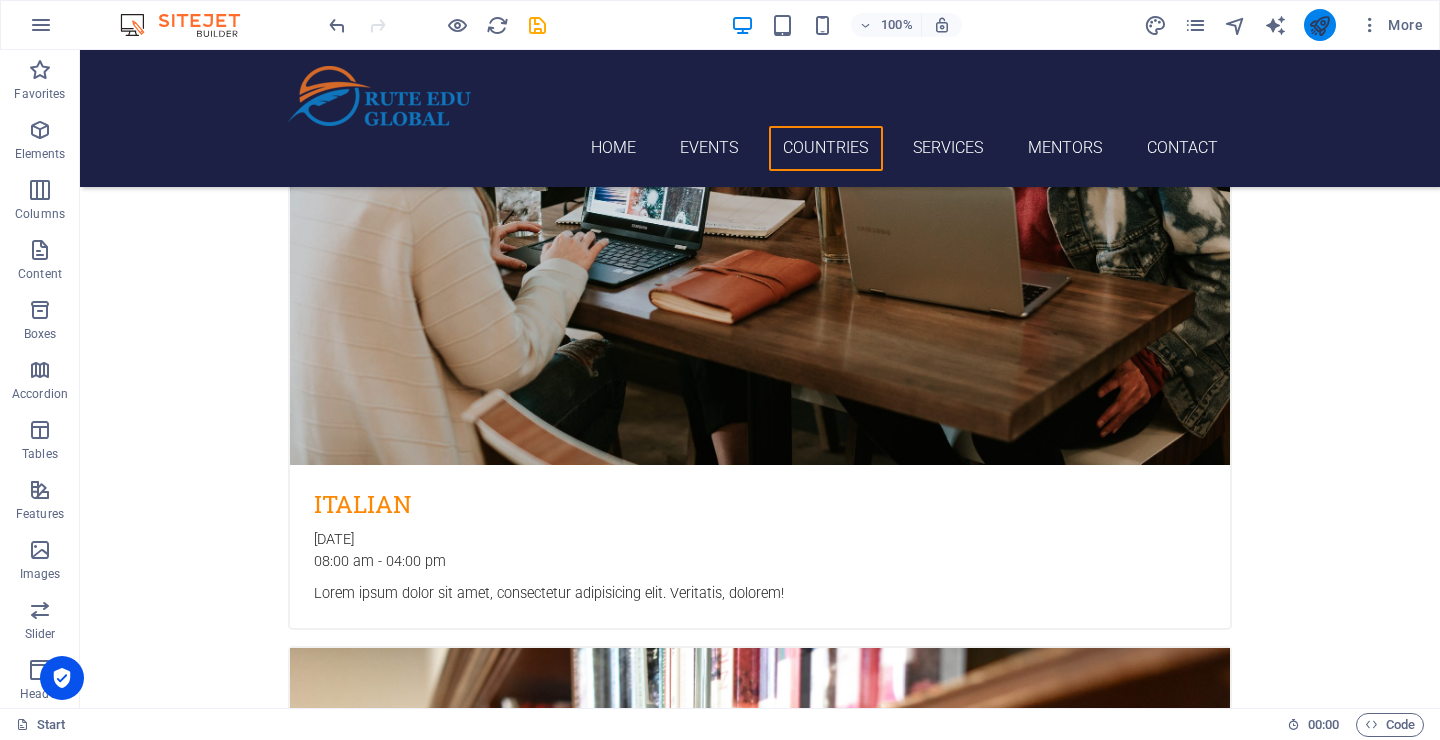 click at bounding box center [1319, 25] 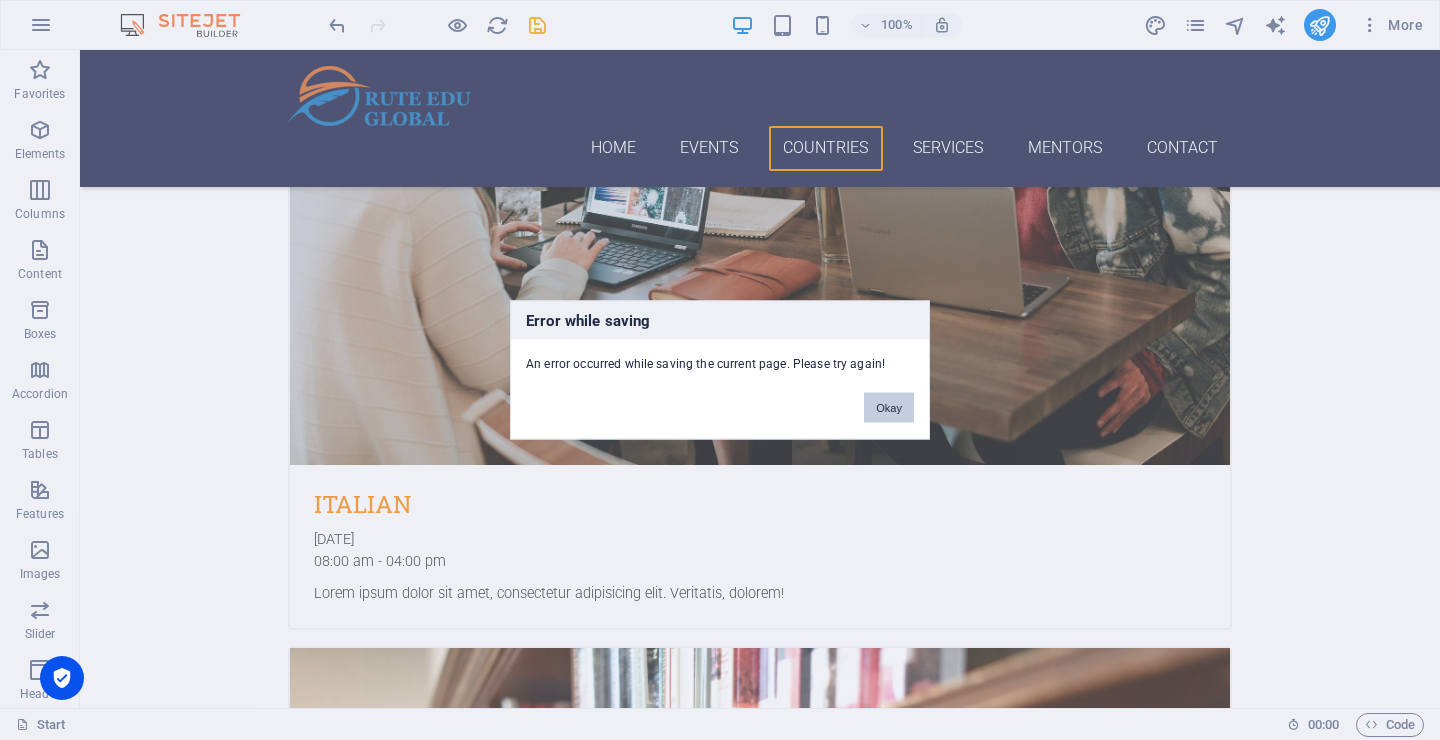 click on "Okay" at bounding box center [889, 408] 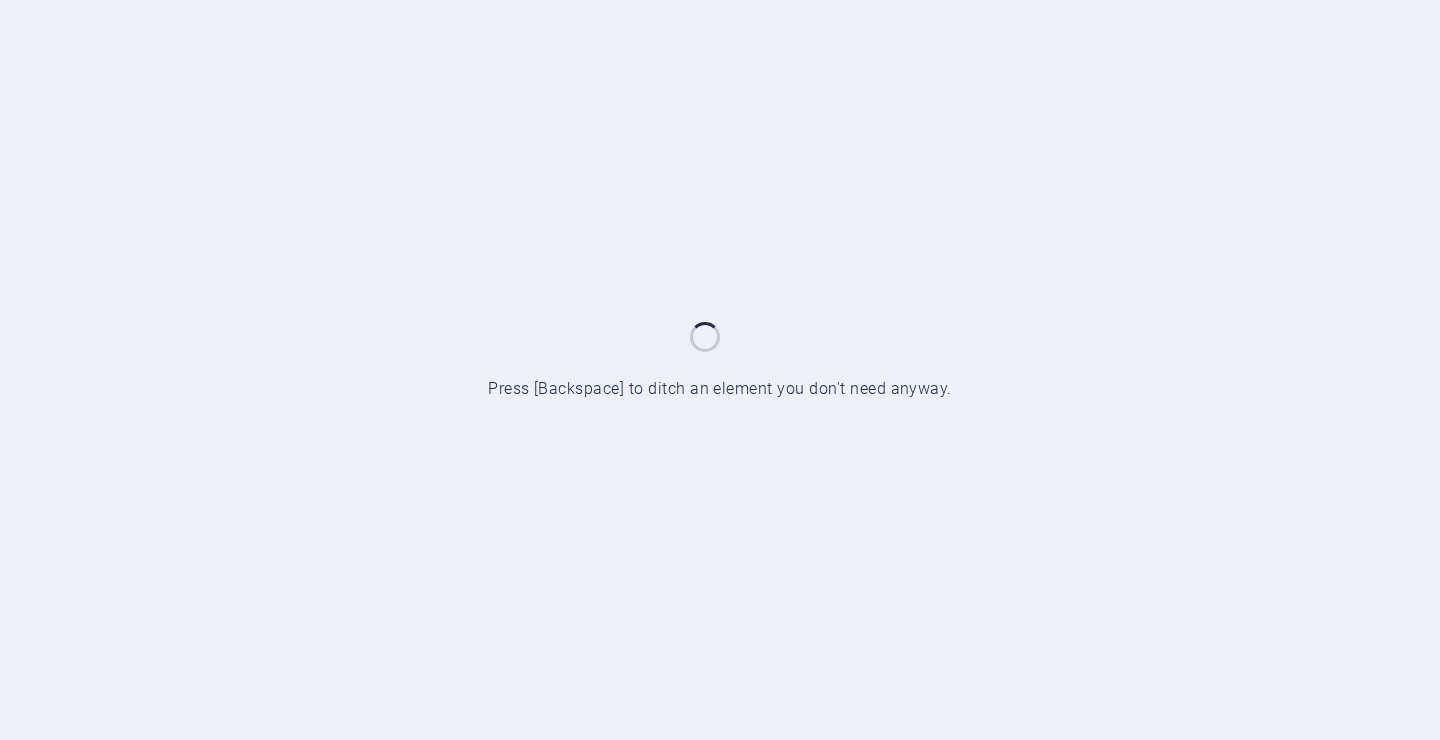 scroll, scrollTop: 0, scrollLeft: 0, axis: both 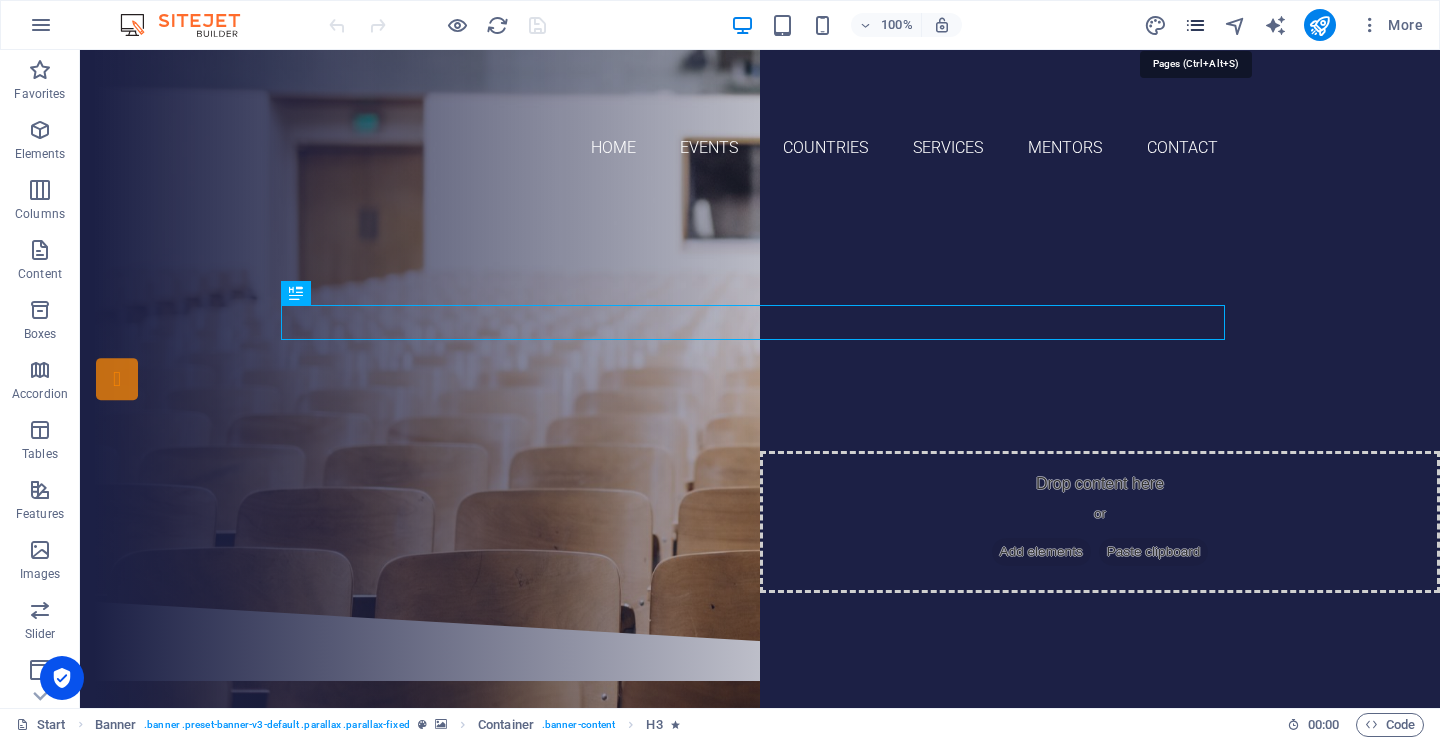 click at bounding box center [1195, 25] 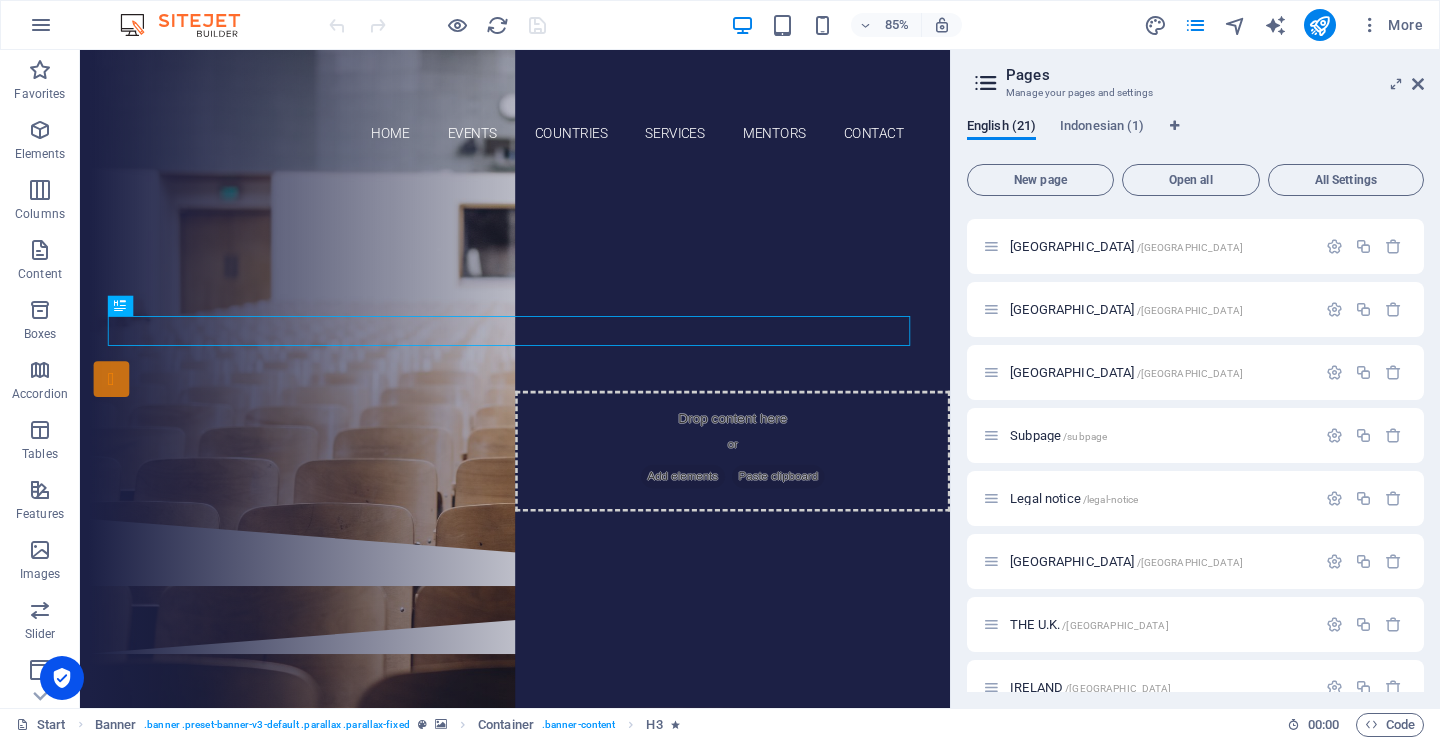 scroll, scrollTop: 0, scrollLeft: 0, axis: both 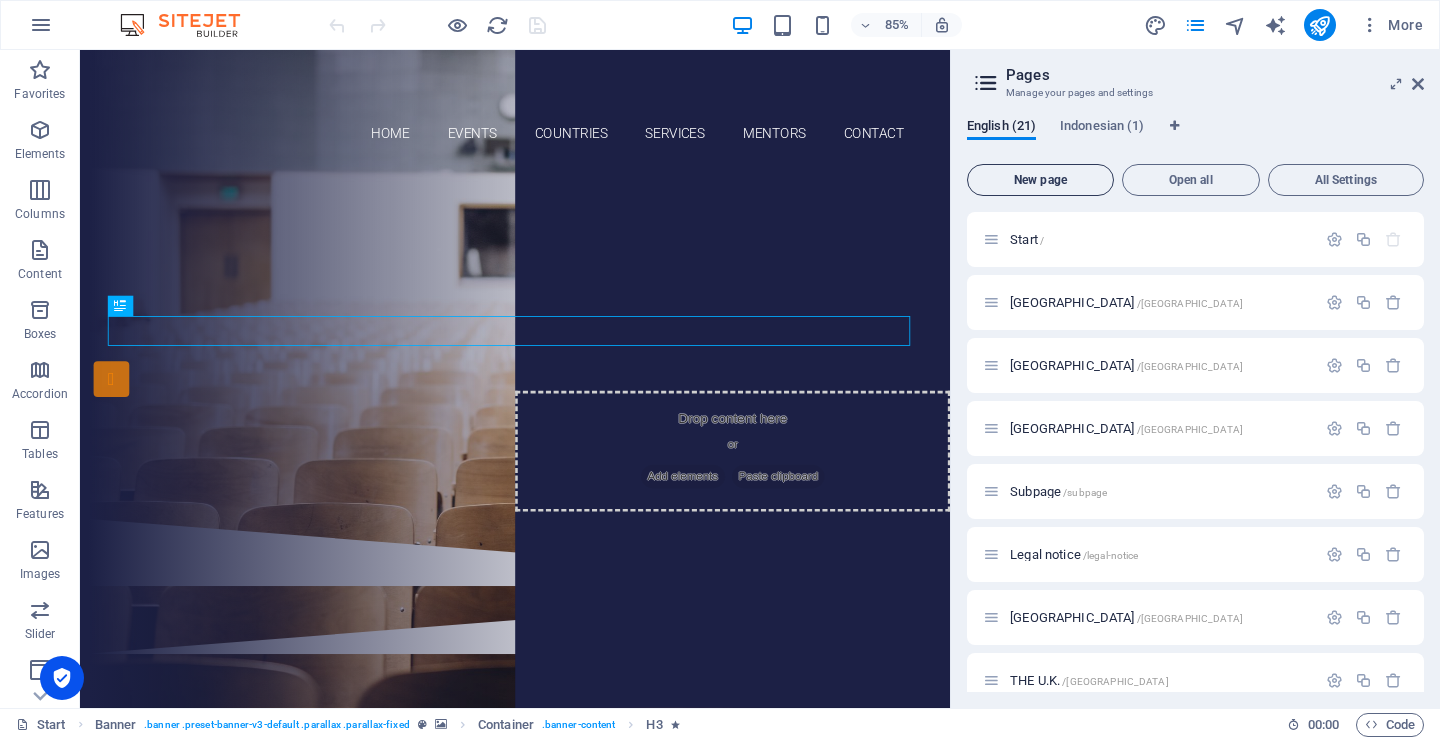 click on "New page" at bounding box center (1040, 180) 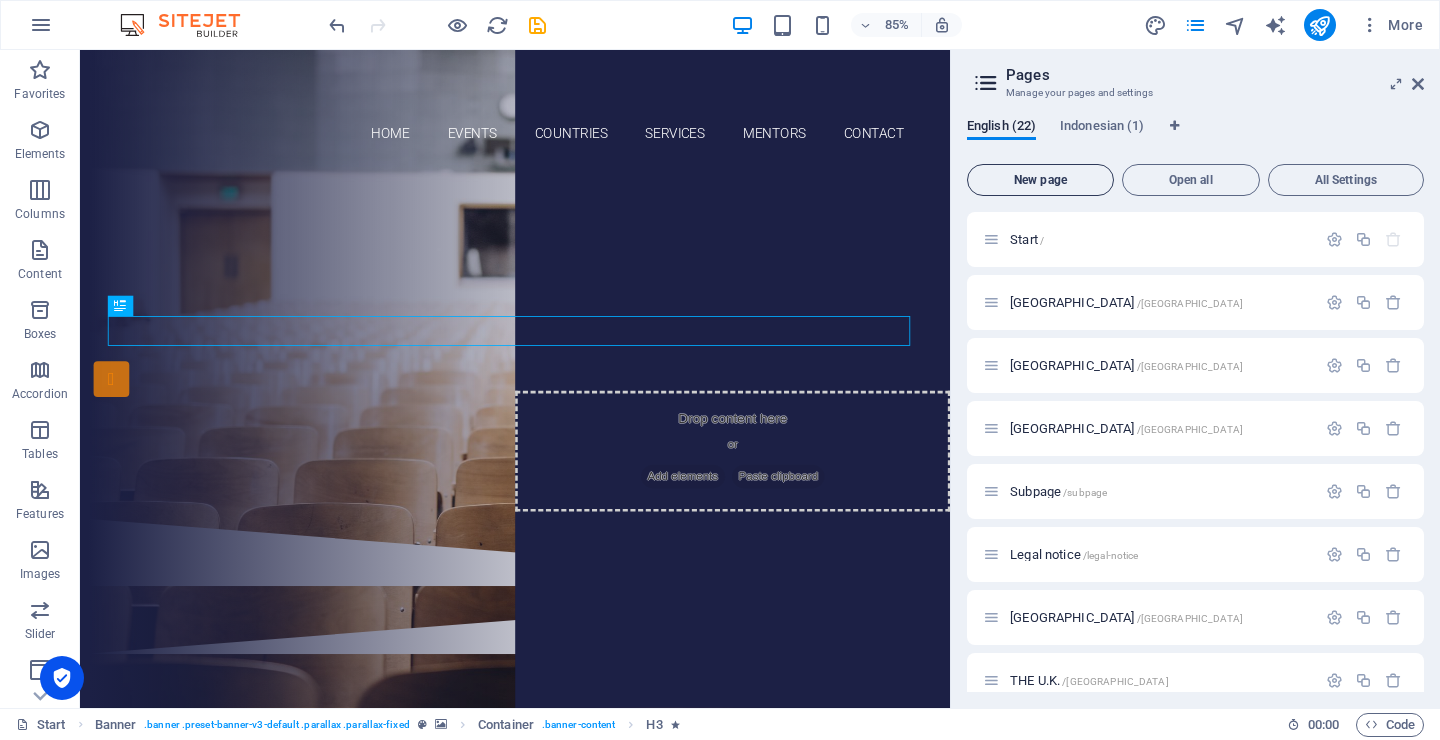 scroll, scrollTop: 1186, scrollLeft: 0, axis: vertical 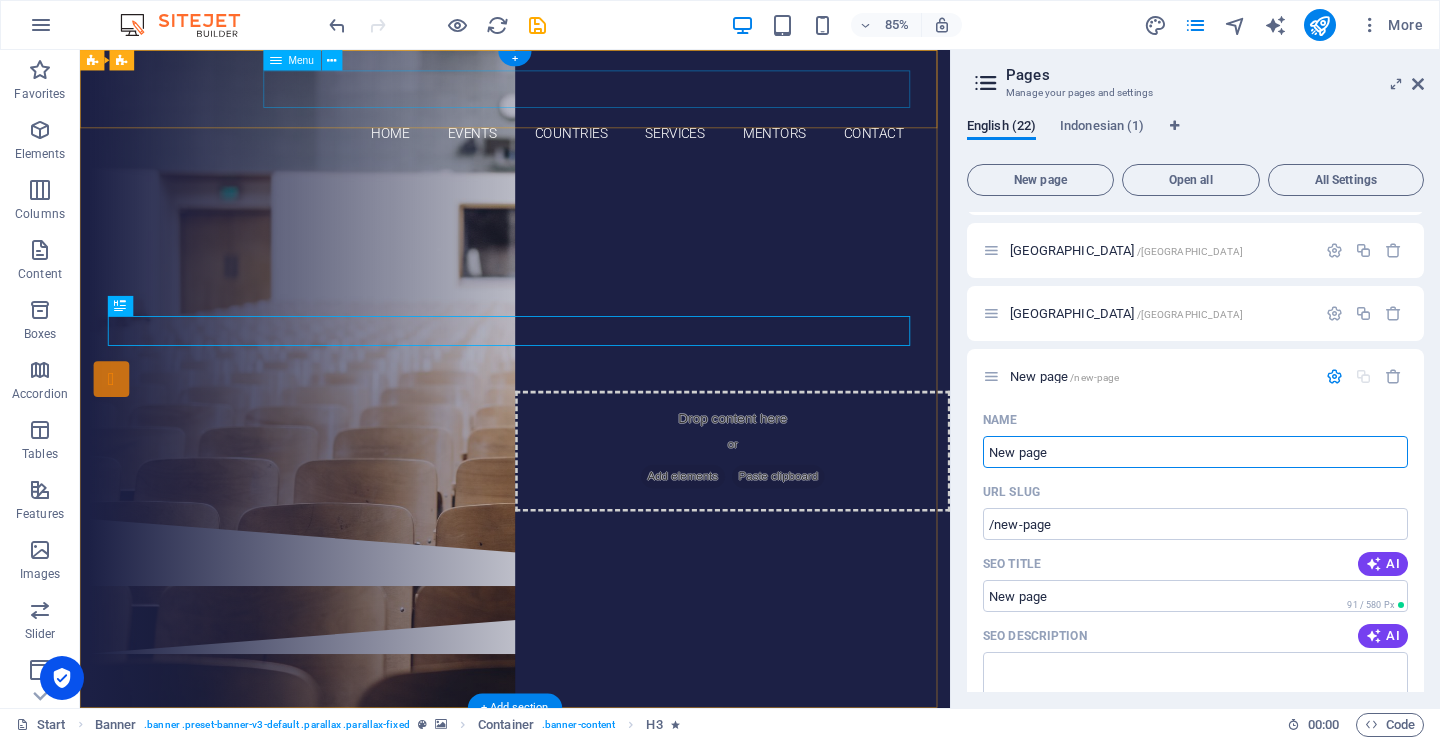 click on "Home Events Countries Services Mentors Contact" at bounding box center (592, 148) 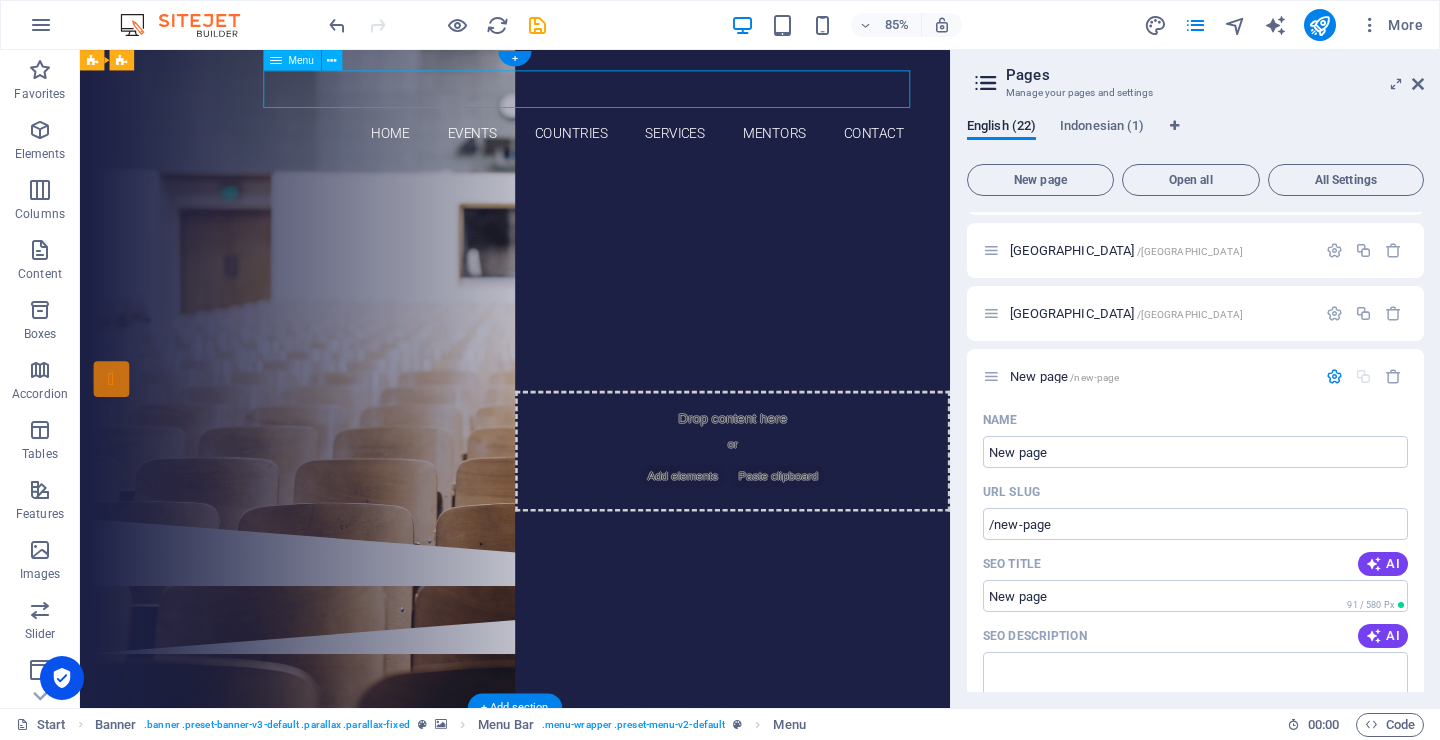 click on "Home Events Countries Services Mentors Contact" at bounding box center [592, 148] 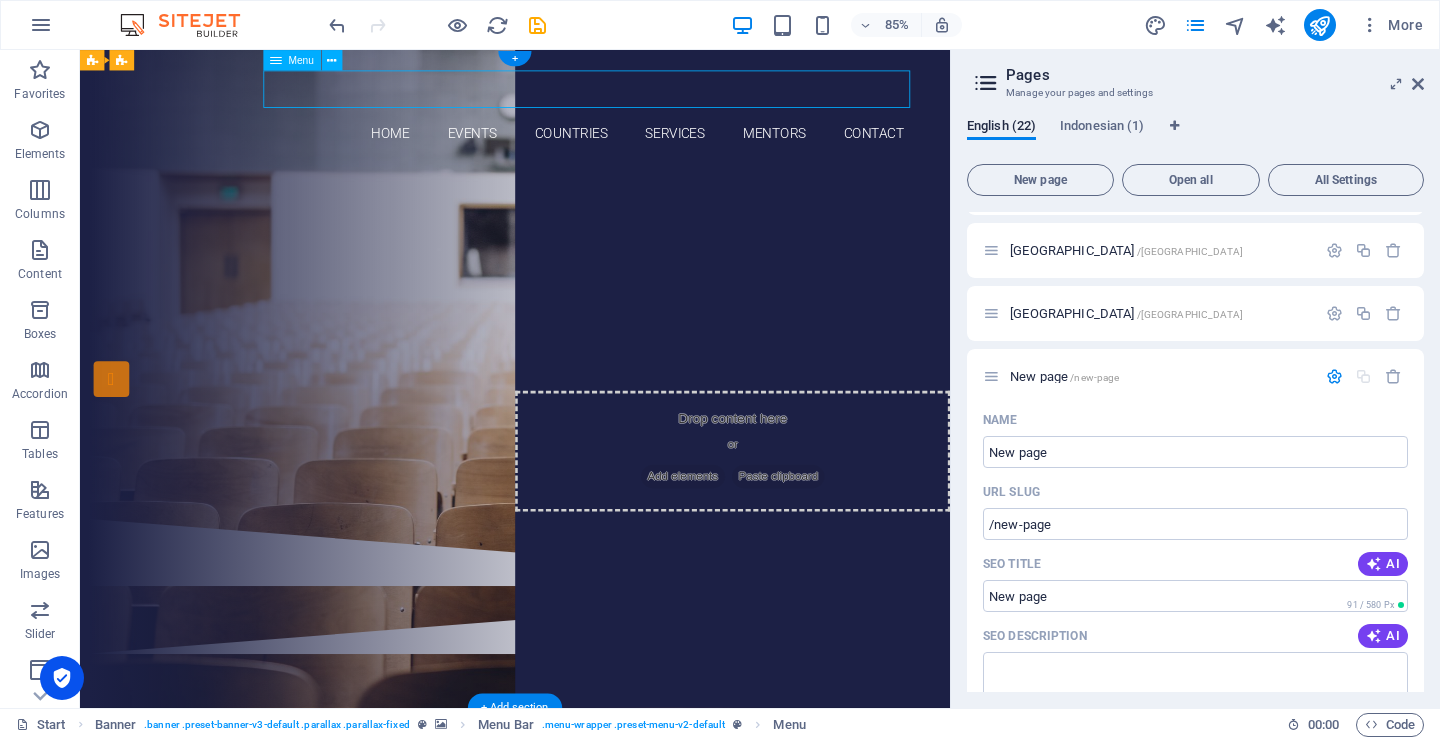 click on "Home Events Countries Services Mentors Contact" at bounding box center (592, 148) 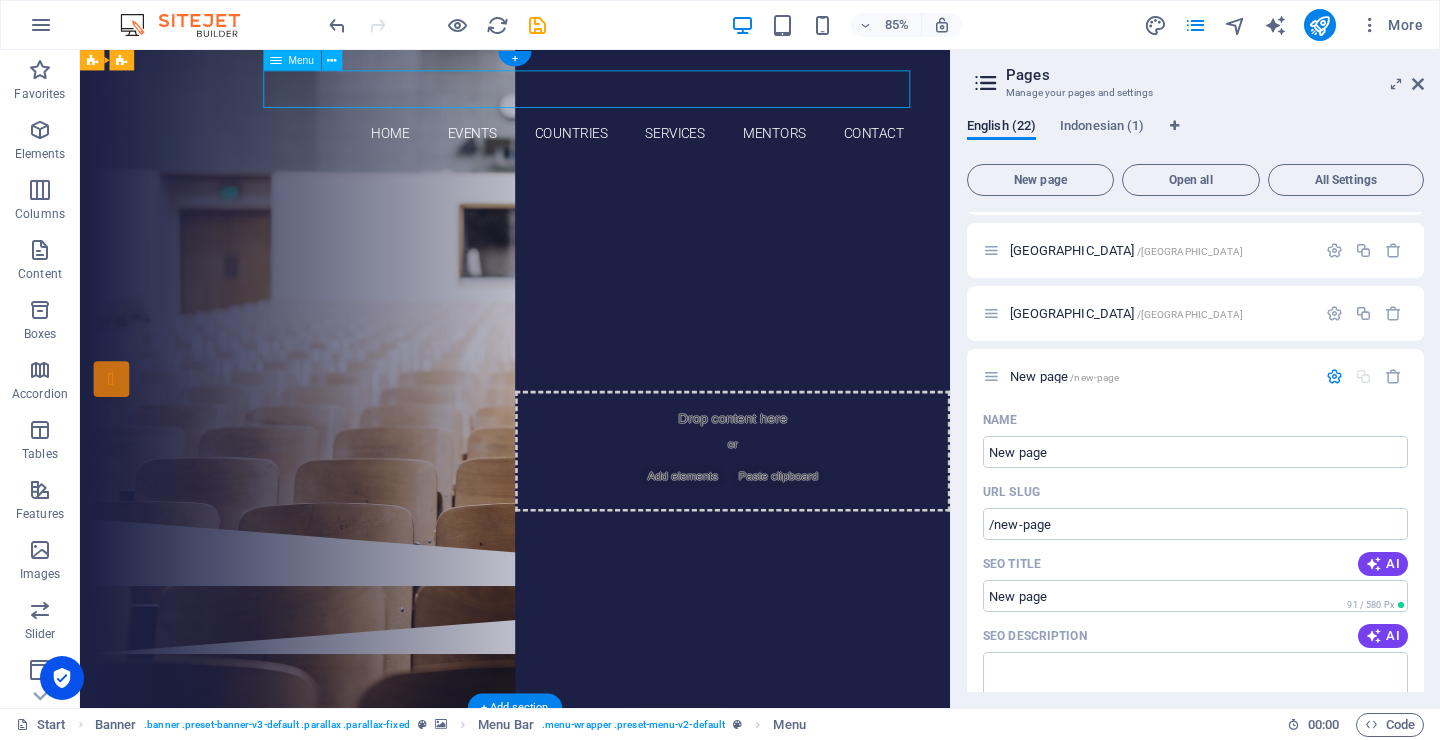 click on "Home Events Countries Services Mentors Contact" at bounding box center (592, 148) 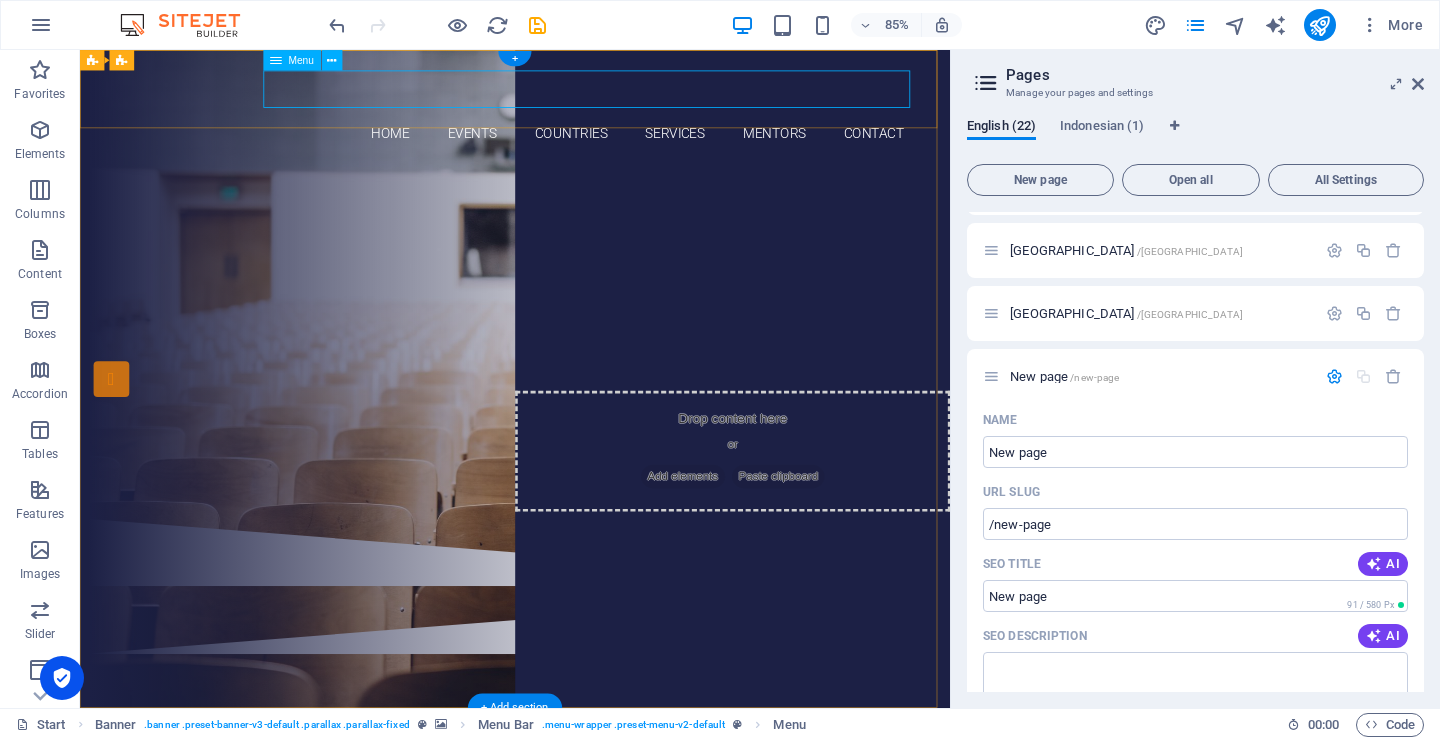click on "Home Events Countries Services Mentors Contact" at bounding box center (592, 148) 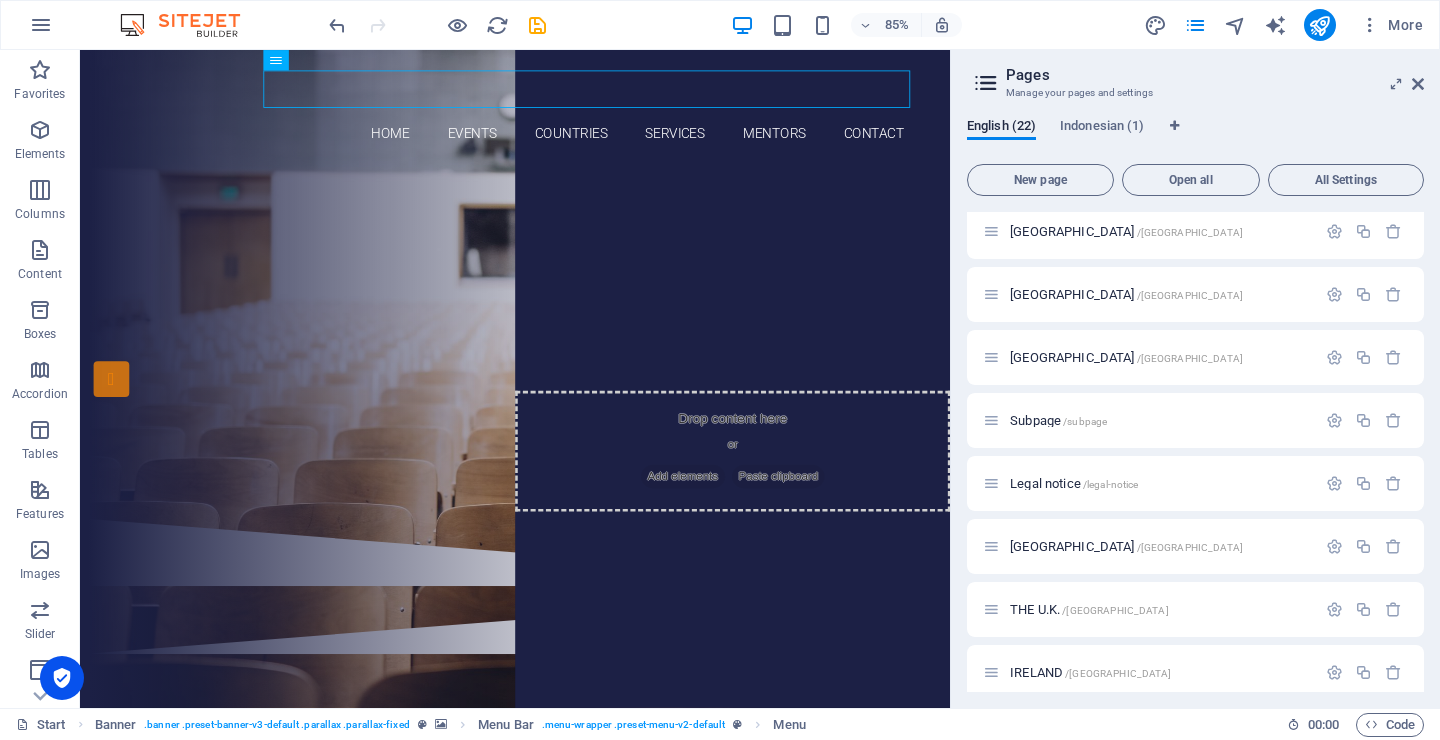 scroll, scrollTop: 0, scrollLeft: 0, axis: both 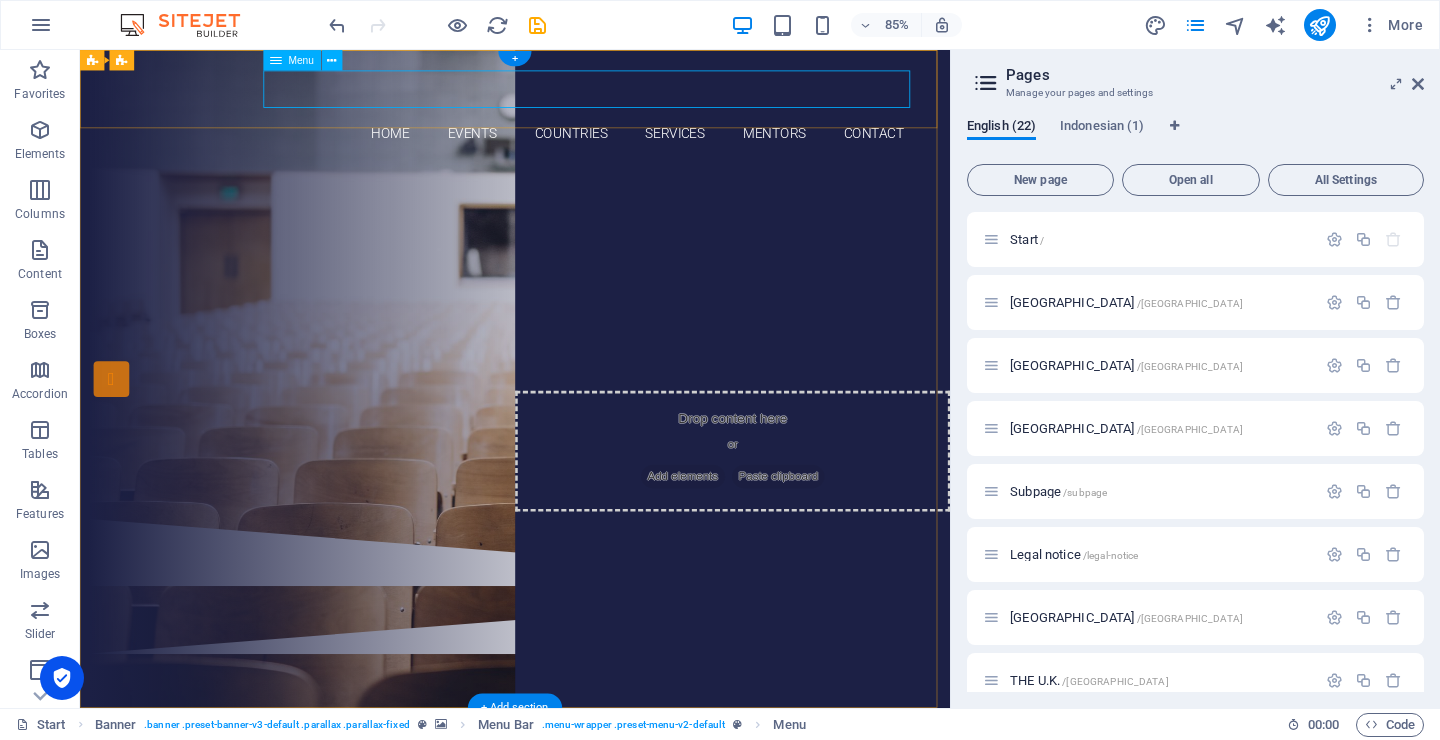 click on "Home Events Countries Services Mentors Contact" at bounding box center [592, 148] 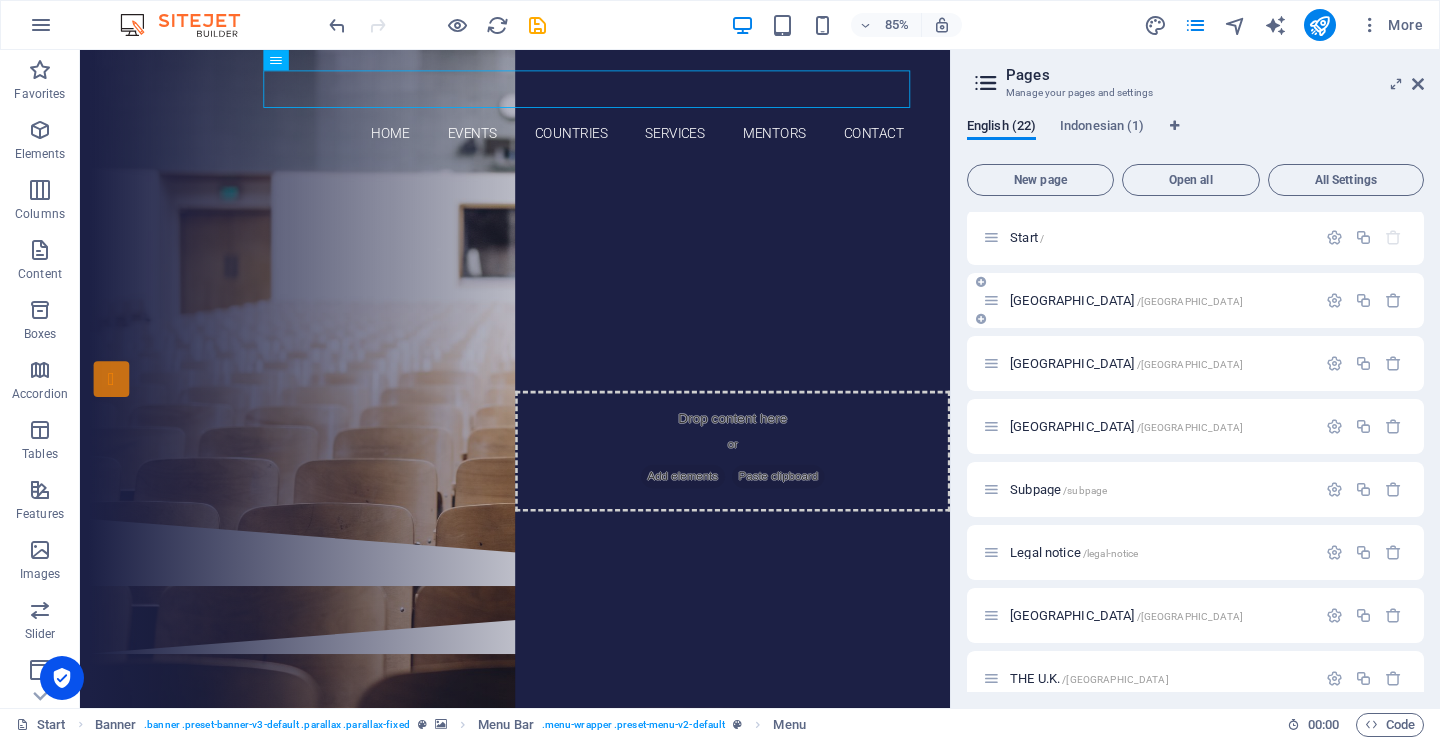 scroll, scrollTop: 0, scrollLeft: 0, axis: both 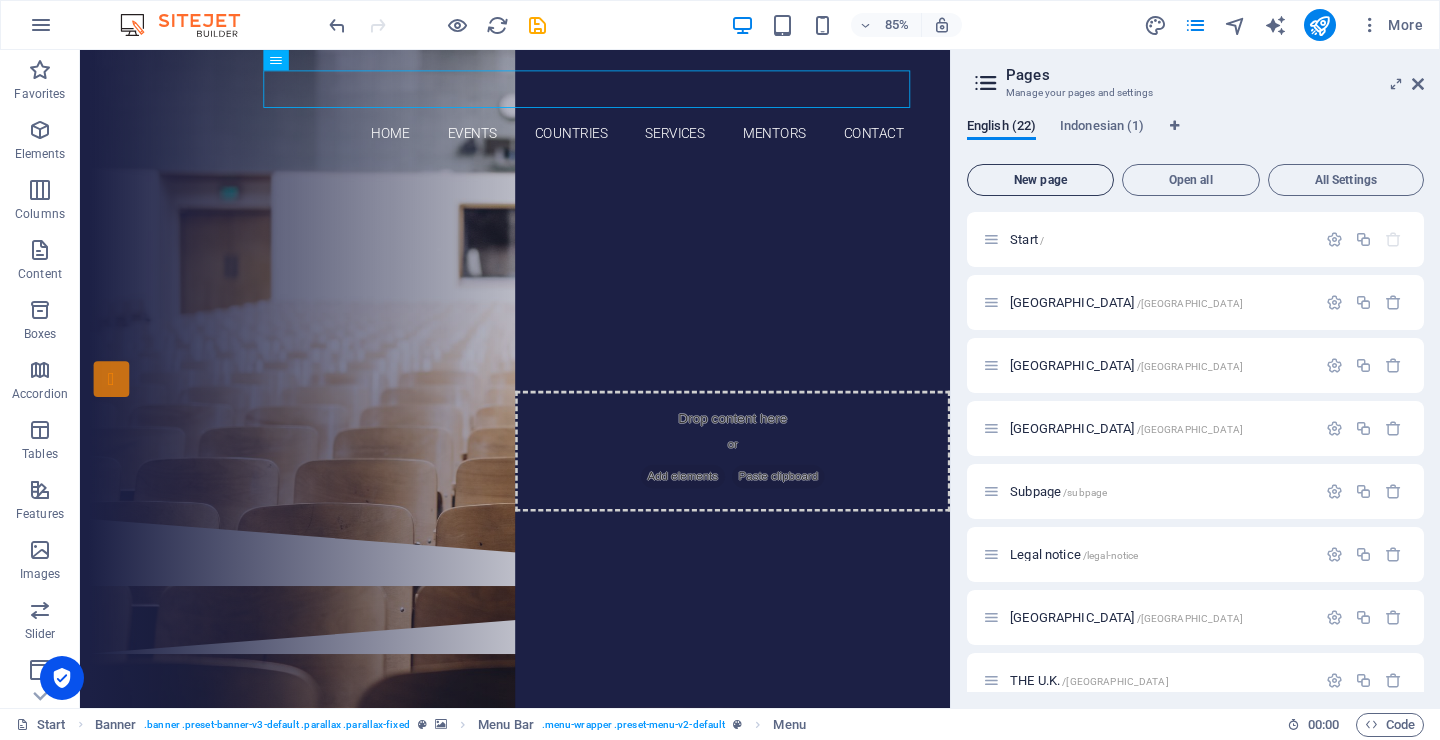 click on "New page" at bounding box center [1040, 180] 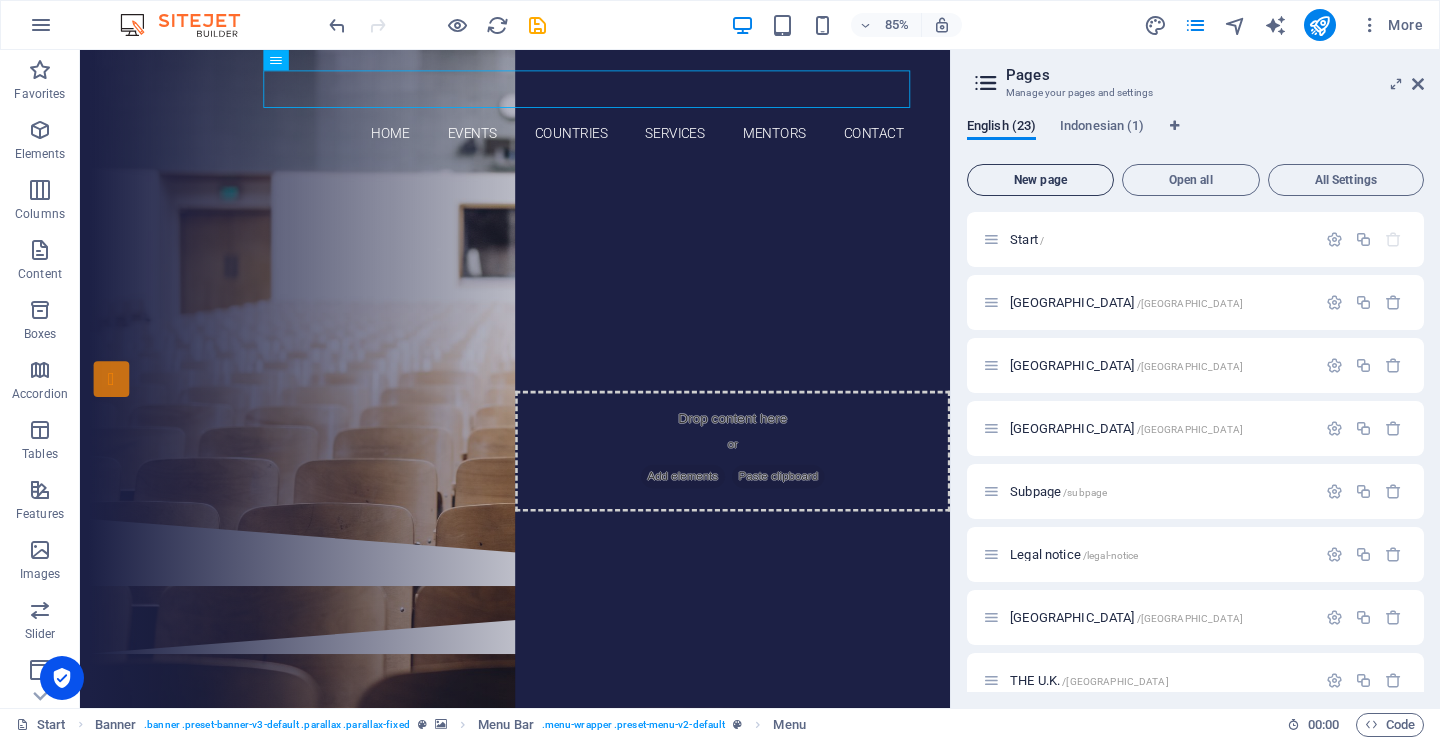 scroll, scrollTop: 1946, scrollLeft: 0, axis: vertical 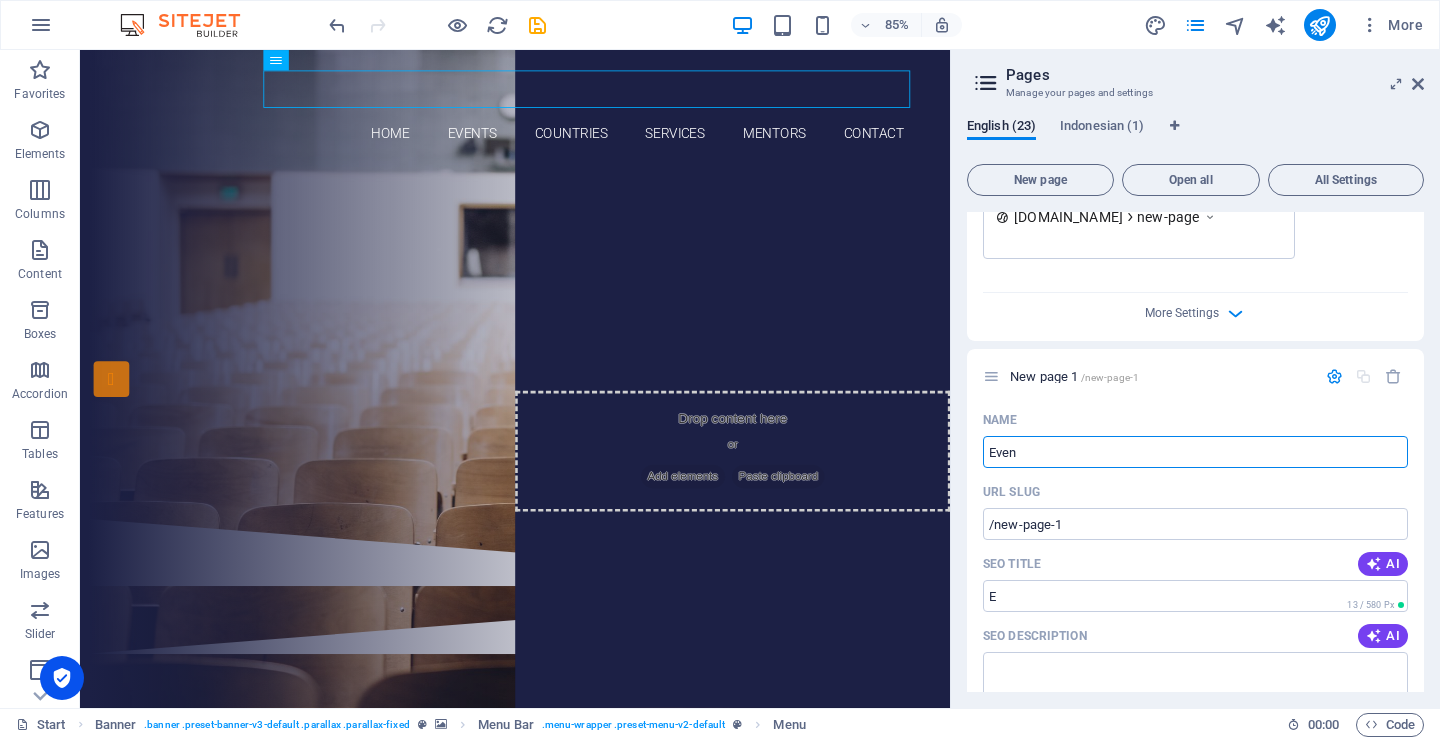 type on "Event" 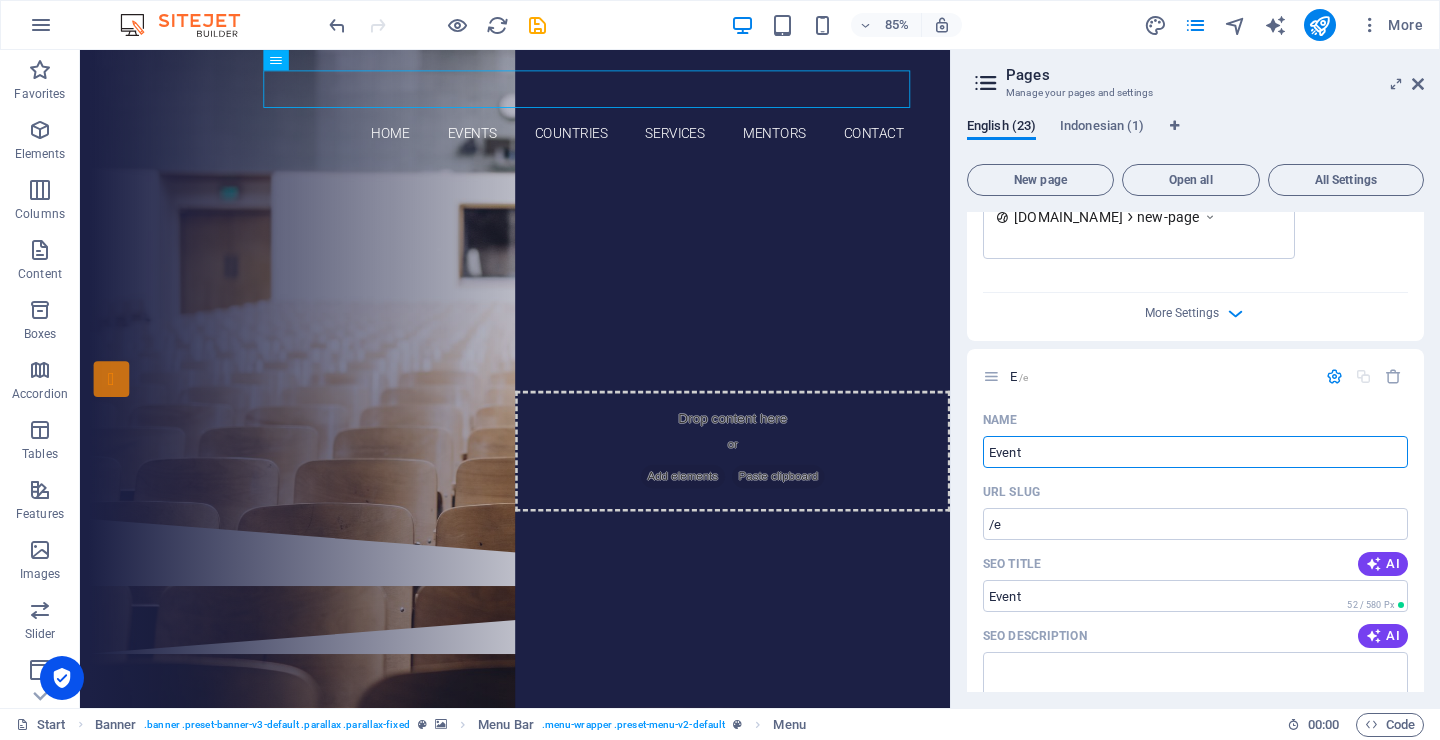 type on "/e" 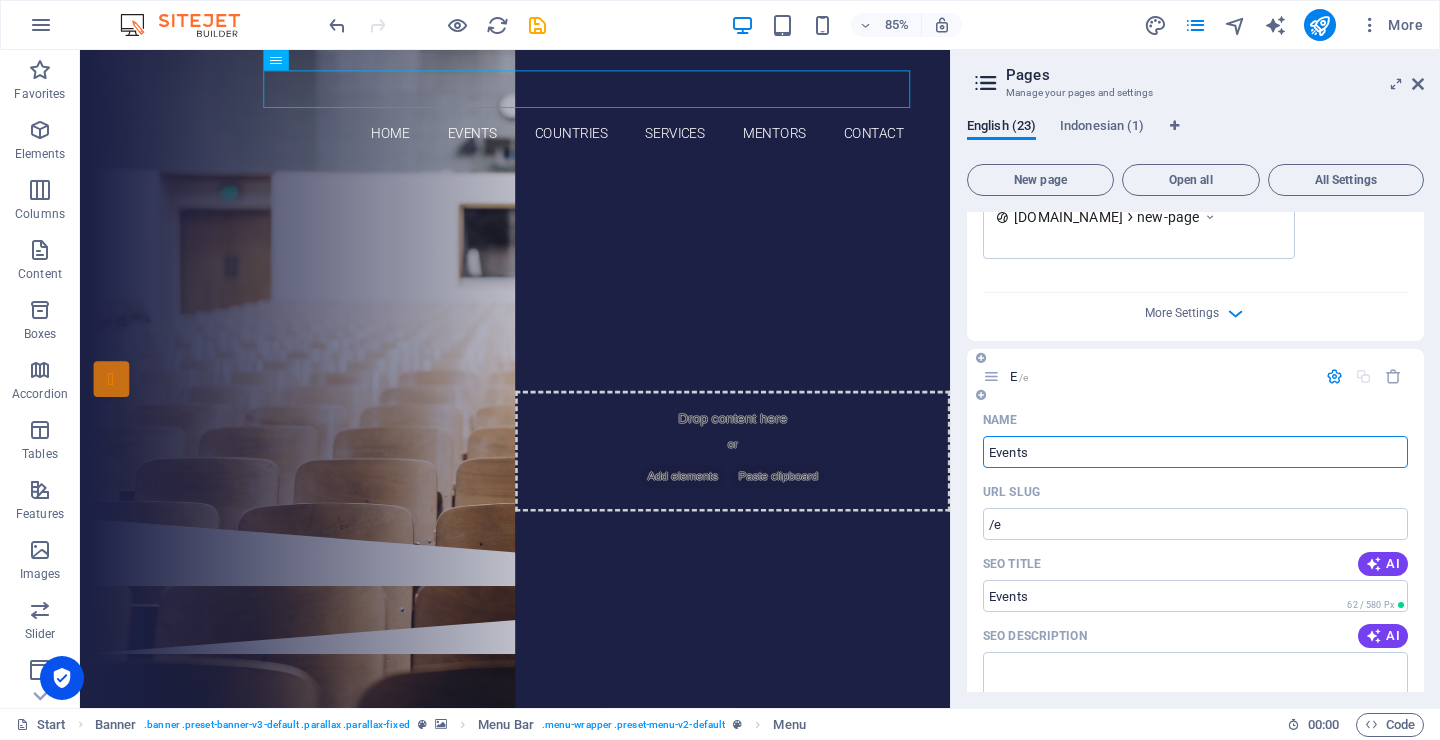 type on "Events" 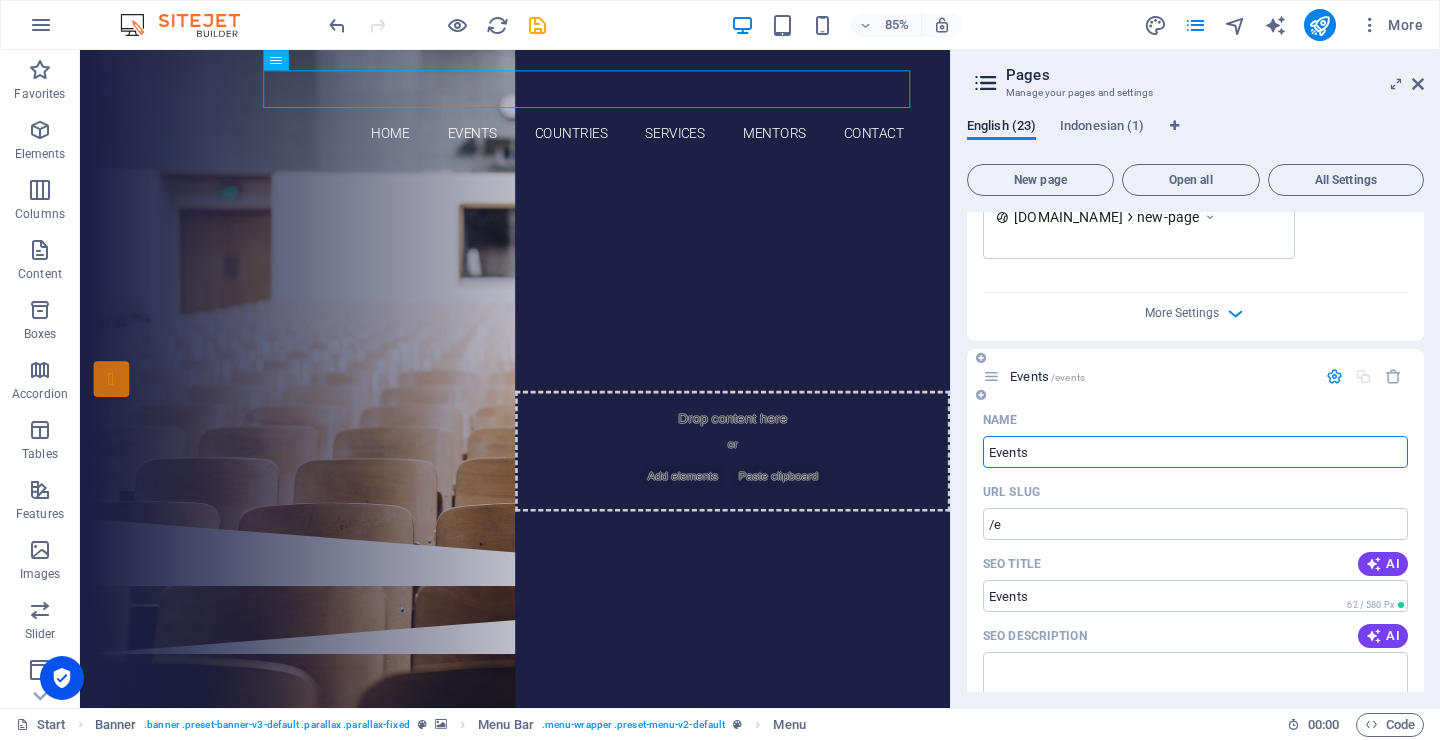 type on "/events" 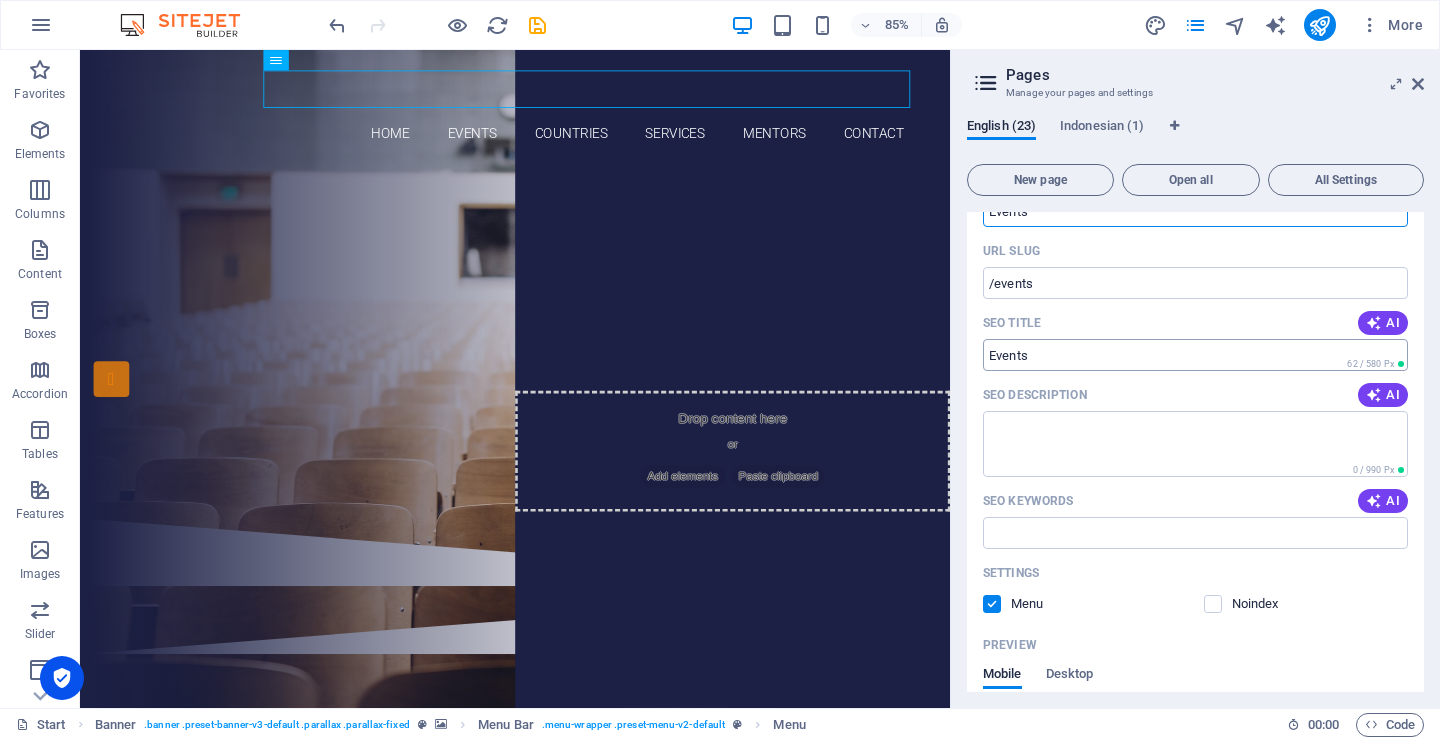 scroll, scrollTop: 2210, scrollLeft: 0, axis: vertical 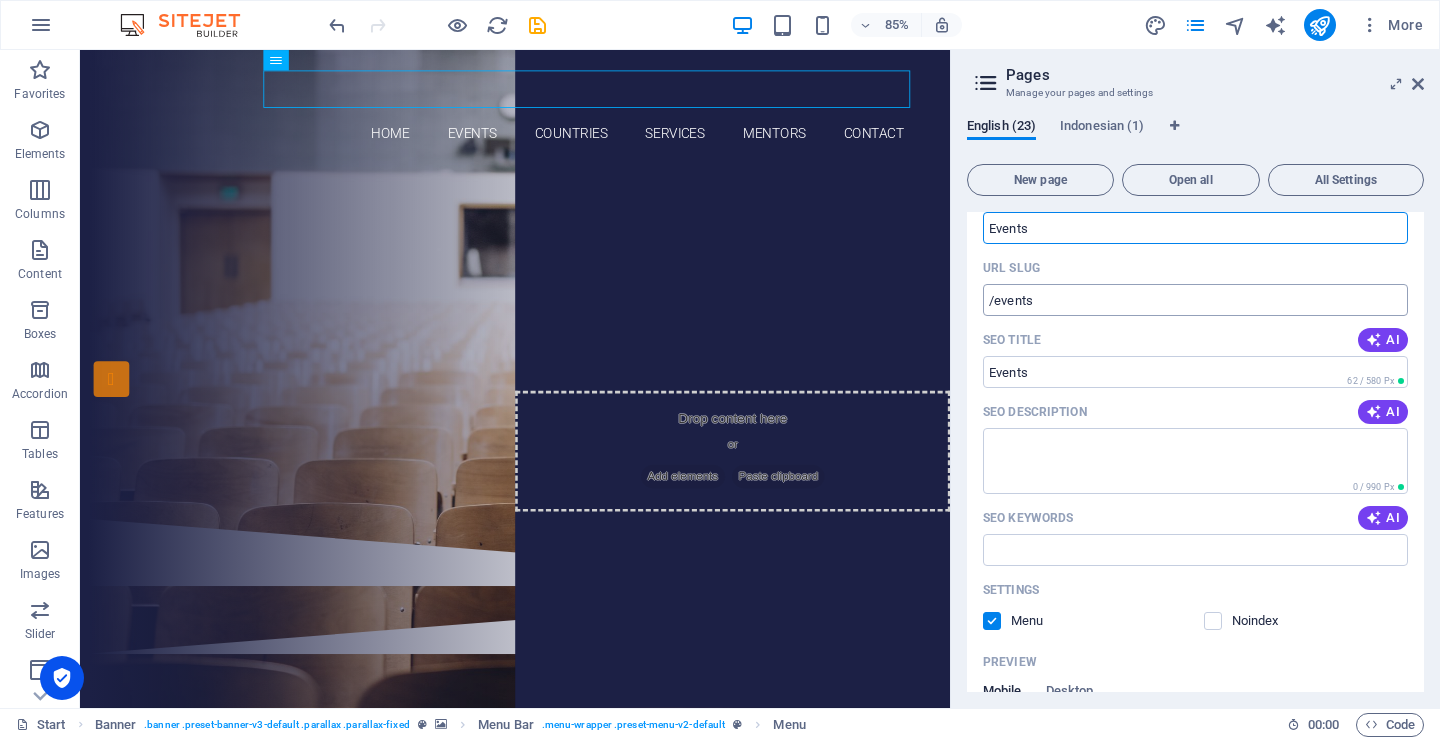 paste on "IELTS Workshop & Coaching – Ace Your IELTS with Expert Help" 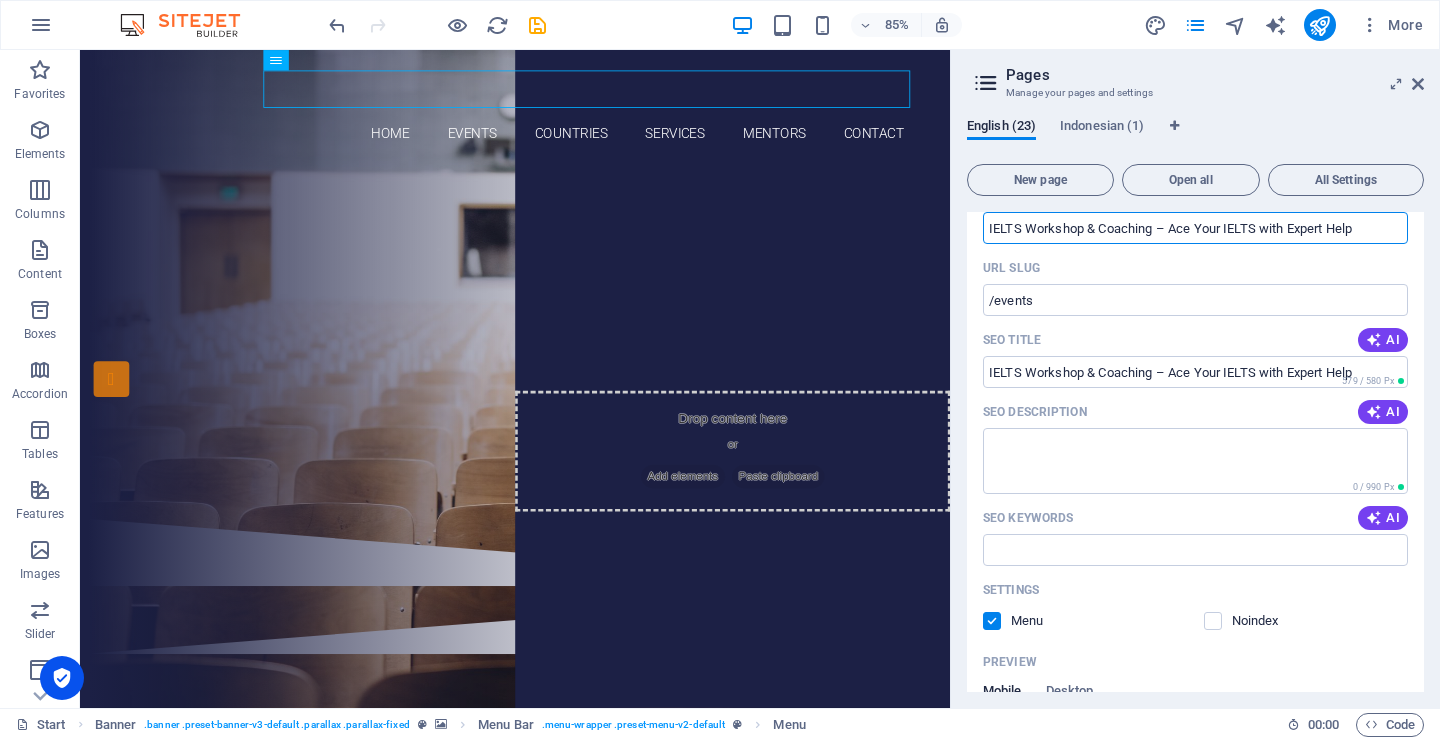 type on "IELTS Workshop & Coaching – Ace Your IELTS with Expert Help" 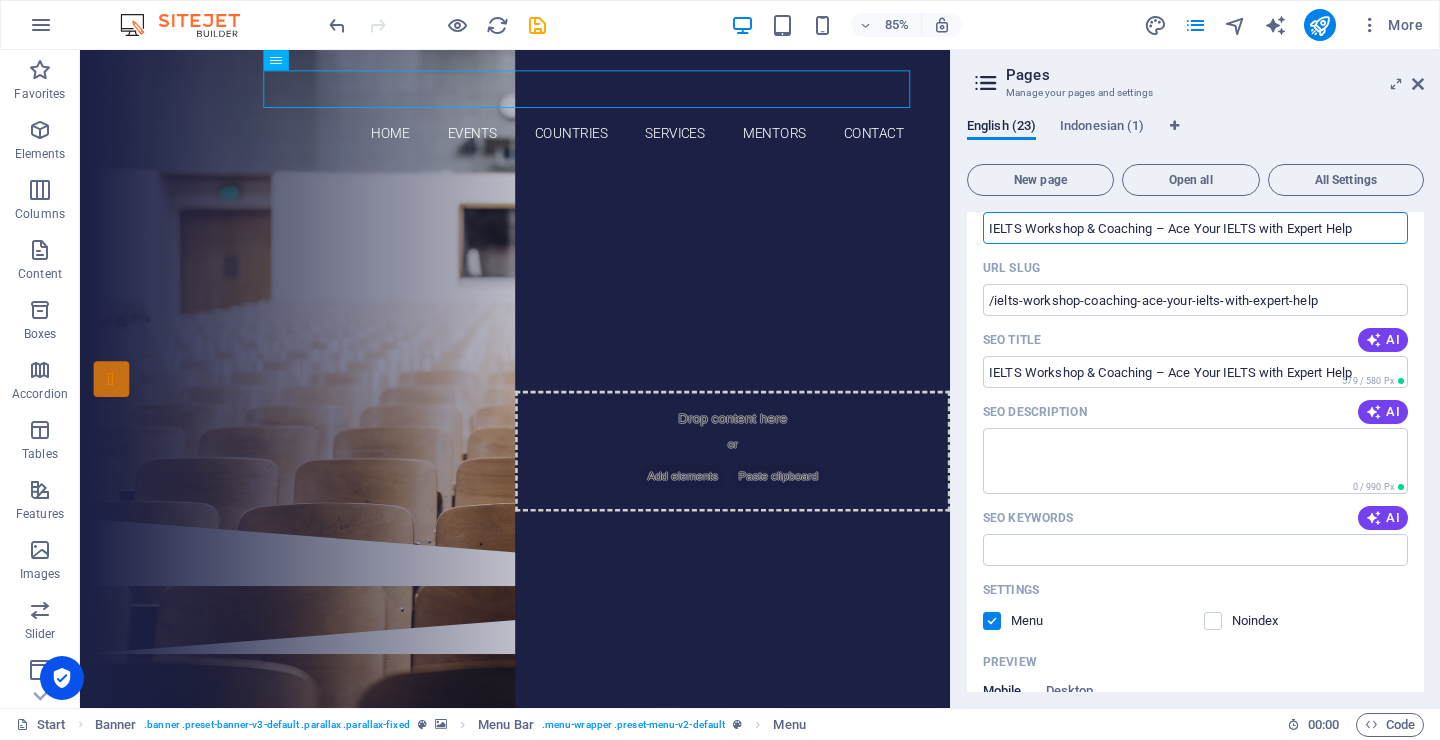 click on "IELTS Workshop & Coaching – Ace Your IELTS with Expert Help" at bounding box center [1195, 228] 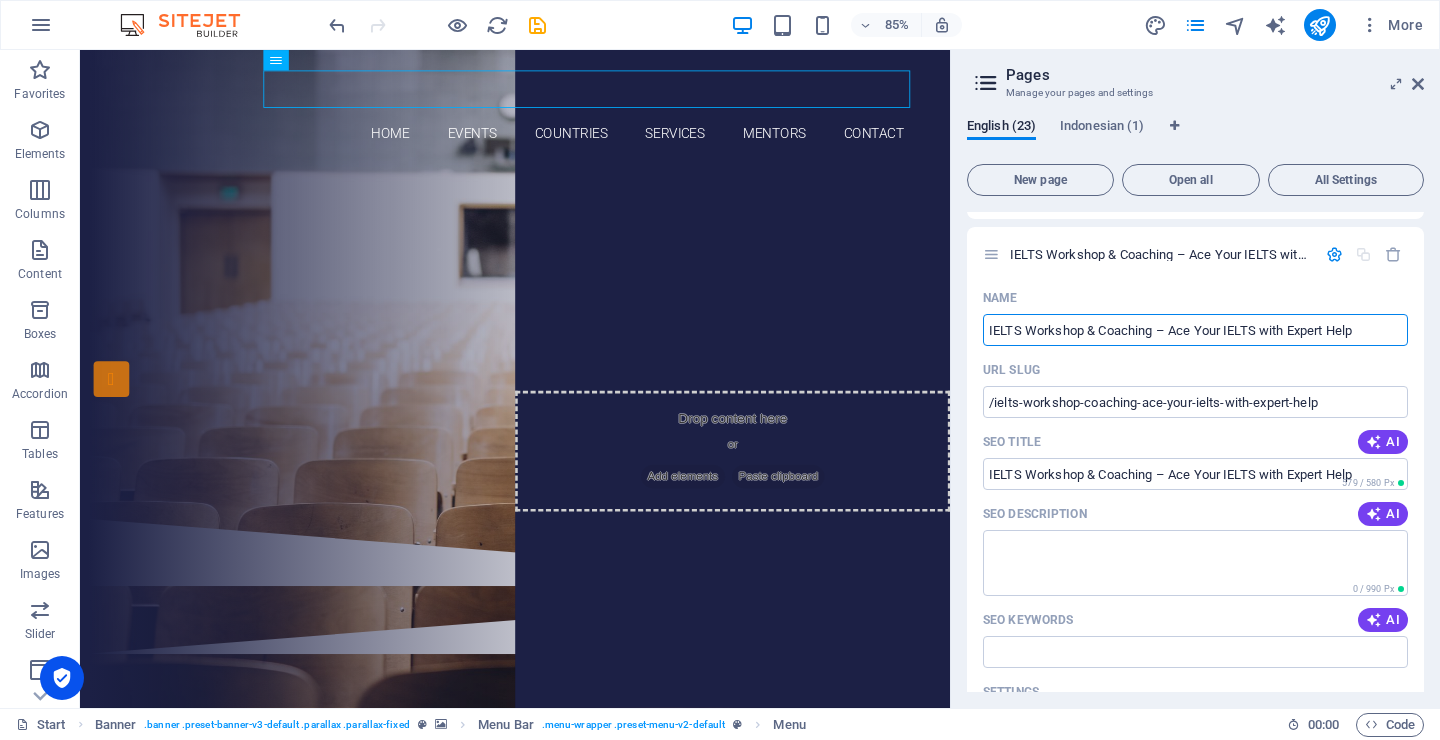 scroll, scrollTop: 1970, scrollLeft: 0, axis: vertical 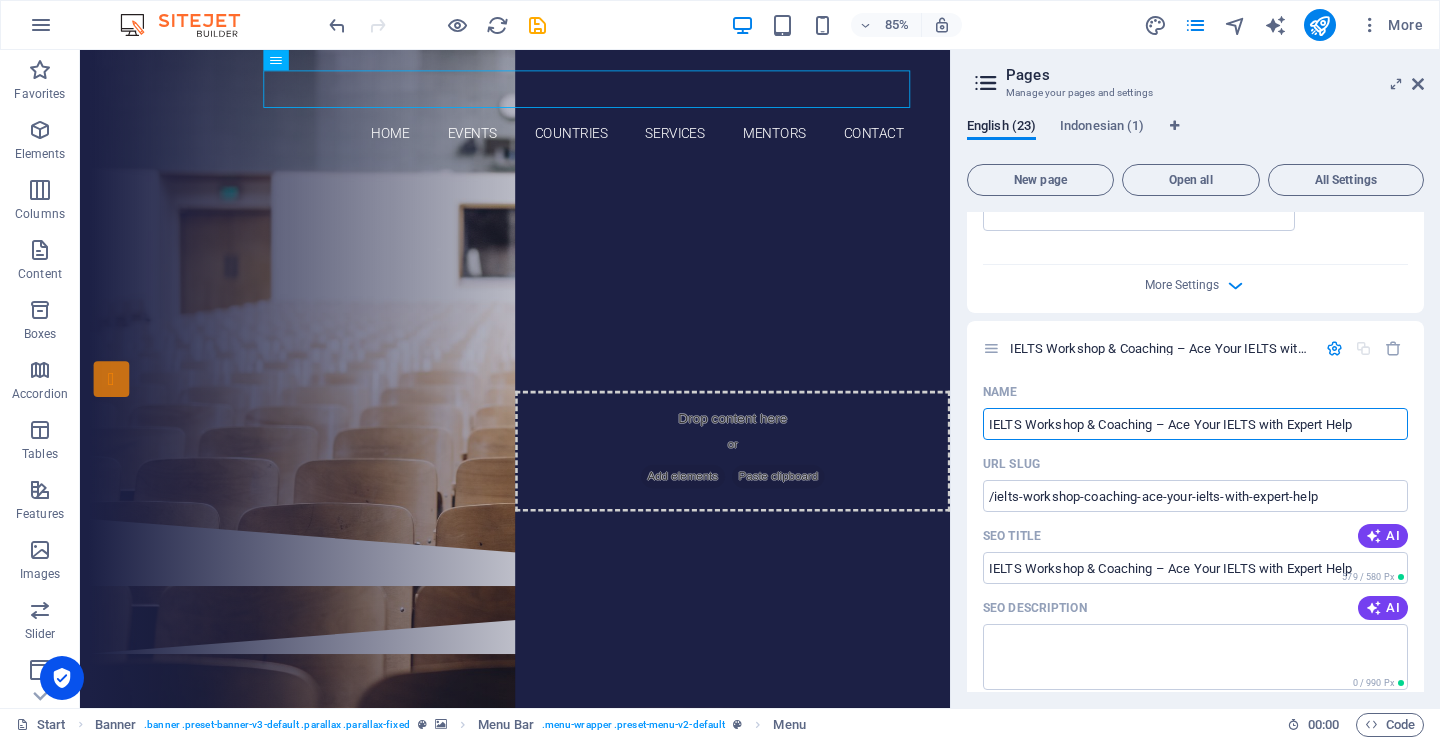 drag, startPoint x: 1365, startPoint y: 231, endPoint x: 989, endPoint y: 225, distance: 376.04788 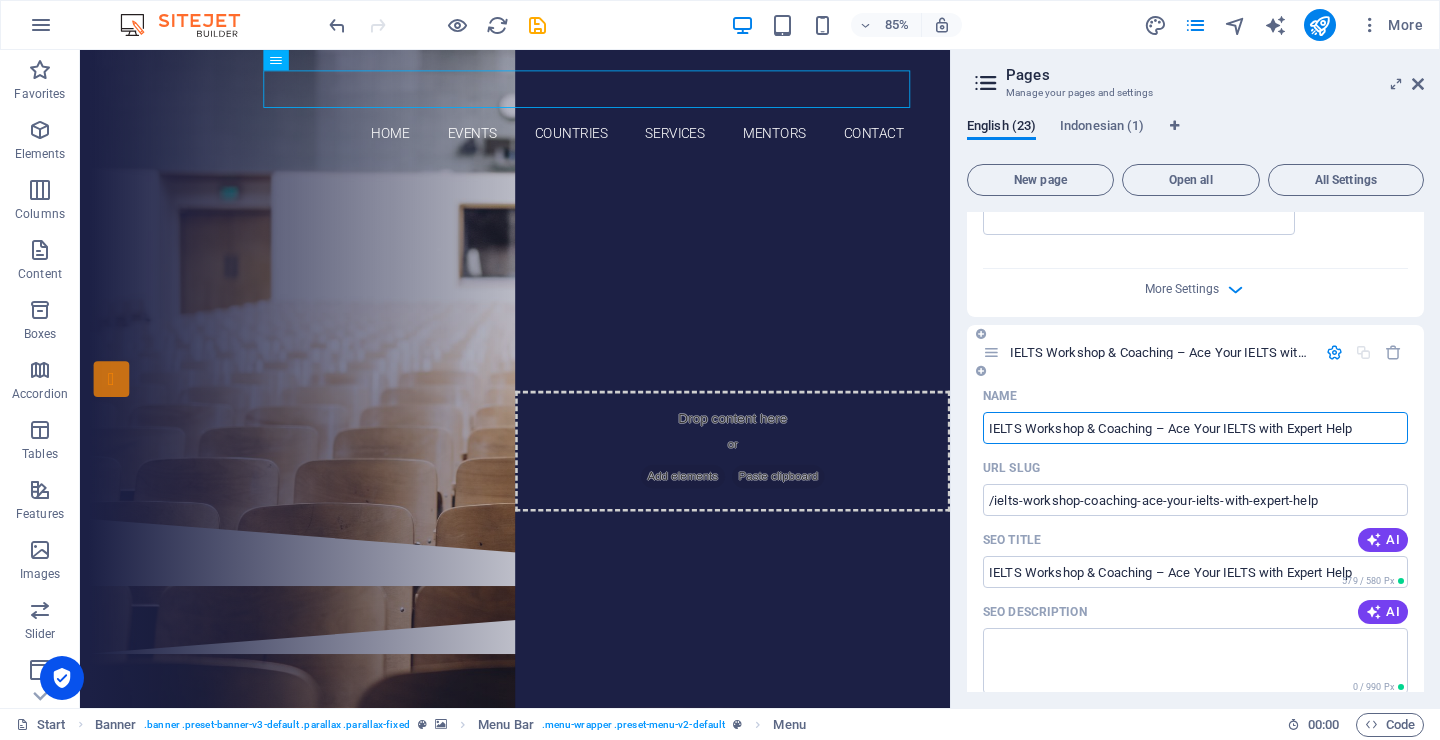 scroll, scrollTop: 1988, scrollLeft: 0, axis: vertical 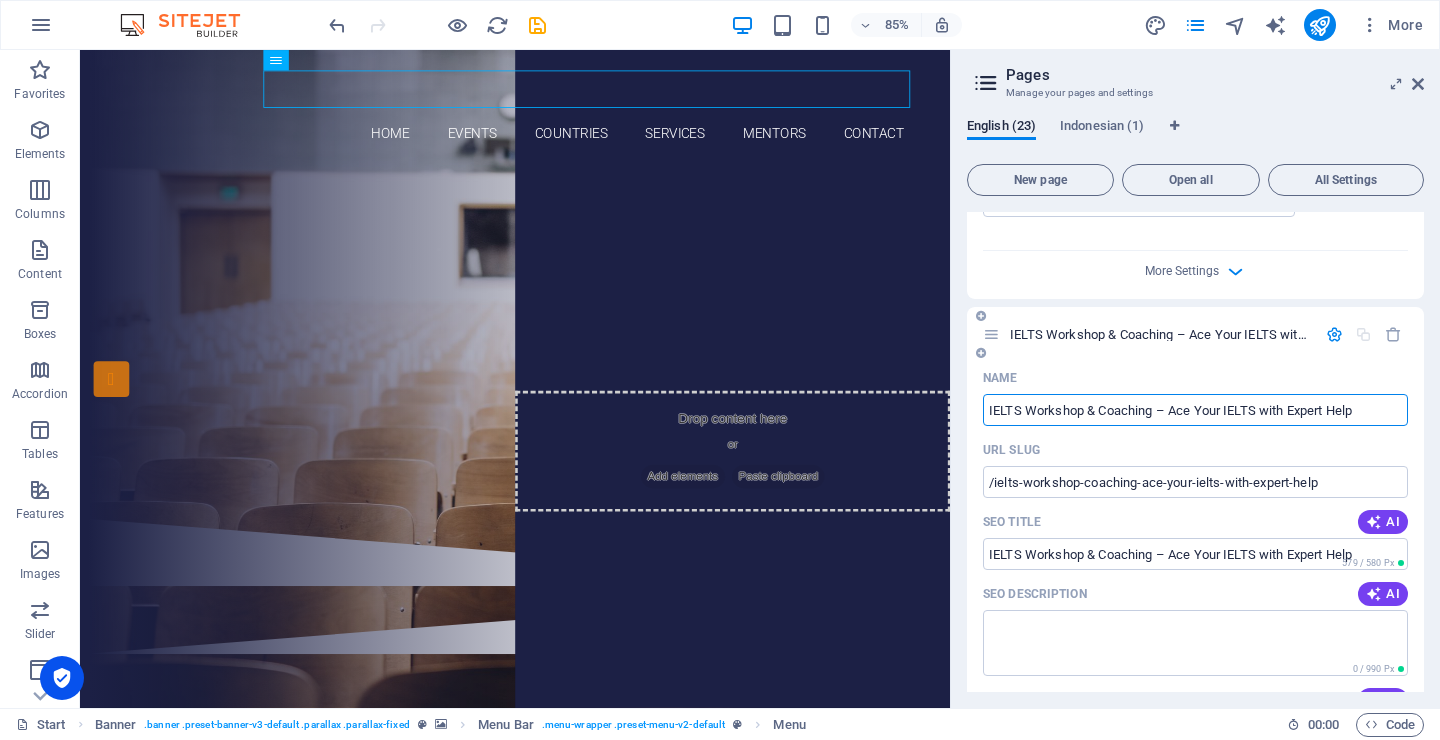 click on "IELTS Workshop & Coaching – Ace Your IELTS with Expert Help" at bounding box center [1195, 410] 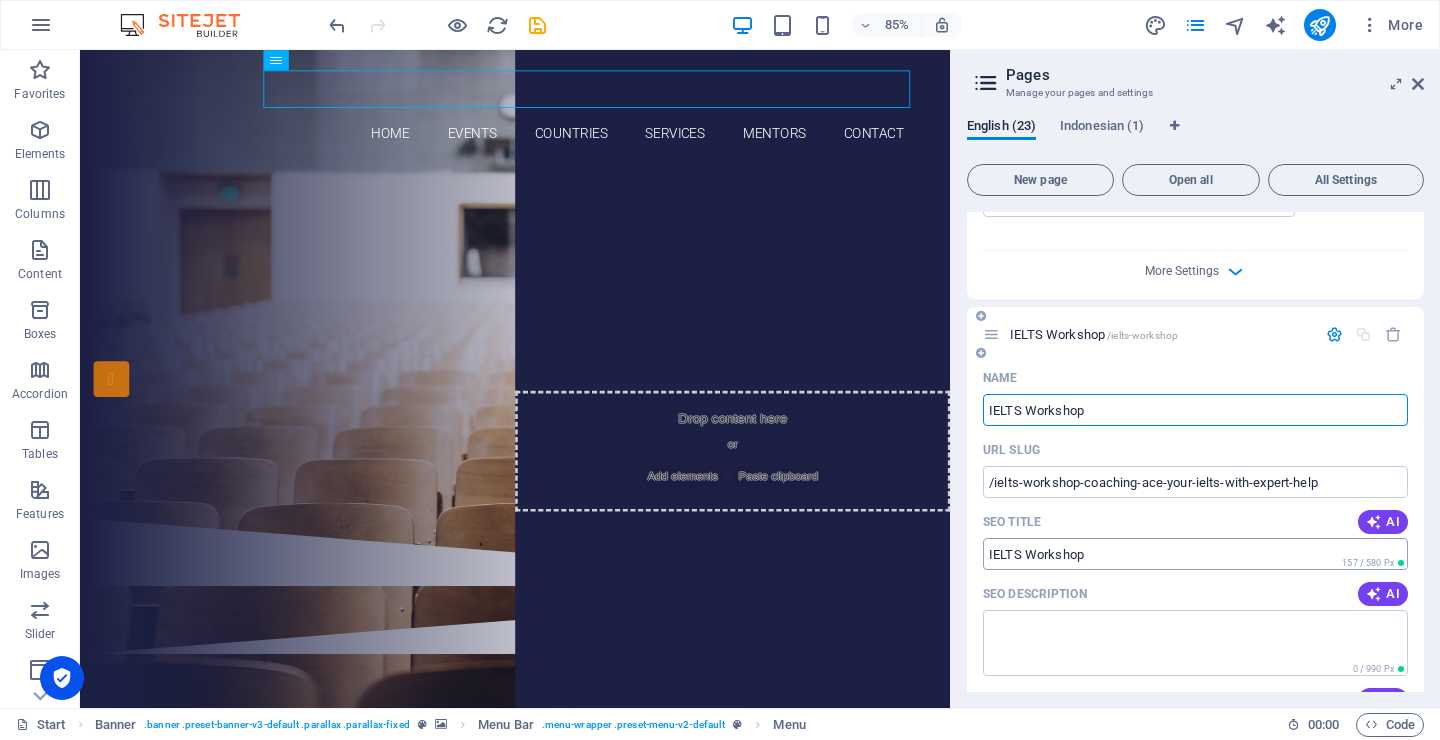 type on "IELTS Workshop" 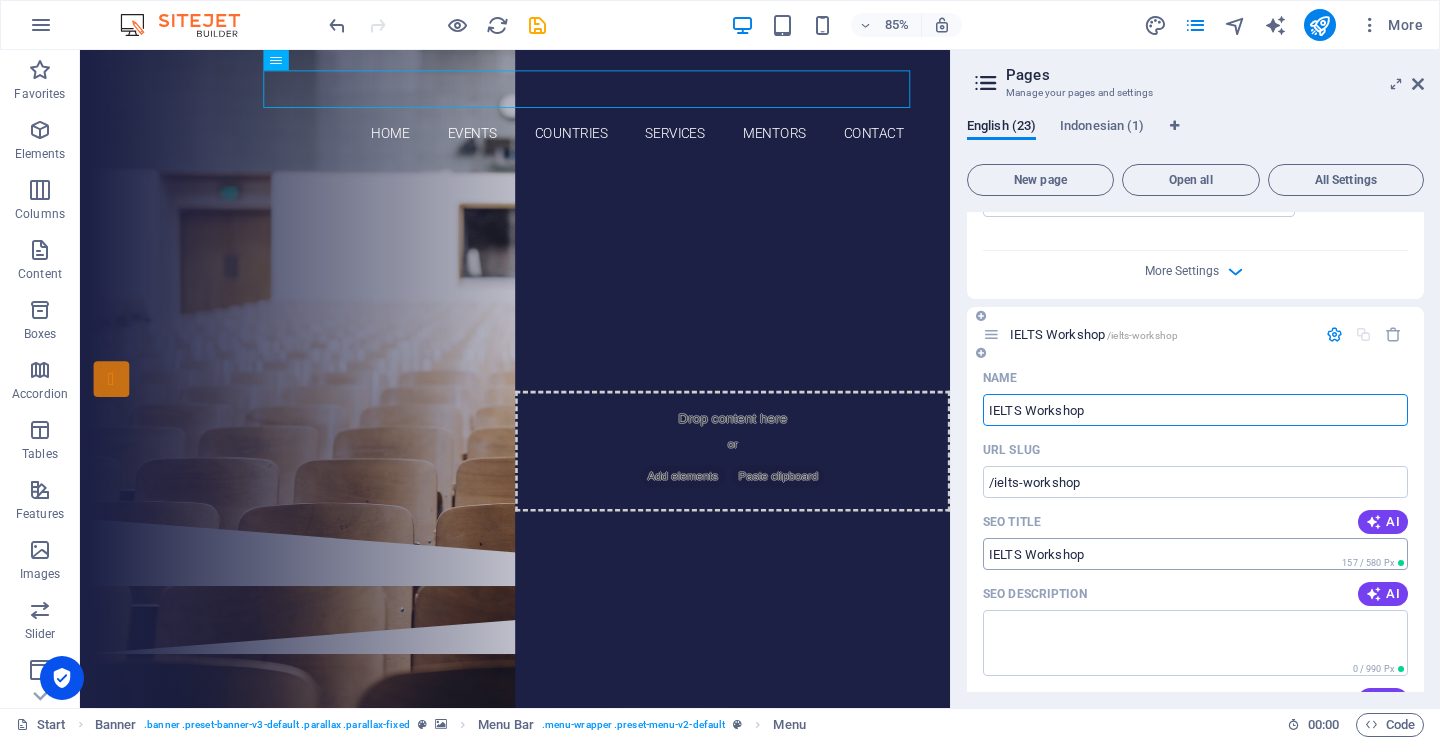 type on "IELTS Workshop" 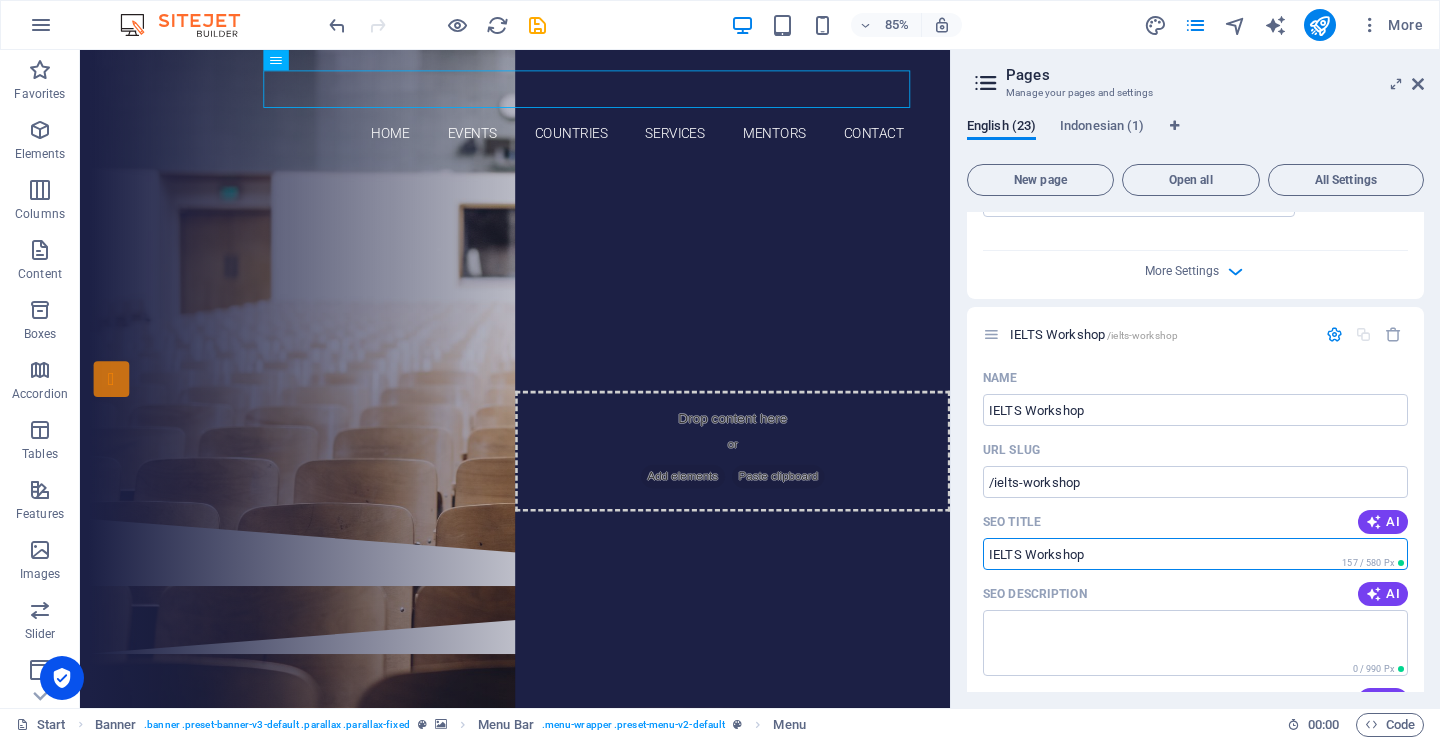 drag, startPoint x: 1119, startPoint y: 558, endPoint x: 962, endPoint y: 556, distance: 157.01274 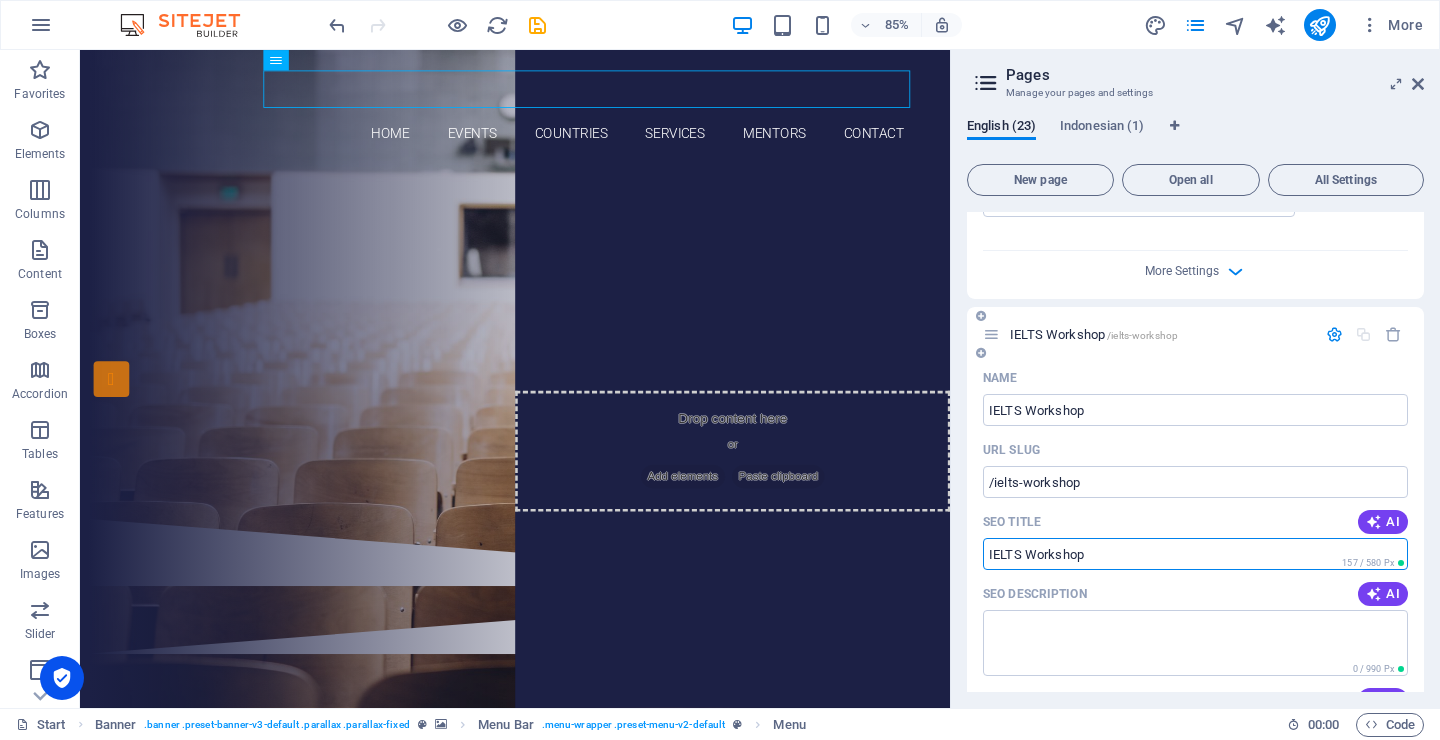 drag, startPoint x: 989, startPoint y: 554, endPoint x: 1155, endPoint y: 559, distance: 166.07529 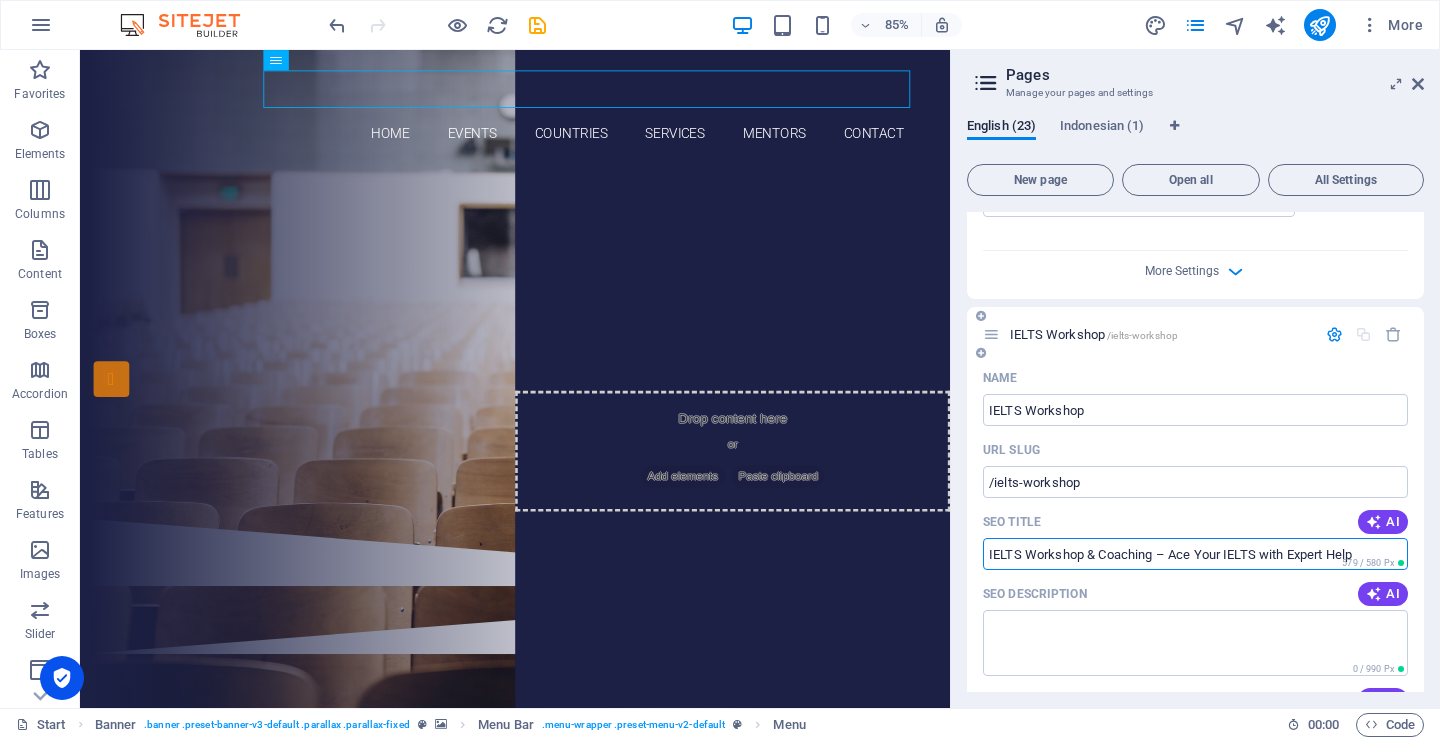 click on "IELTS Workshop & Coaching – Ace Your IELTS with Expert Help" at bounding box center (1195, 554) 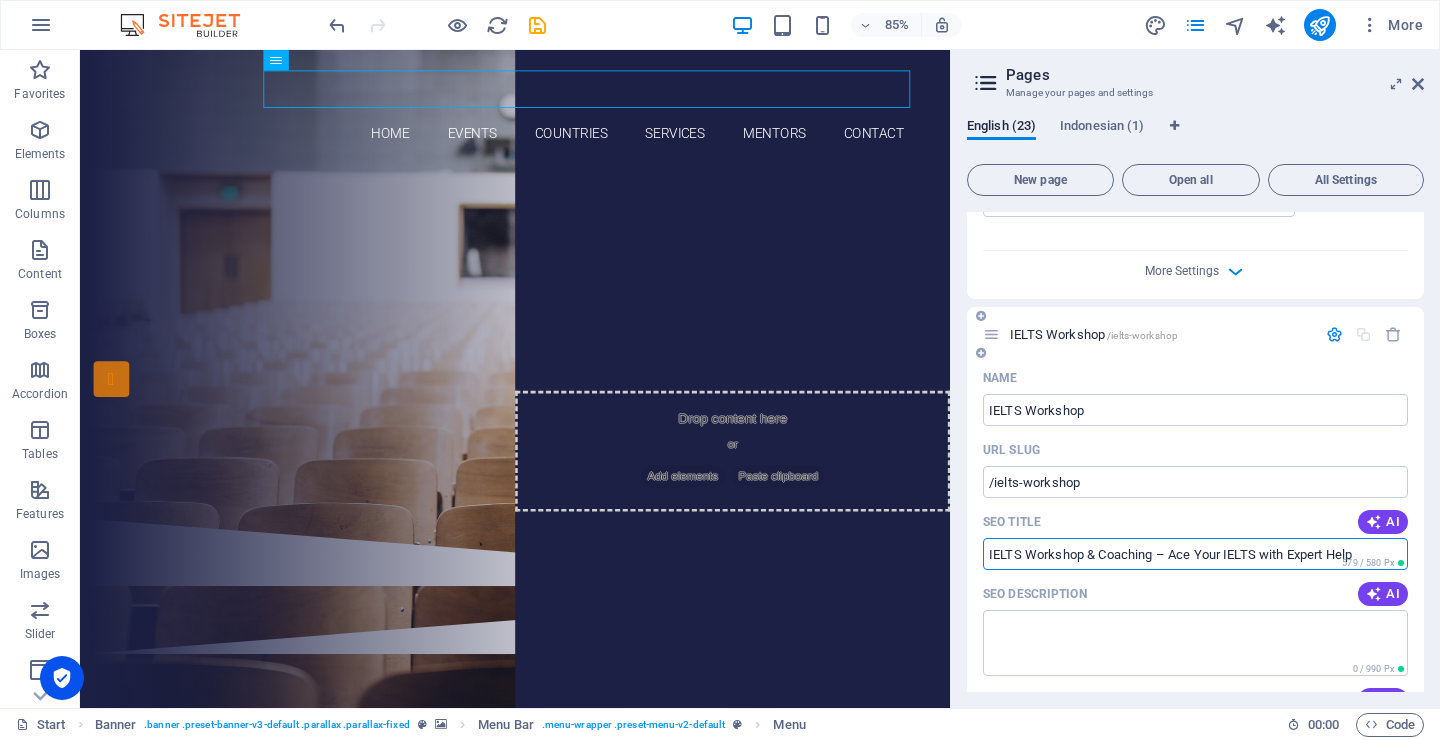 click on "IELTS Workshop & Coaching – Ace Your IELTS with Expert Help" at bounding box center [1195, 554] 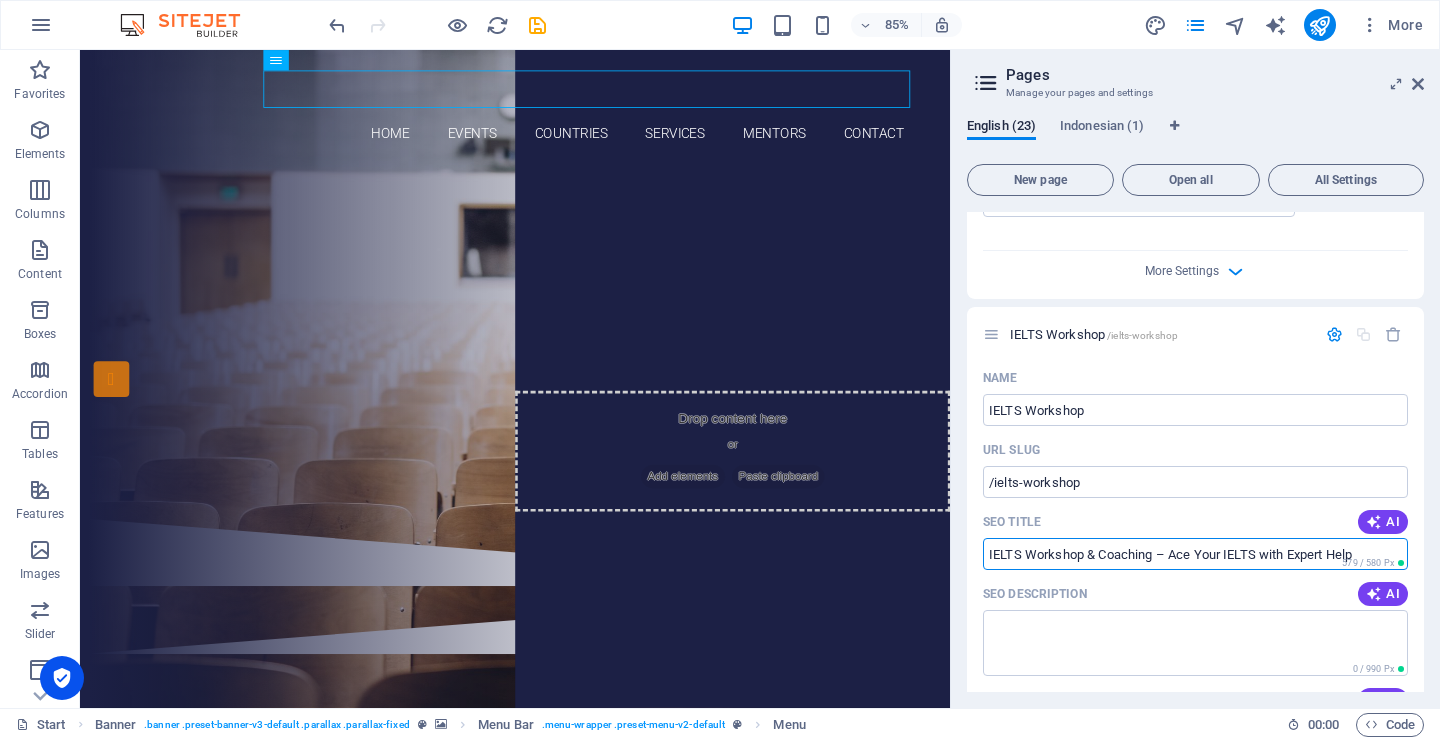 type on "IELTS Workshop & Coaching – Ace Your IELTS with Expert Help" 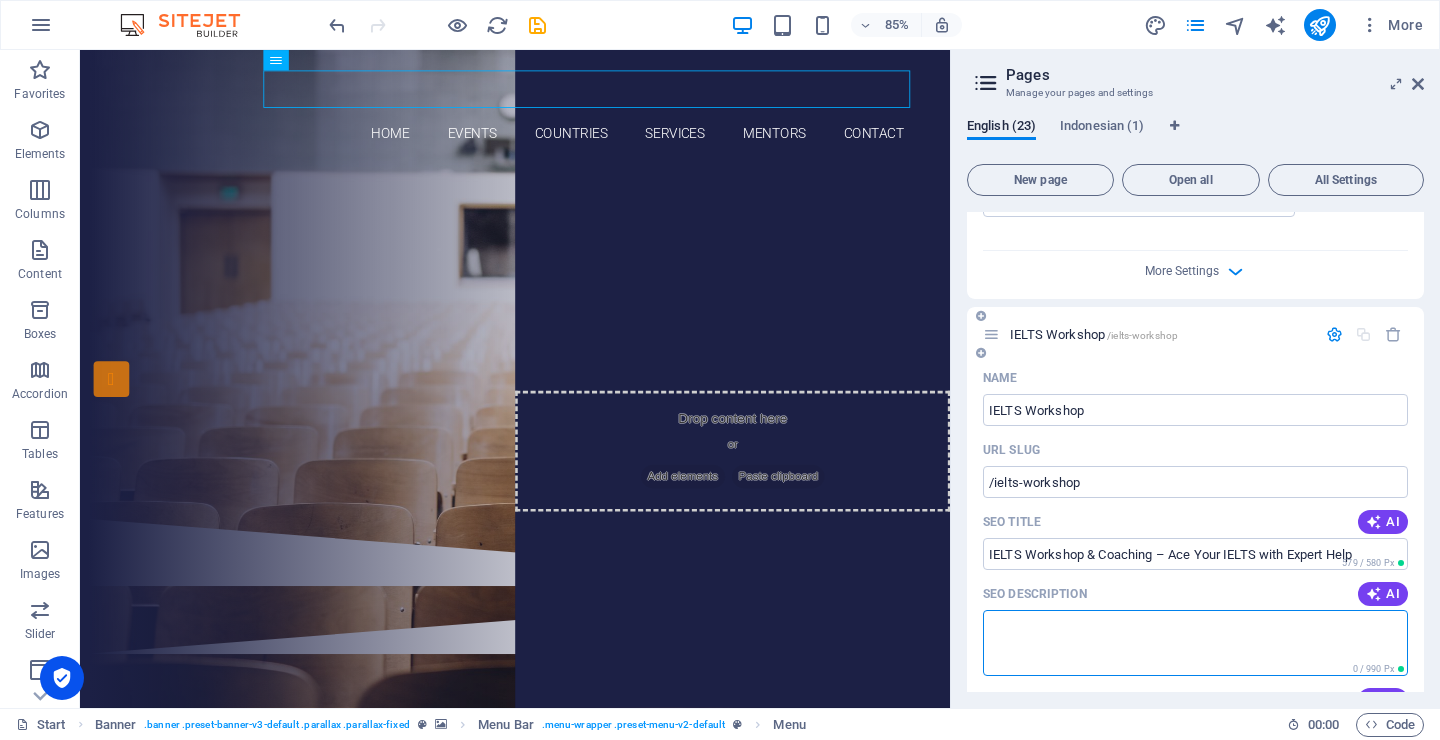 click on "SEO Description" at bounding box center (1195, 642) 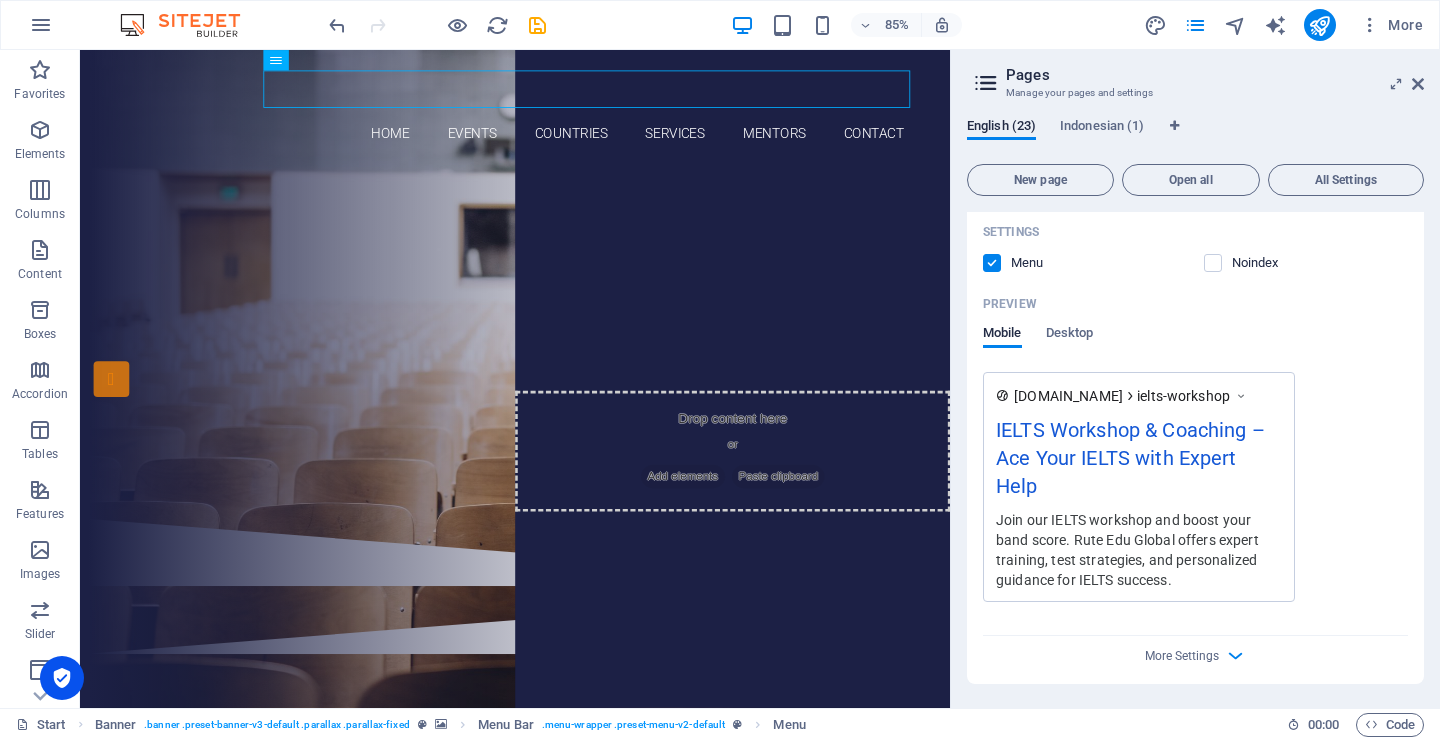 scroll, scrollTop: 2180, scrollLeft: 0, axis: vertical 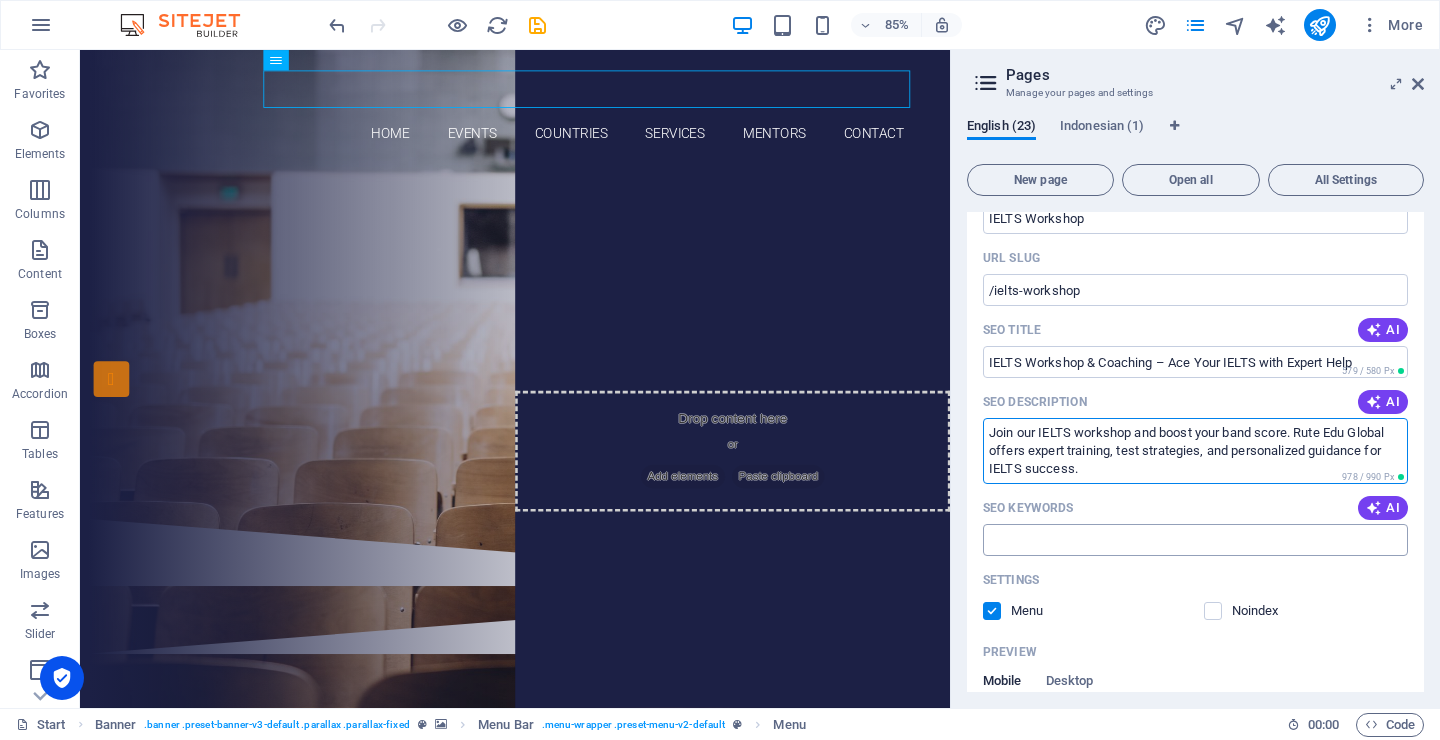 type on "Join our IELTS workshop and boost your band score. Rute Edu Global offers expert training, test strategies, and personalized guidance for IELTS success." 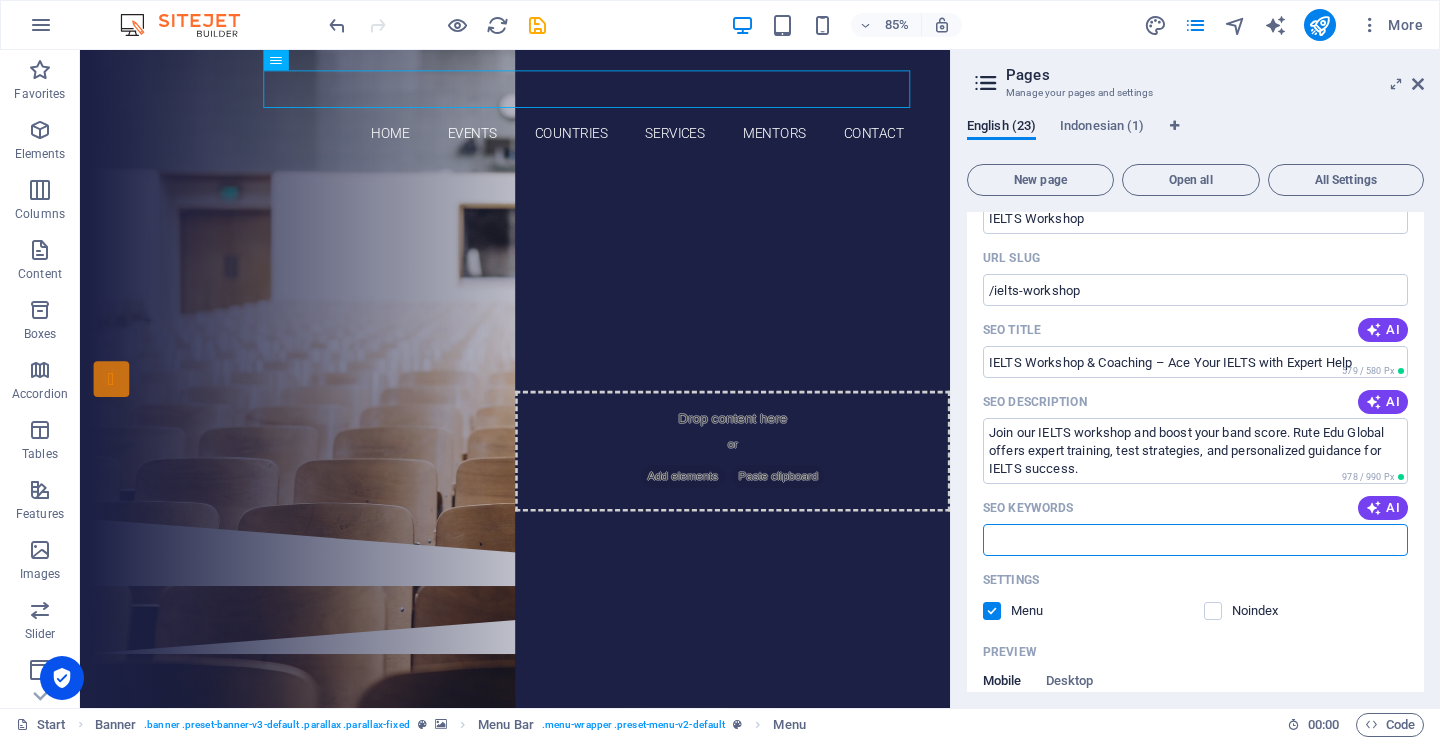 click on "SEO Keywords" at bounding box center [1195, 540] 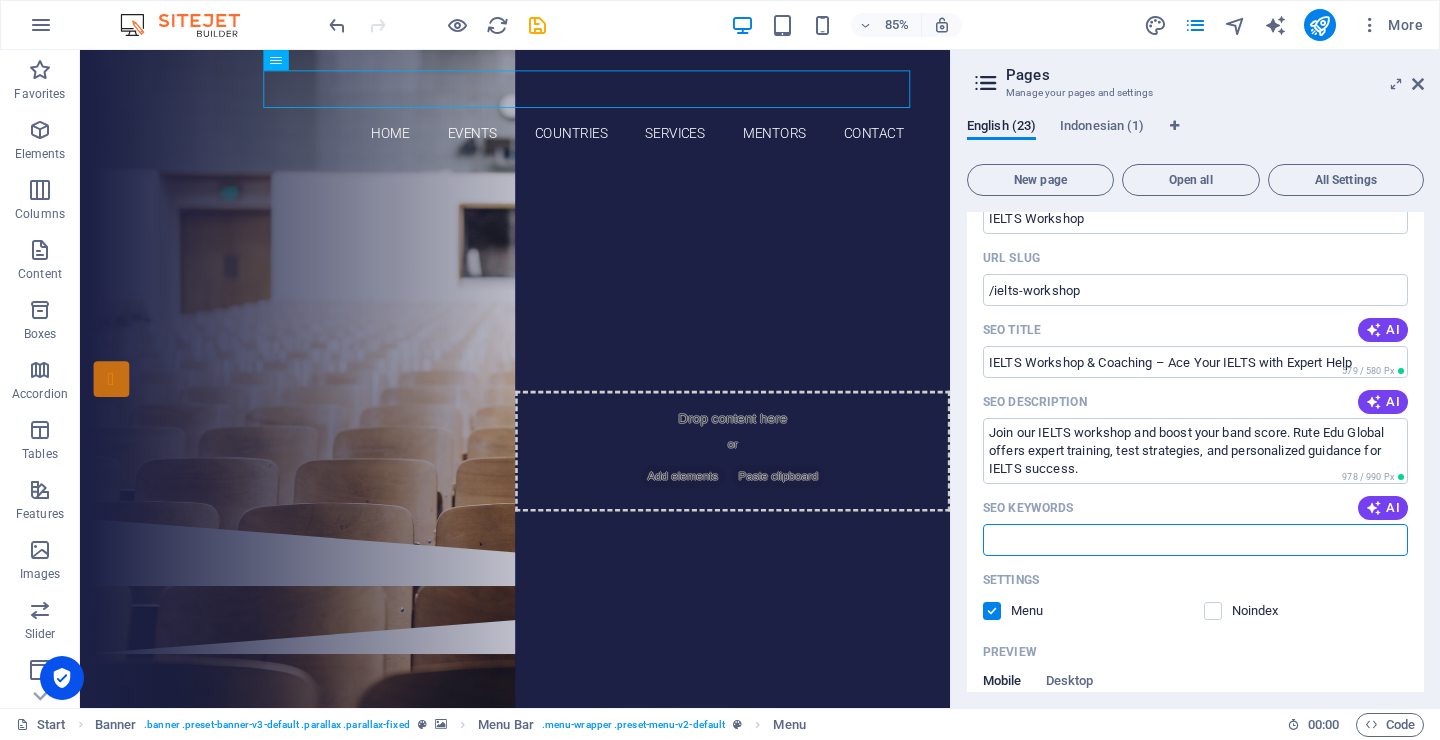 click on "SEO Keywords" at bounding box center (1195, 540) 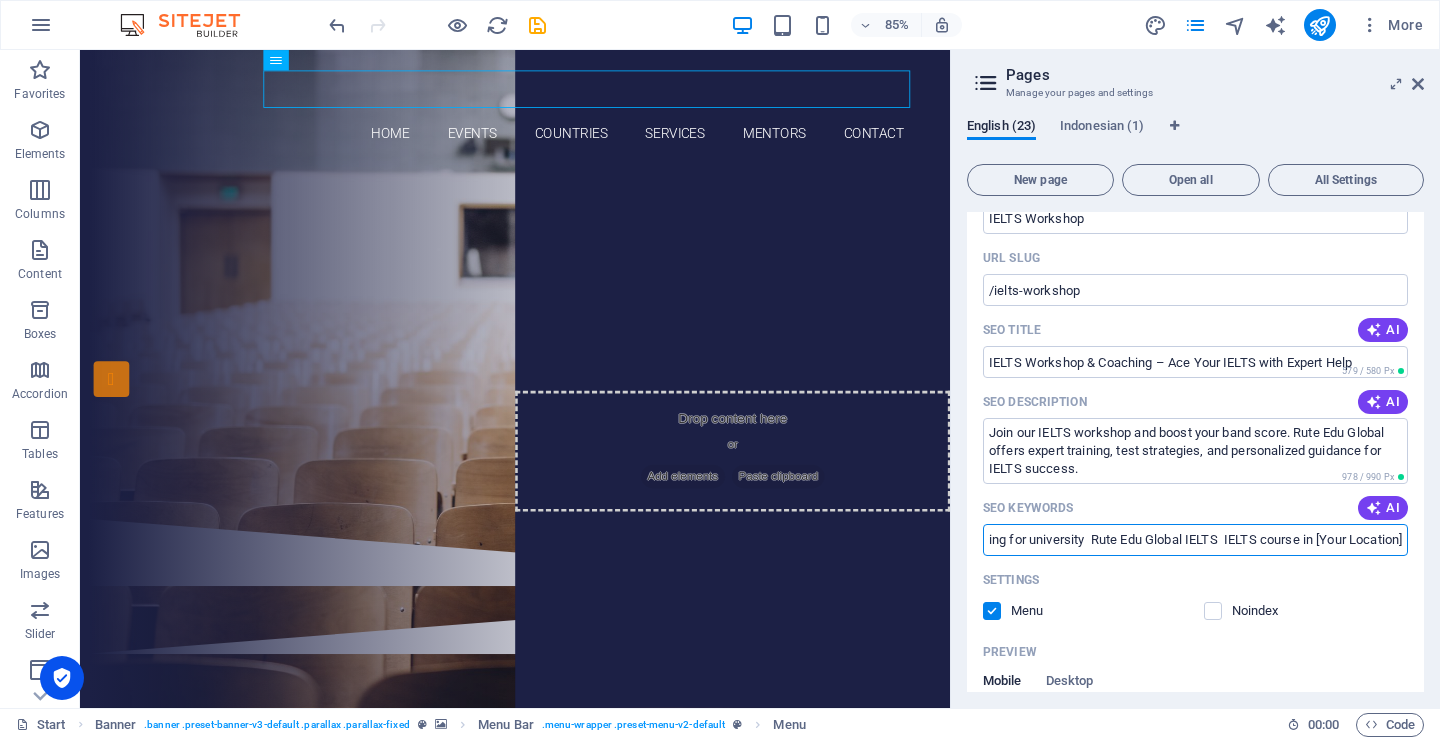 scroll, scrollTop: 0, scrollLeft: 0, axis: both 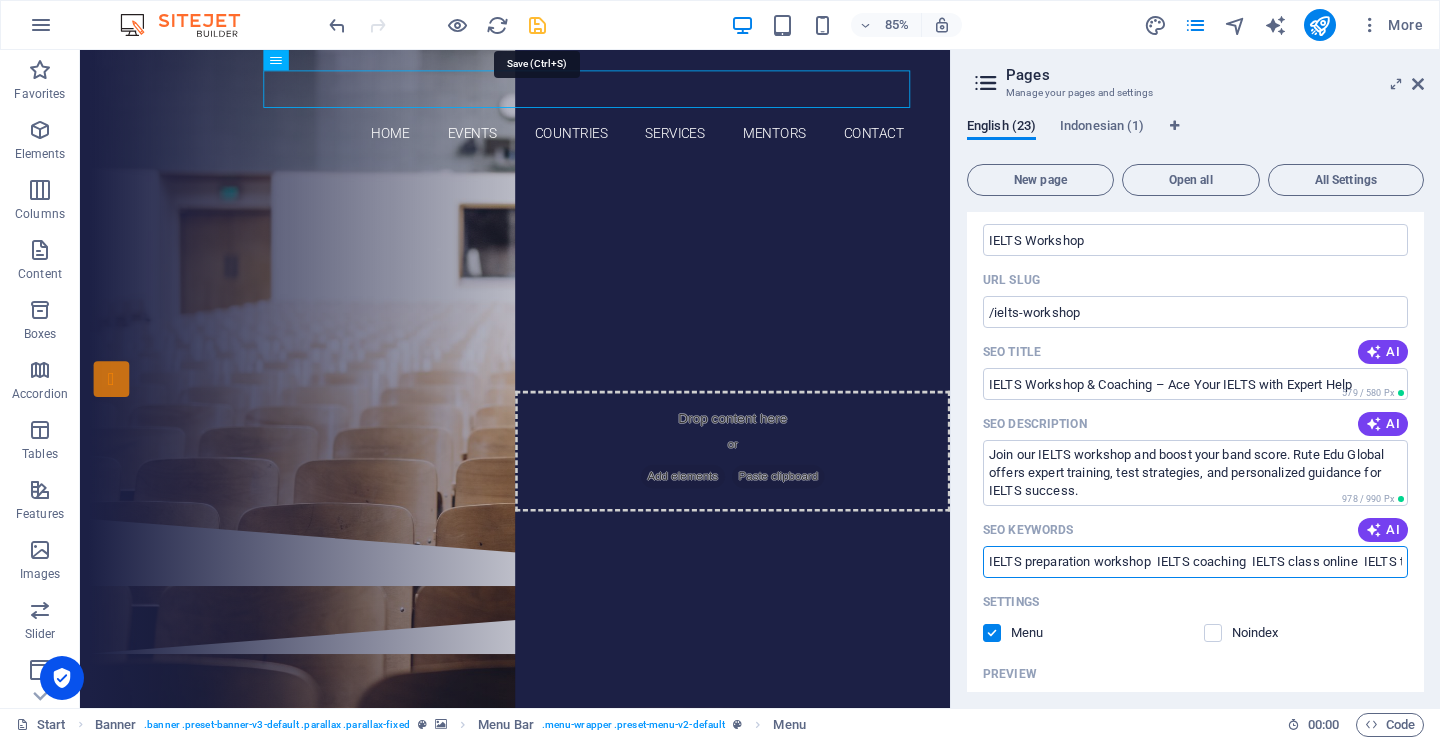 type on "IELTS preparation workshop  IELTS coaching  IELTS class online  IELTS test strategies  IELTS mock test  IELTS band score improvement  Study abroad IELTS prep  IELTS training for university  Rute Edu Global IELTS  IELTS course in [Your Location]" 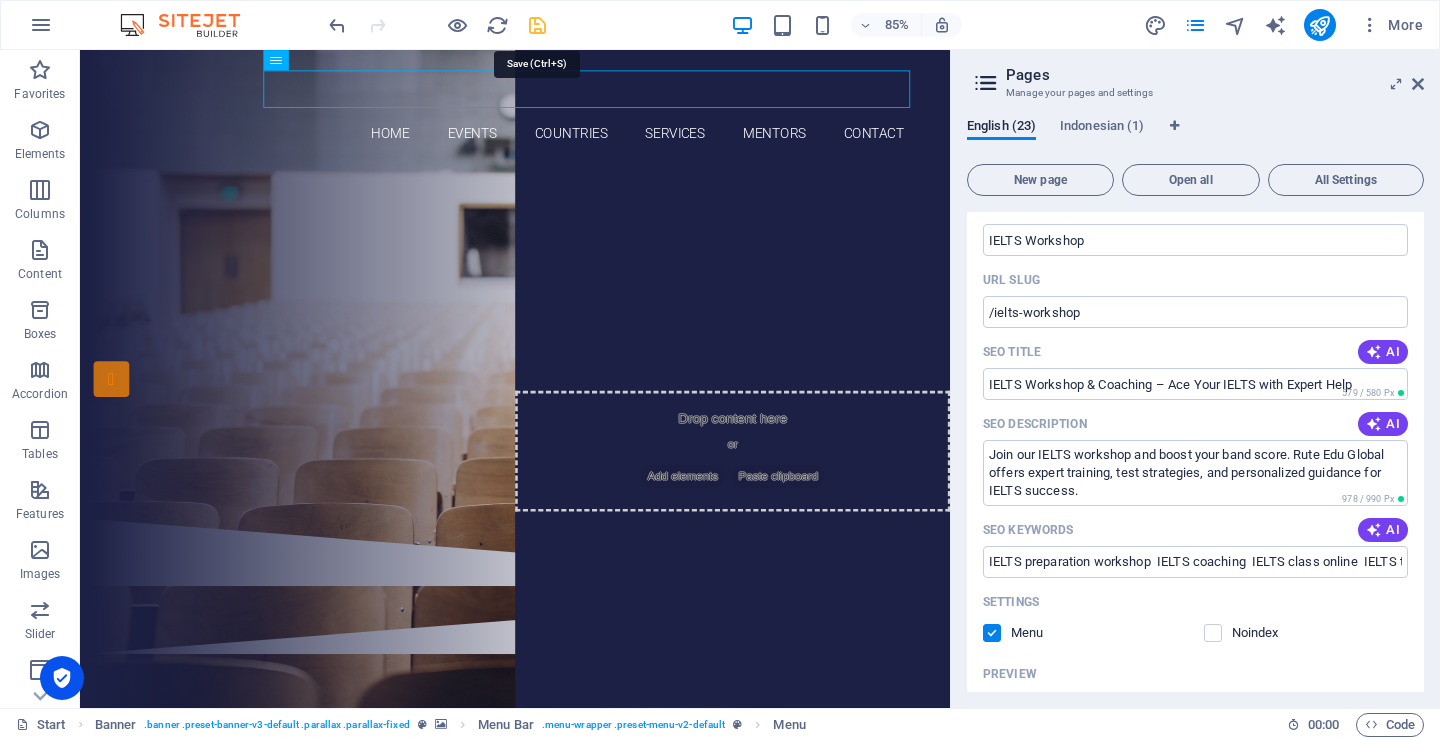 drag, startPoint x: 539, startPoint y: 29, endPoint x: 1260, endPoint y: 316, distance: 776.0219 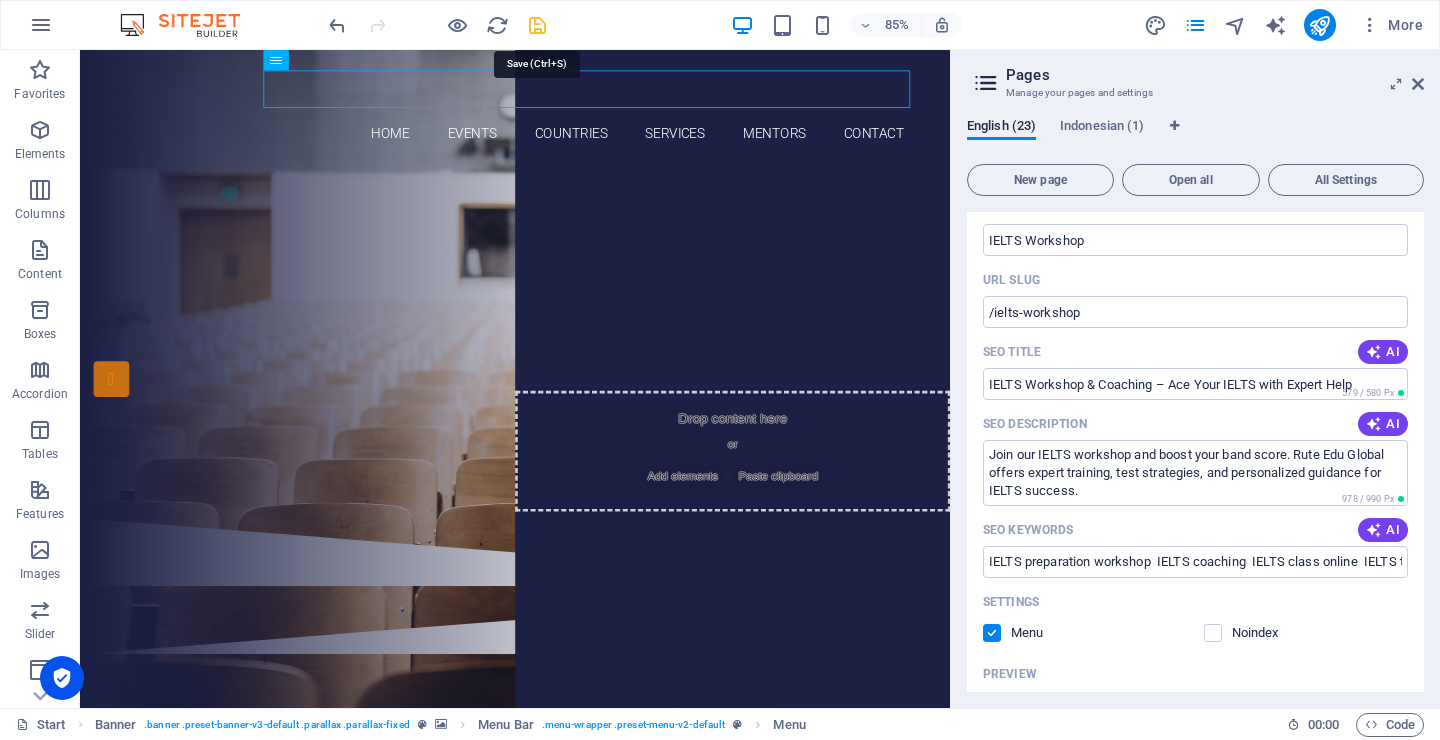 click at bounding box center [537, 25] 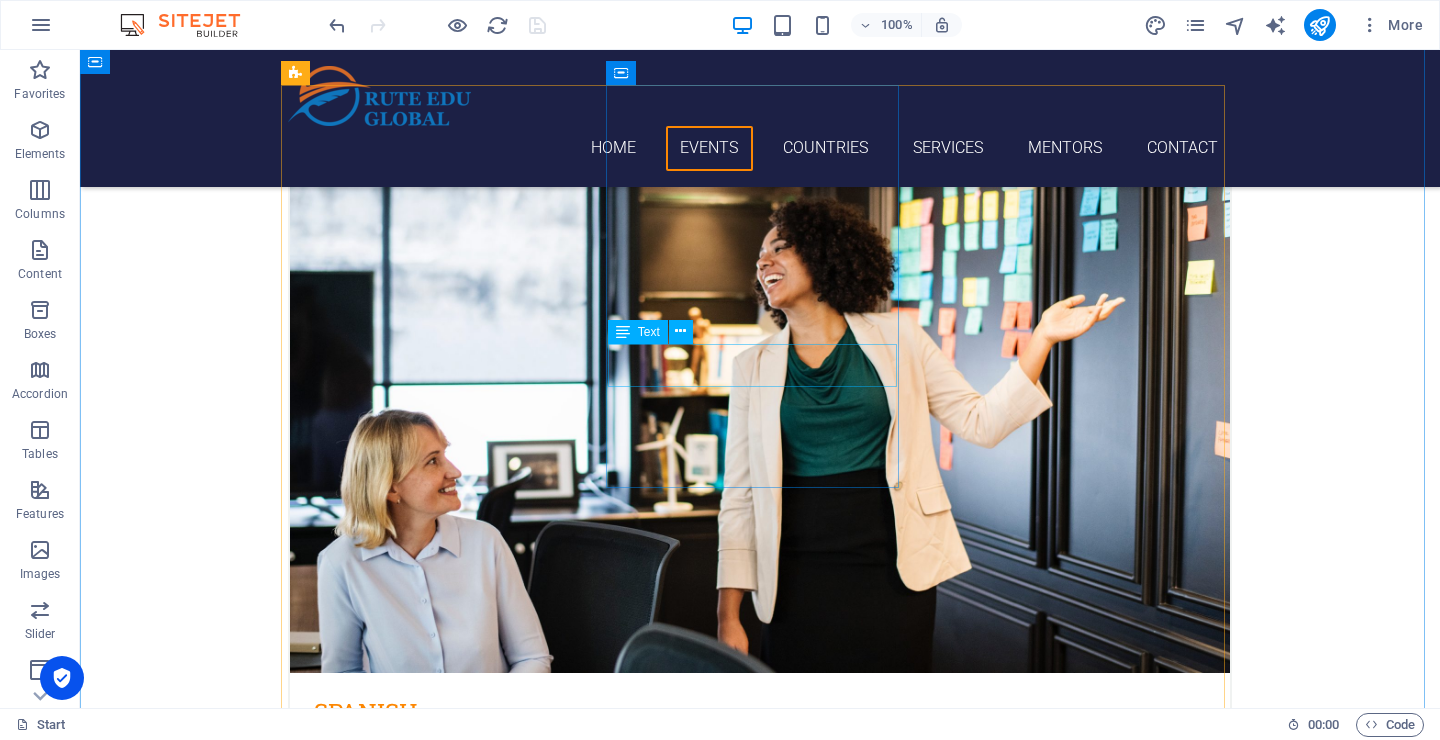 scroll, scrollTop: 0, scrollLeft: 0, axis: both 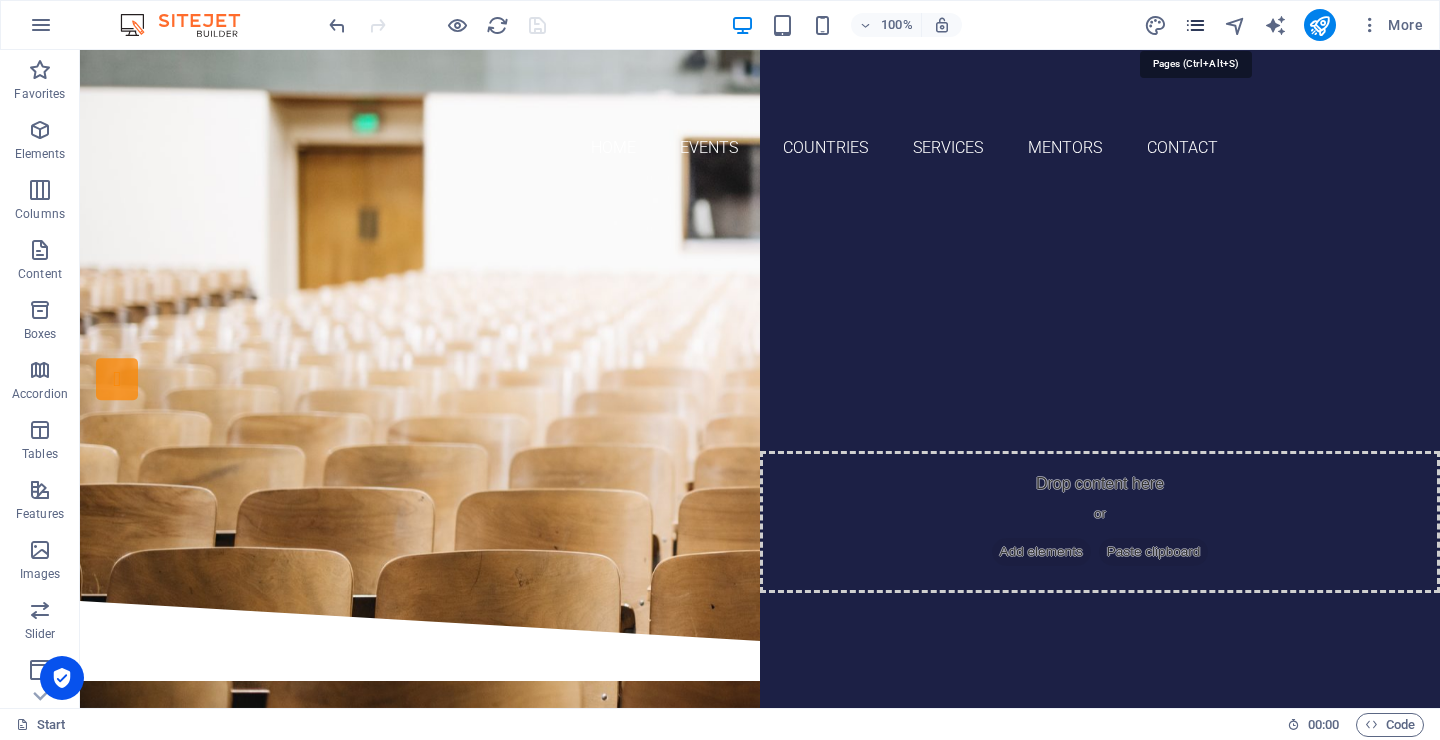 click at bounding box center [1195, 25] 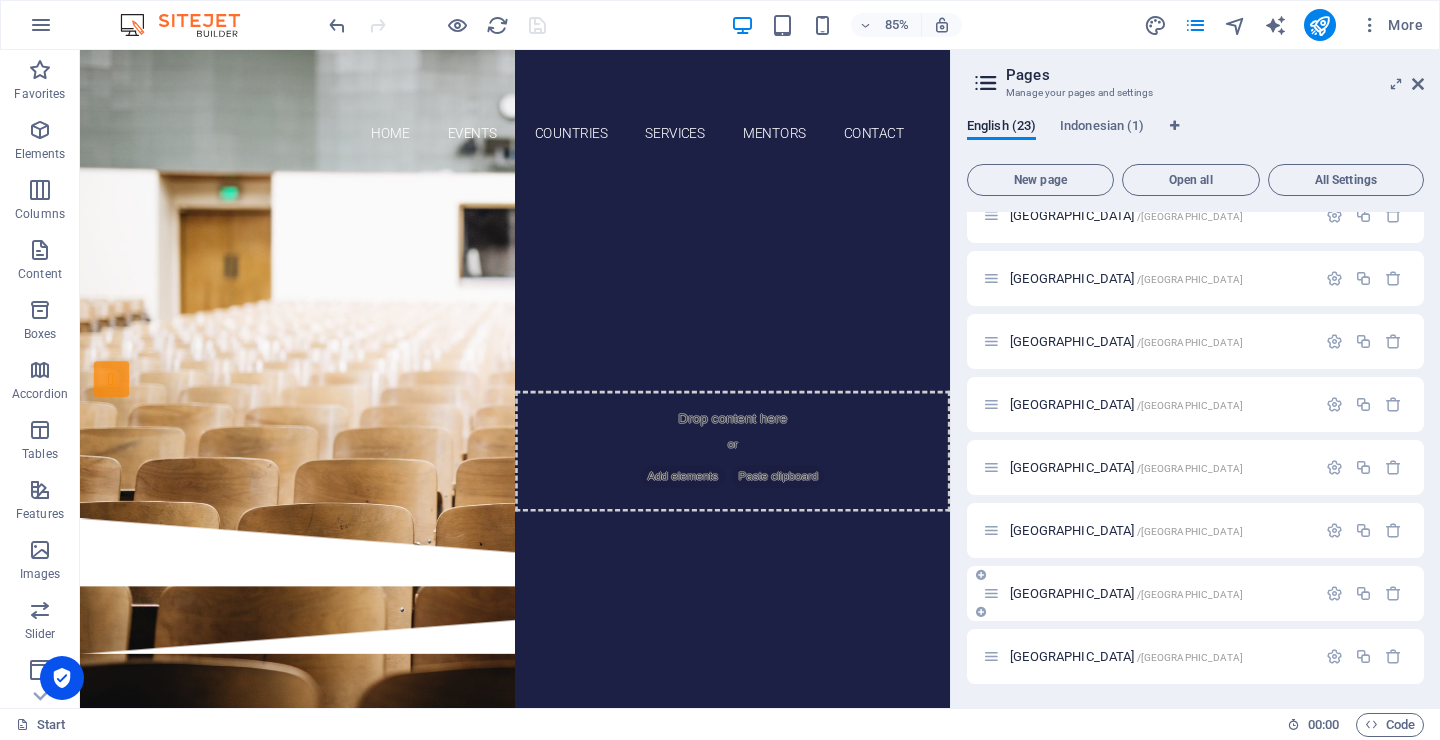 scroll, scrollTop: 969, scrollLeft: 0, axis: vertical 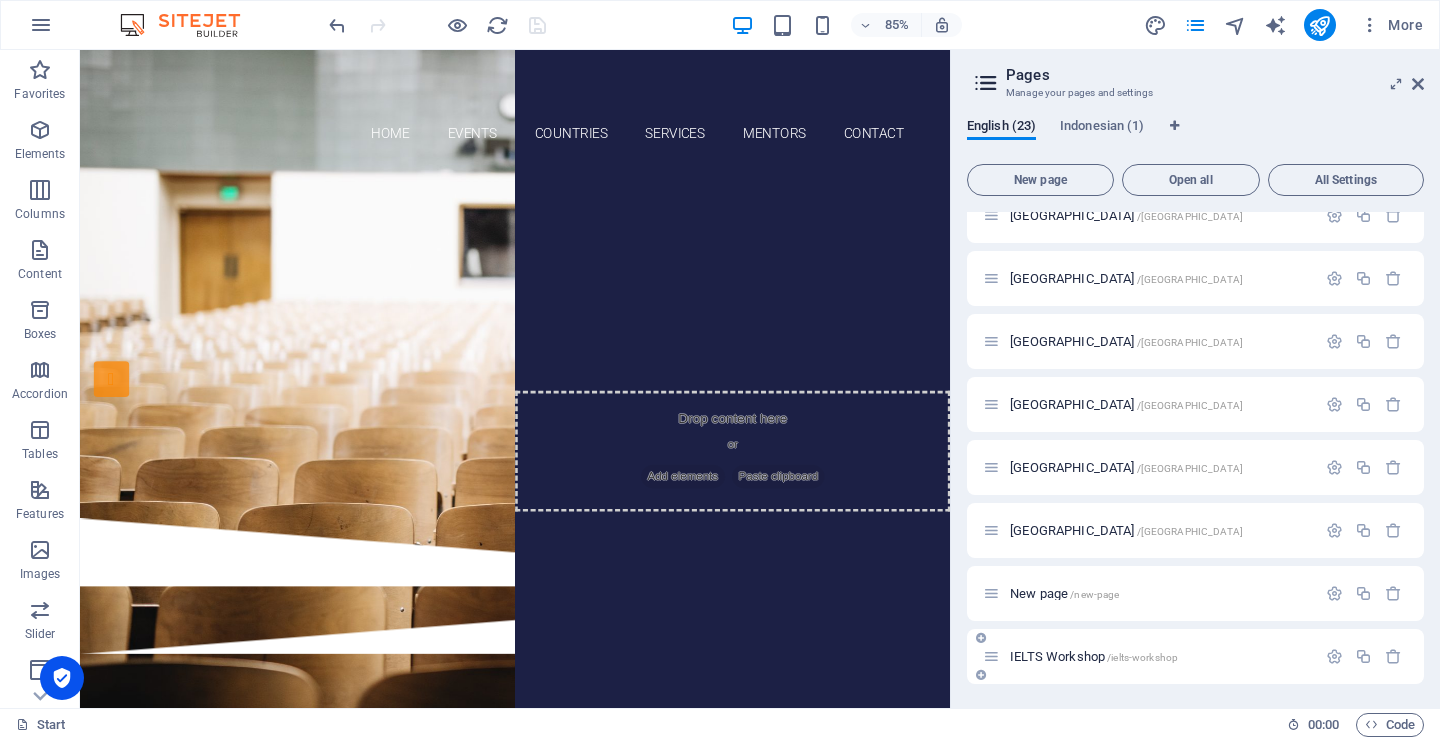 click on "IELTS Workshop  /ielts-workshop" at bounding box center (1094, 656) 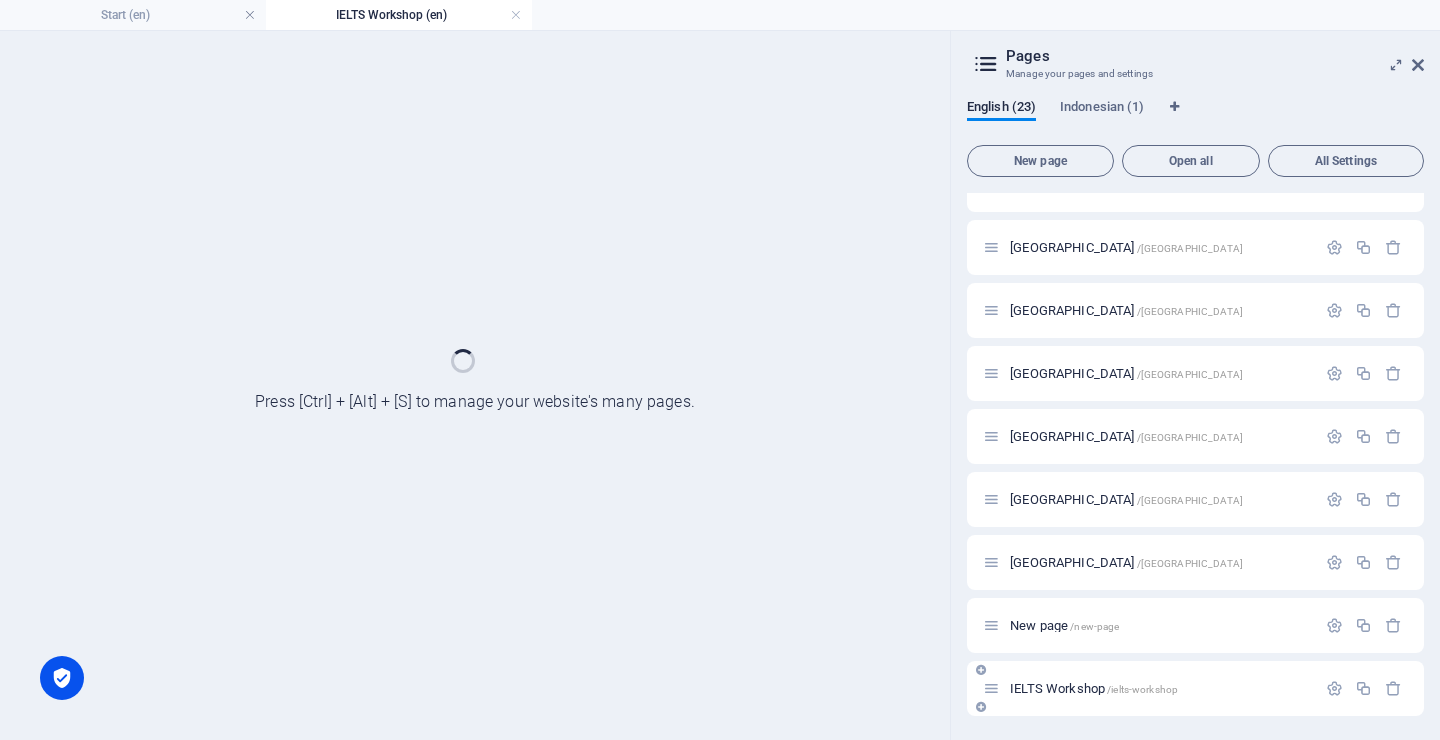 scroll, scrollTop: 918, scrollLeft: 0, axis: vertical 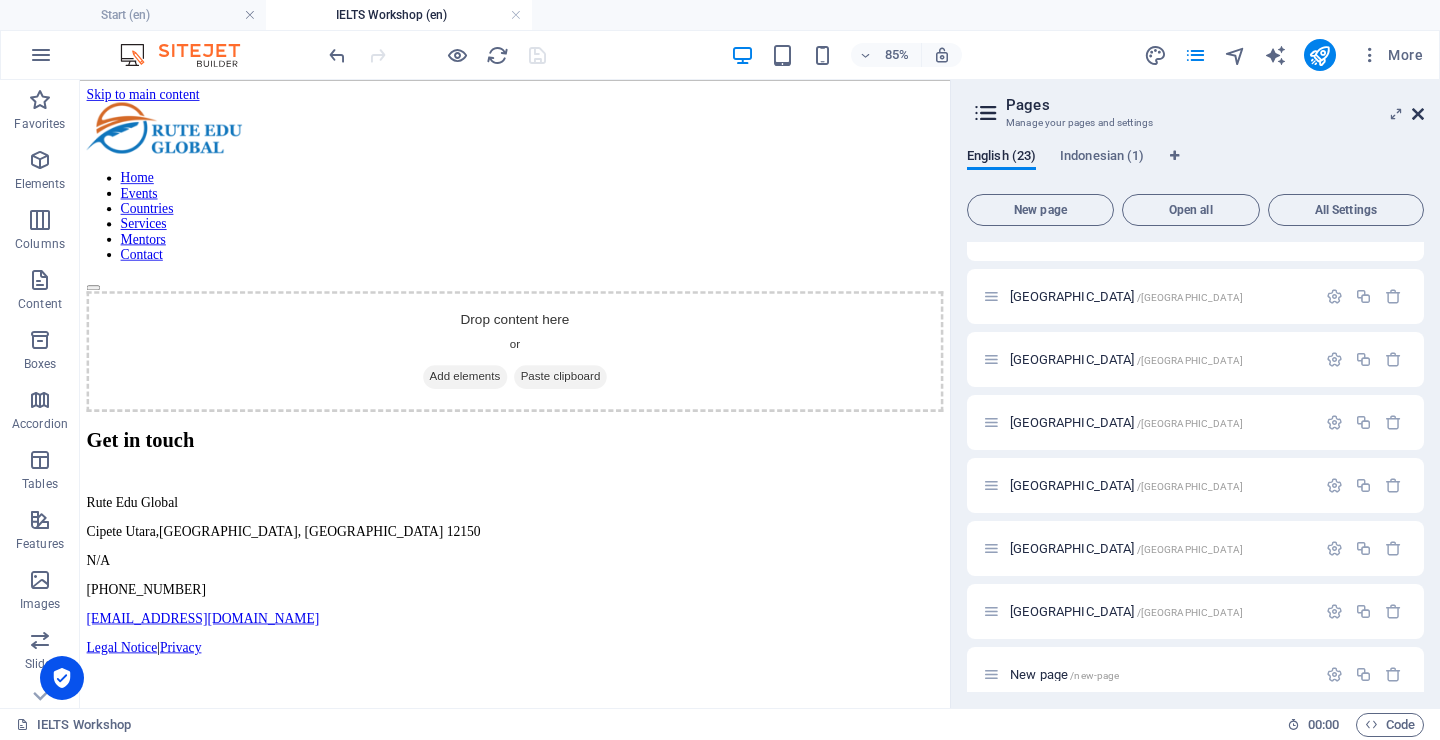 click at bounding box center [1418, 114] 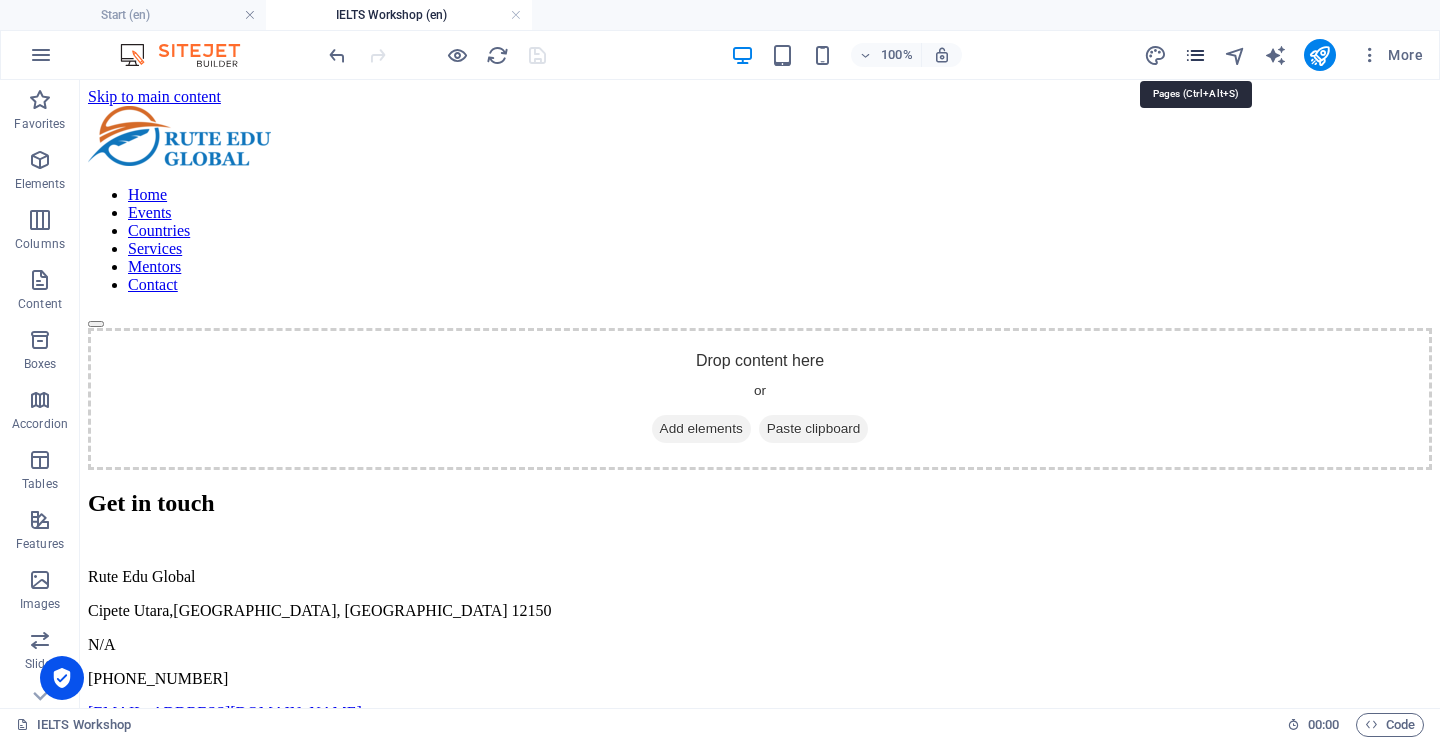 click at bounding box center [1195, 55] 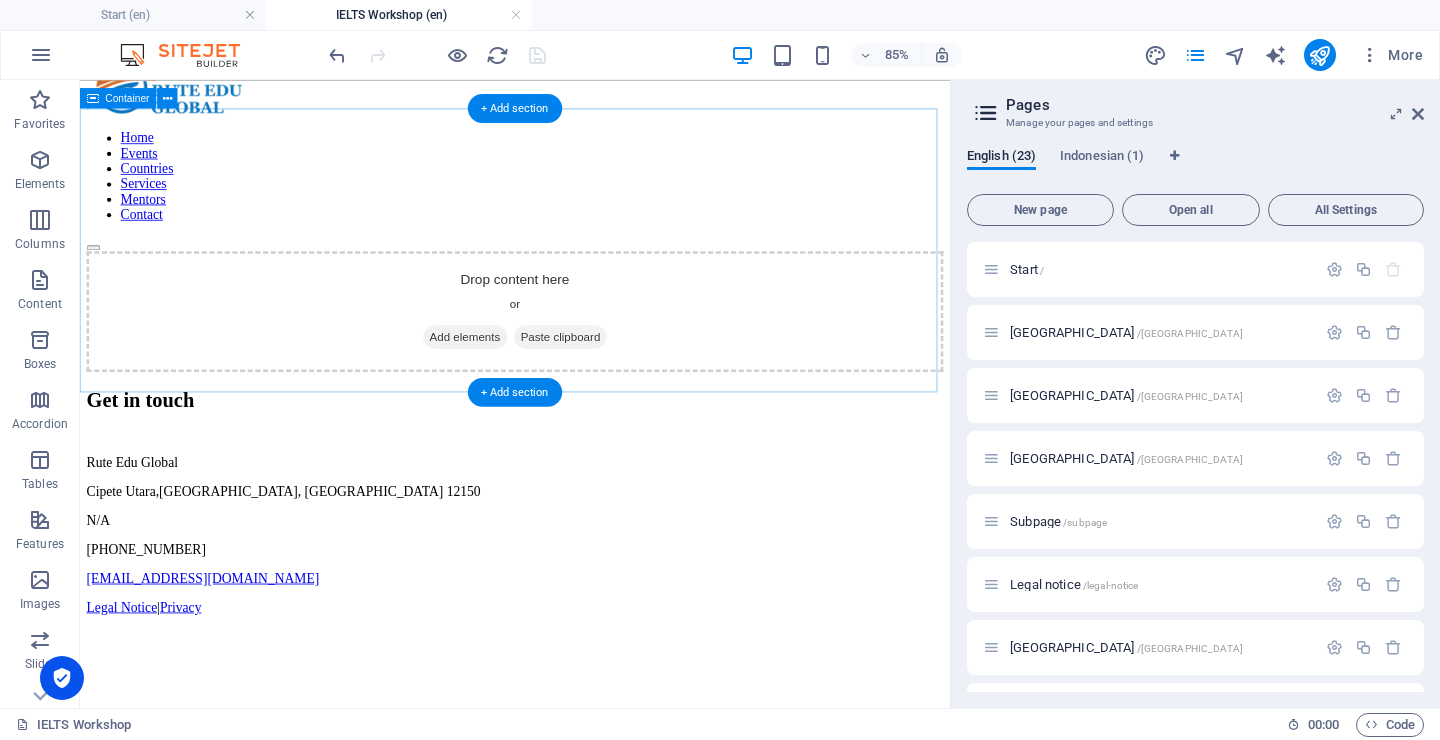 scroll, scrollTop: 0, scrollLeft: 0, axis: both 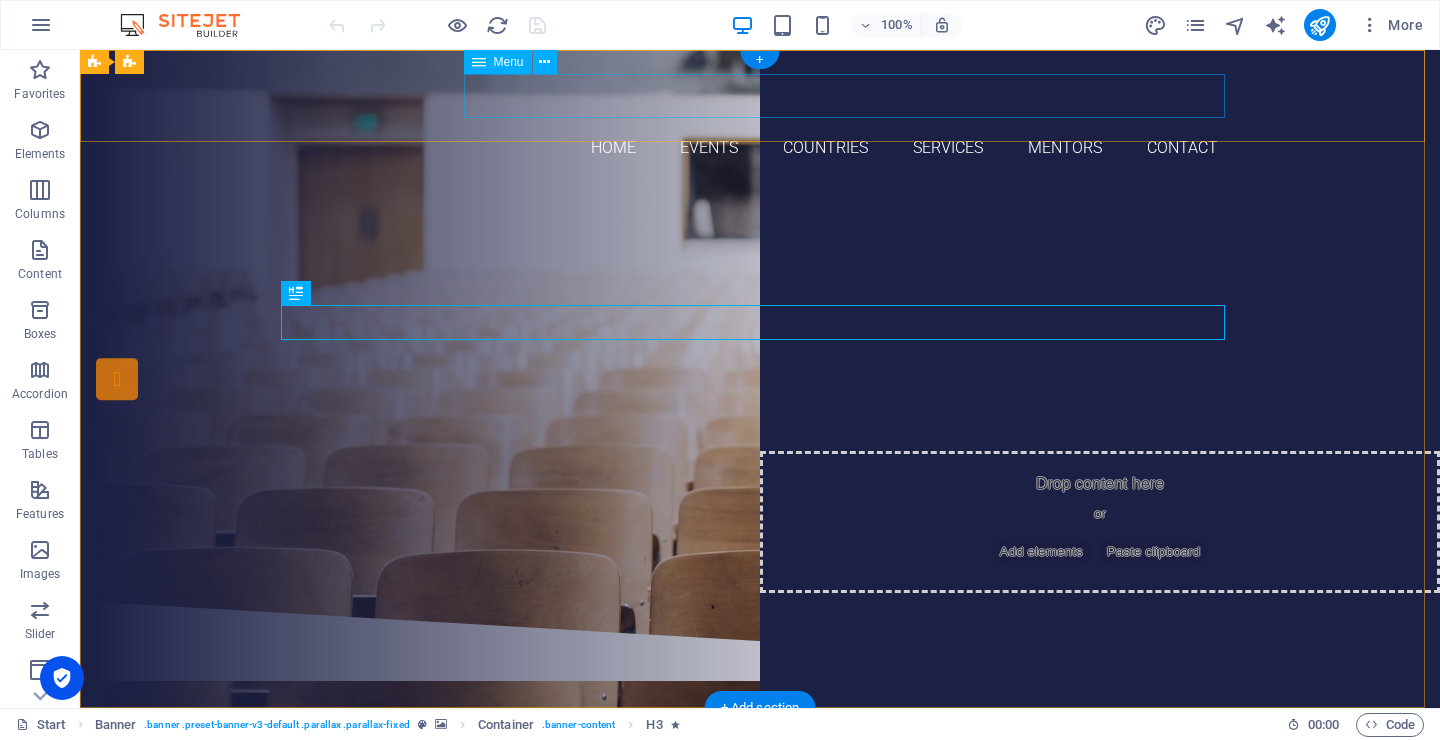 click on "Home Events Countries Services Mentors Contact" at bounding box center [760, 148] 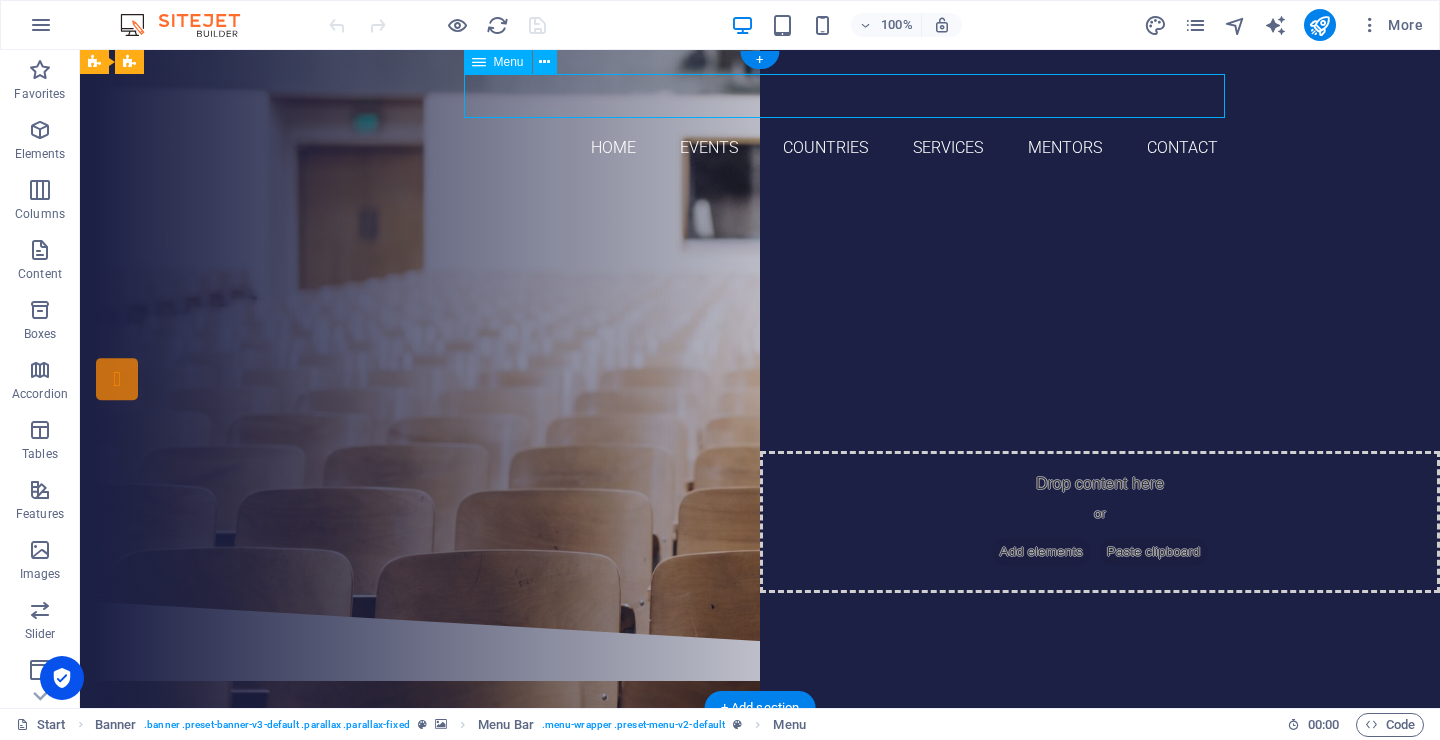 click on "Home Events Countries Services Mentors Contact" at bounding box center (760, 148) 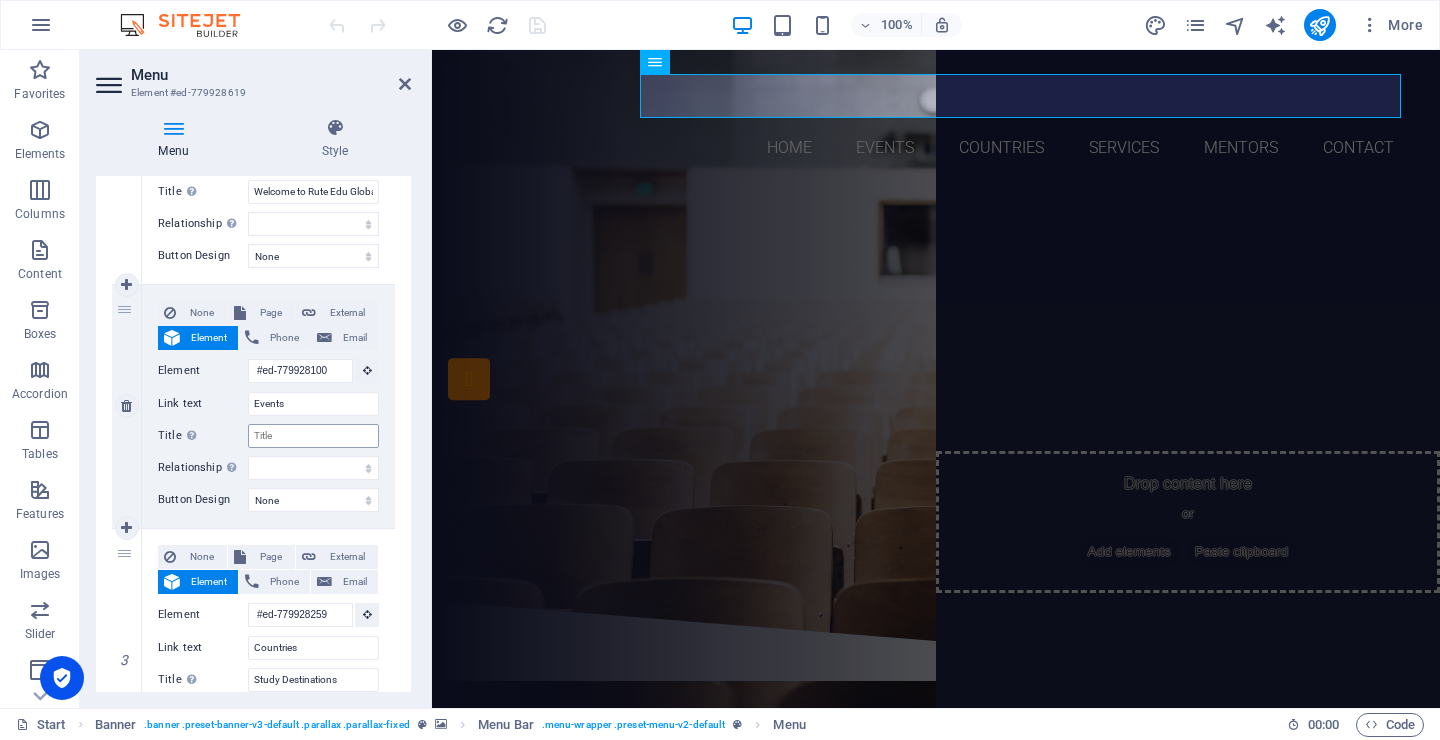 scroll, scrollTop: 330, scrollLeft: 0, axis: vertical 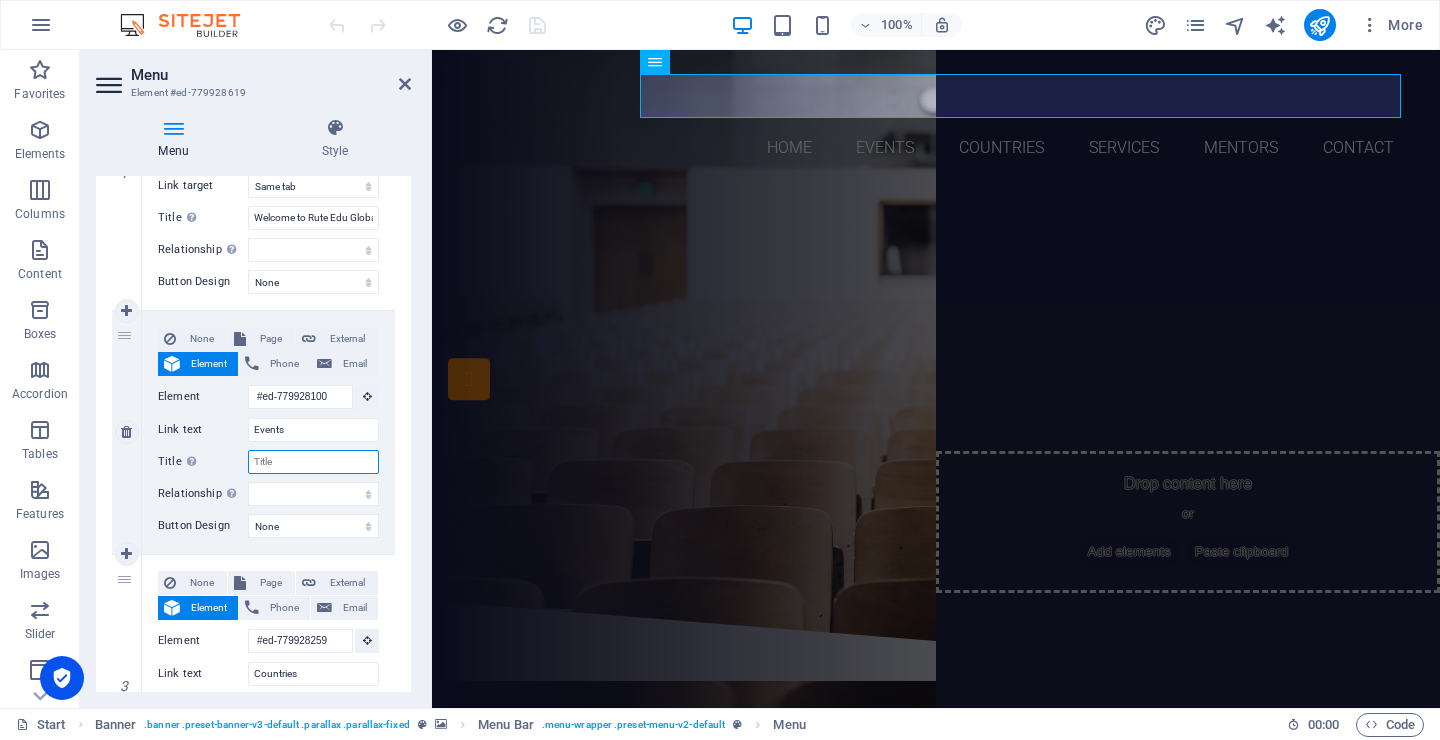 click on "Title Additional link description, should not be the same as the link text. The title is most often shown as a tooltip text when the mouse moves over the element. Leave empty if uncertain." at bounding box center (313, 462) 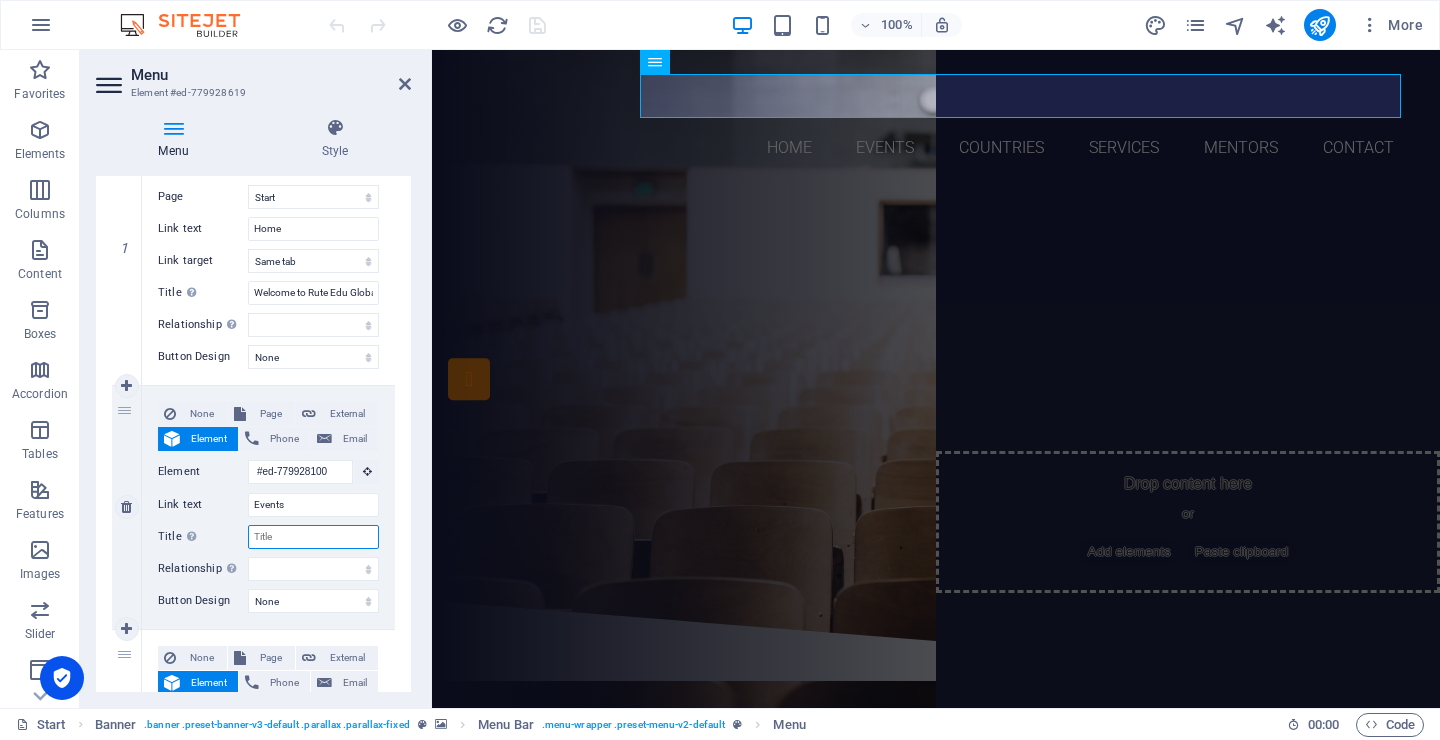 scroll, scrollTop: 13, scrollLeft: 0, axis: vertical 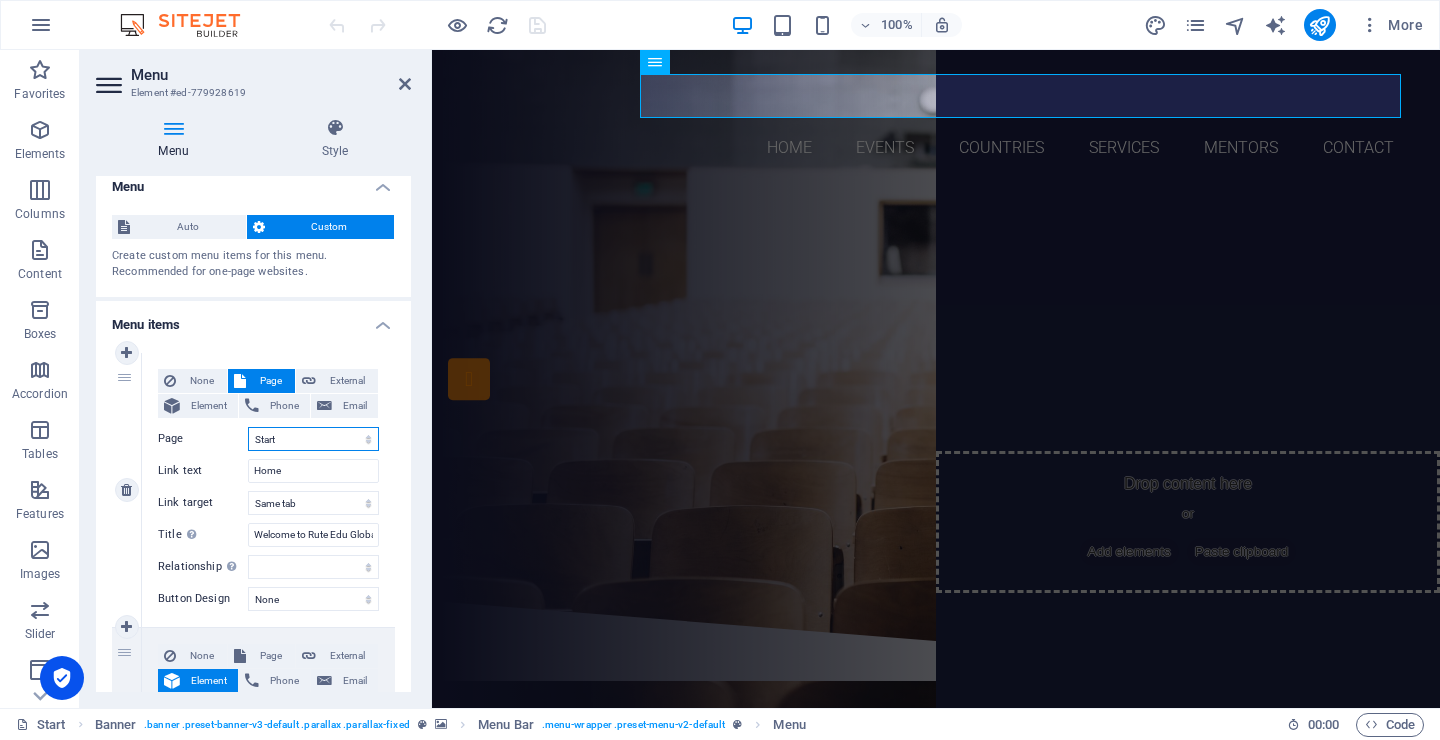 click on "Start [GEOGRAPHIC_DATA] [GEOGRAPHIC_DATA] [GEOGRAPHIC_DATA] Subpage Legal notice [GEOGRAPHIC_DATA] THE U.K. [GEOGRAPHIC_DATA] [GEOGRAPHIC_DATA] [GEOGRAPHIC_DATA] [GEOGRAPHIC_DATA] [GEOGRAPHIC_DATA] [GEOGRAPHIC_DATA] [GEOGRAPHIC_DATA] [GEOGRAPHIC_DATA] [GEOGRAPHIC_DATA] [GEOGRAPHIC_DATA] [GEOGRAPHIC_DATA] [GEOGRAPHIC_DATA] [GEOGRAPHIC_DATA] New page IELTS Workshop  Start" at bounding box center [313, 439] 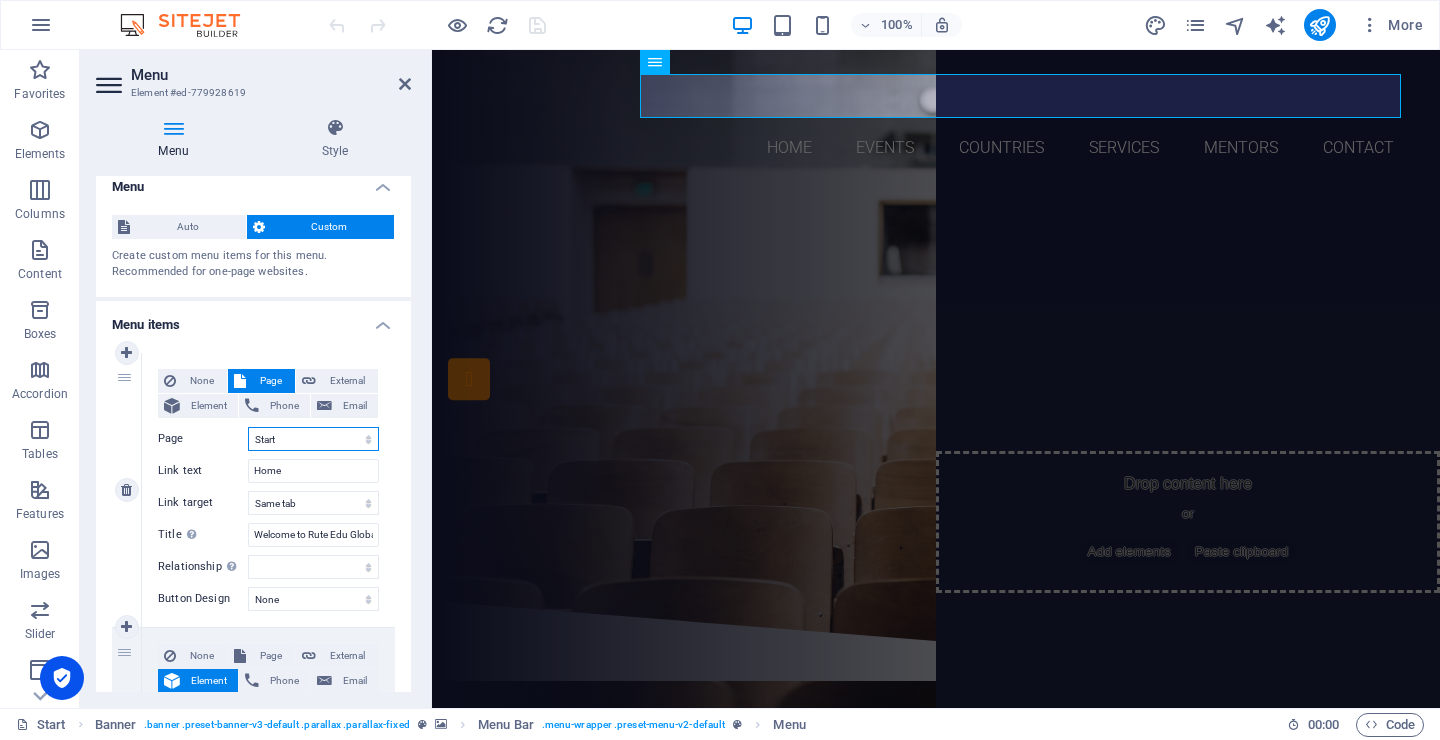 click on "Start [GEOGRAPHIC_DATA] [GEOGRAPHIC_DATA] [GEOGRAPHIC_DATA] Subpage Legal notice [GEOGRAPHIC_DATA] THE U.K. [GEOGRAPHIC_DATA] [GEOGRAPHIC_DATA] [GEOGRAPHIC_DATA] [GEOGRAPHIC_DATA] [GEOGRAPHIC_DATA] [GEOGRAPHIC_DATA] [GEOGRAPHIC_DATA] [GEOGRAPHIC_DATA] [GEOGRAPHIC_DATA] [GEOGRAPHIC_DATA] [GEOGRAPHIC_DATA] [GEOGRAPHIC_DATA] [GEOGRAPHIC_DATA] New page IELTS Workshop  Start" at bounding box center [313, 439] 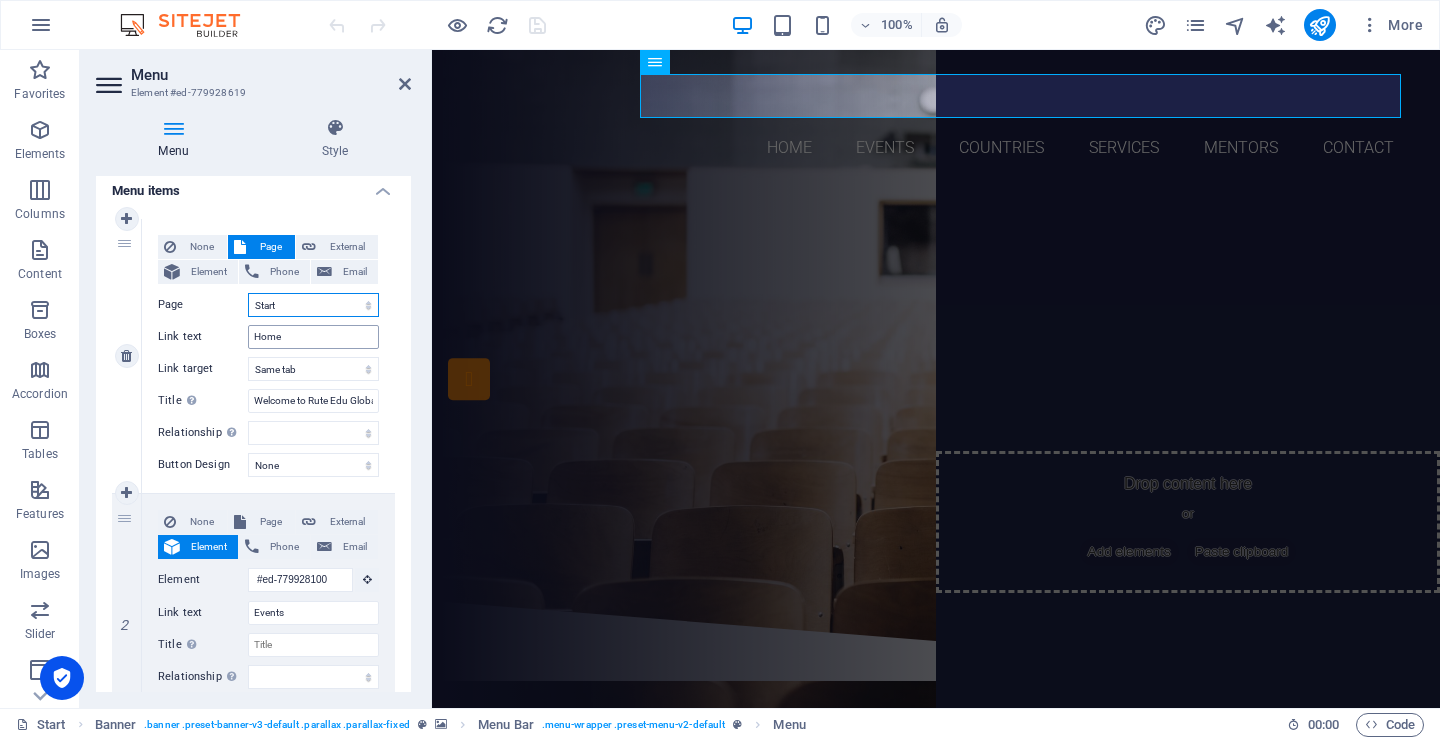 scroll, scrollTop: 0, scrollLeft: 0, axis: both 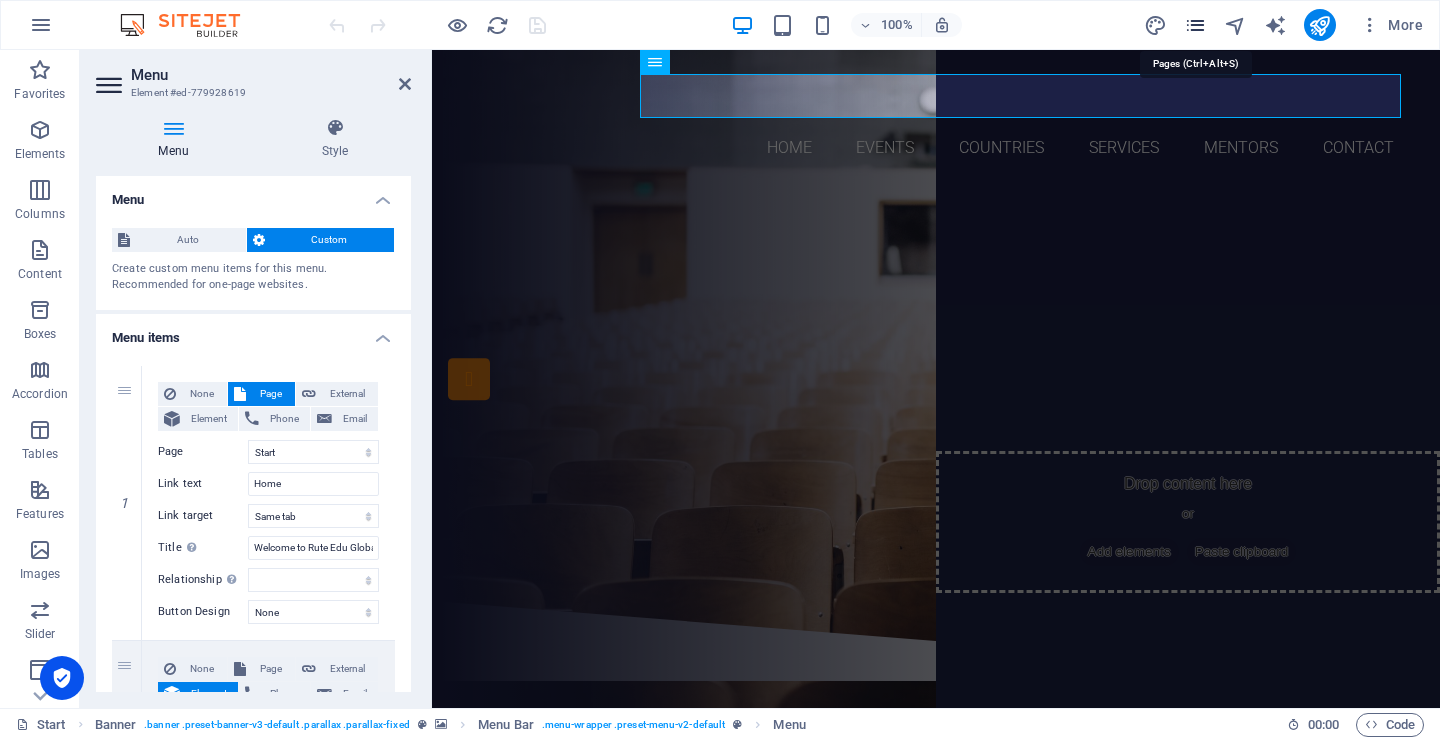 click at bounding box center [1195, 25] 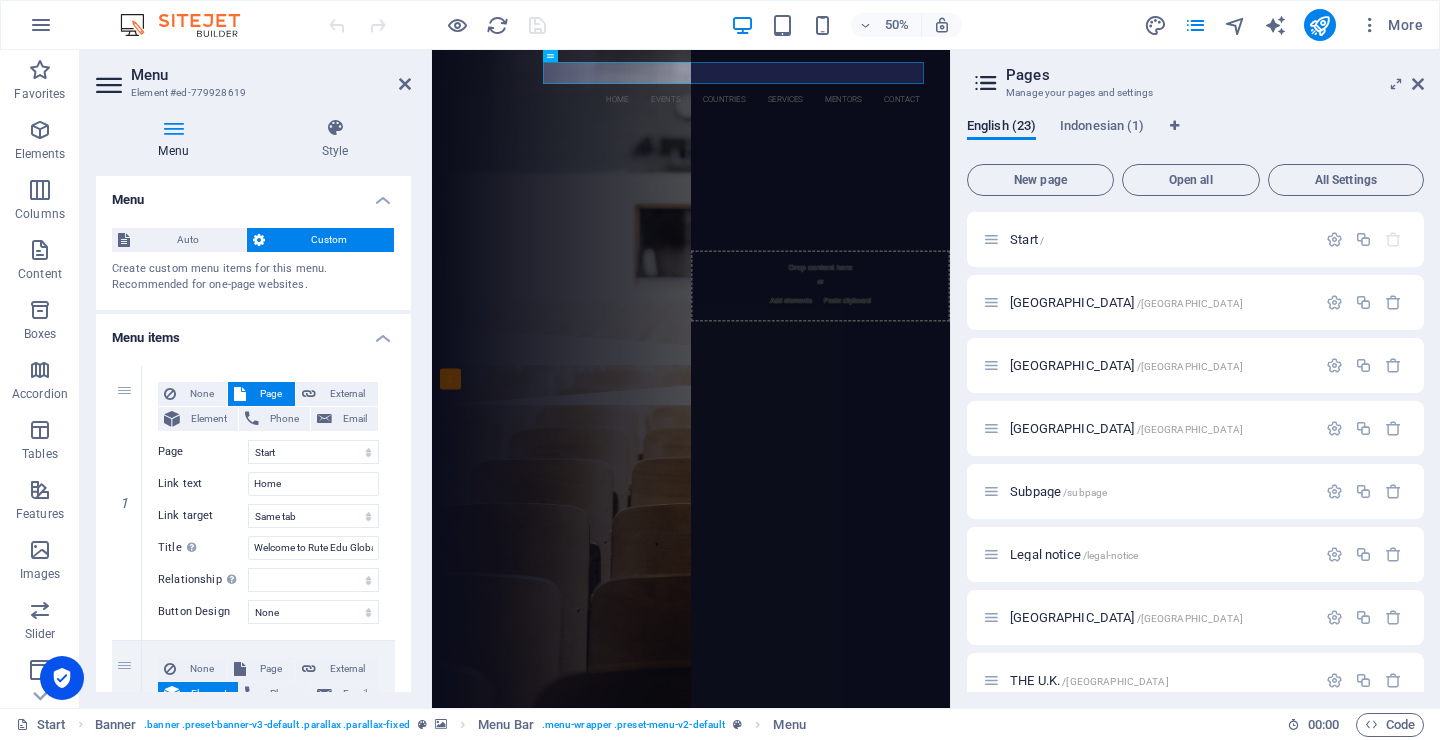 scroll, scrollTop: 969, scrollLeft: 0, axis: vertical 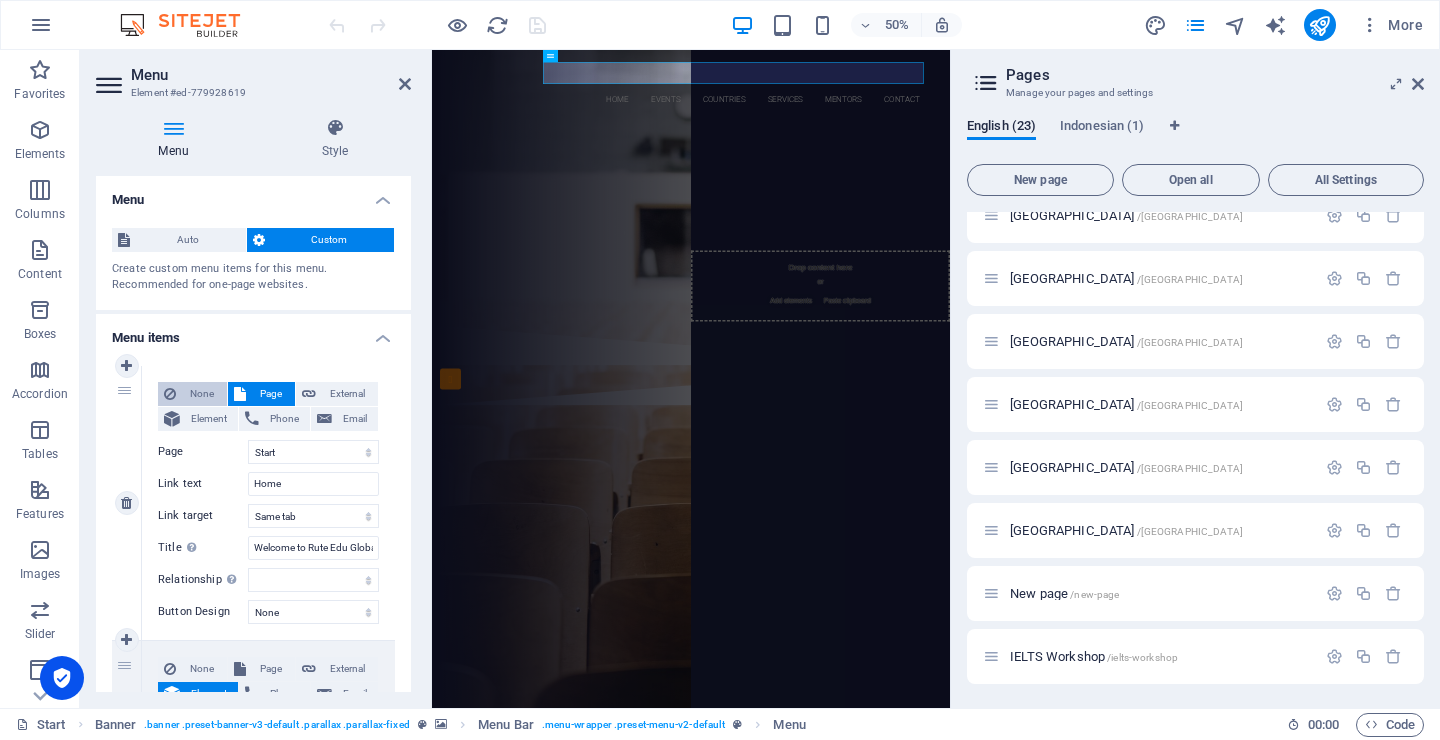 click on "None" at bounding box center [201, 394] 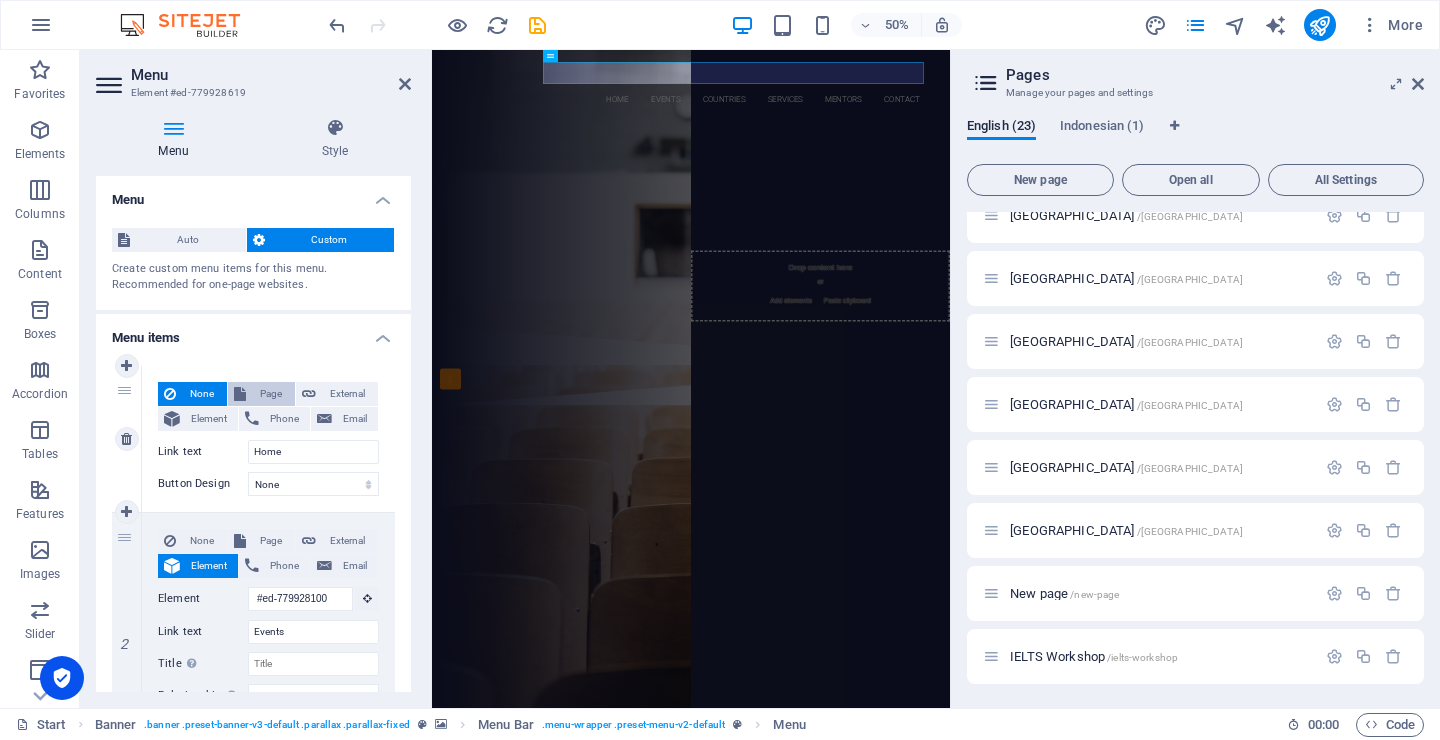 click on "Page" at bounding box center (270, 394) 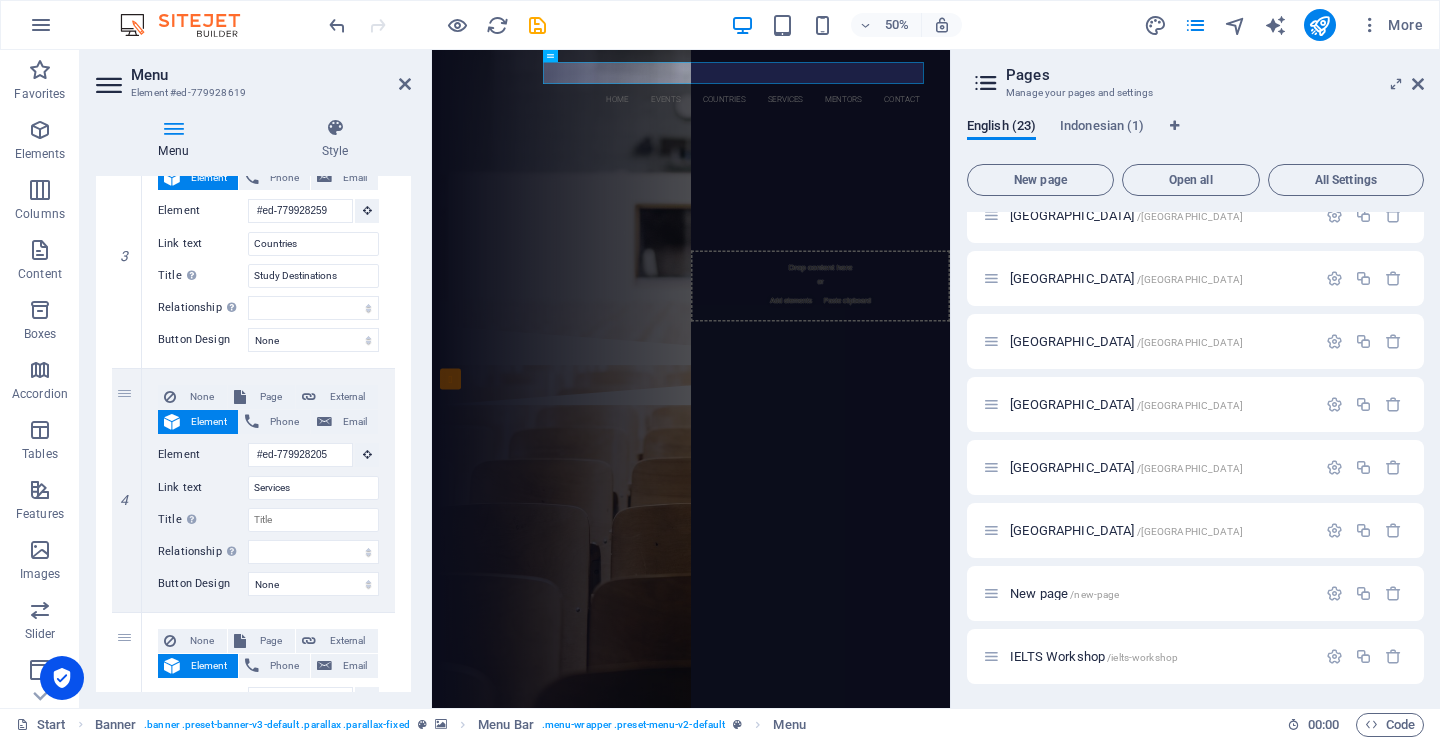 scroll, scrollTop: 766, scrollLeft: 0, axis: vertical 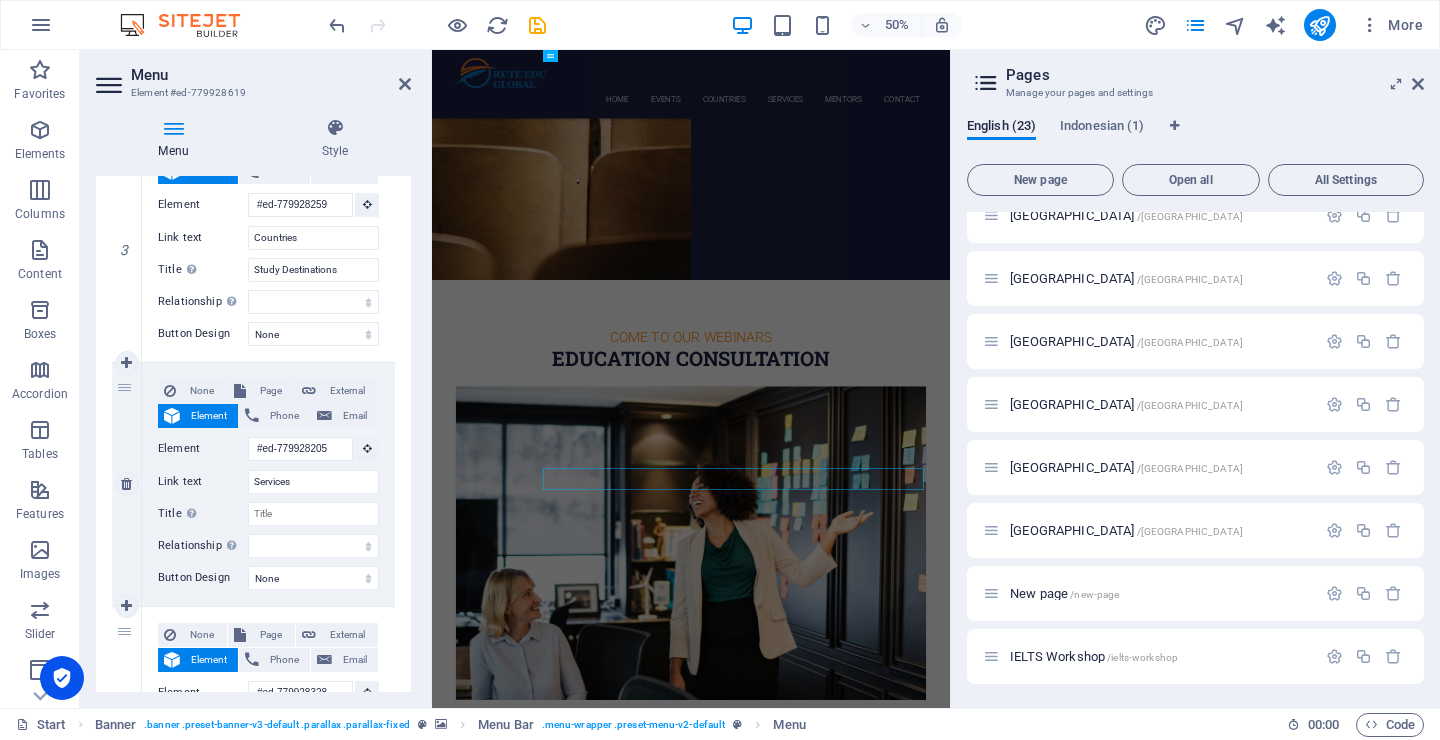 click on "Link text" at bounding box center (203, 482) 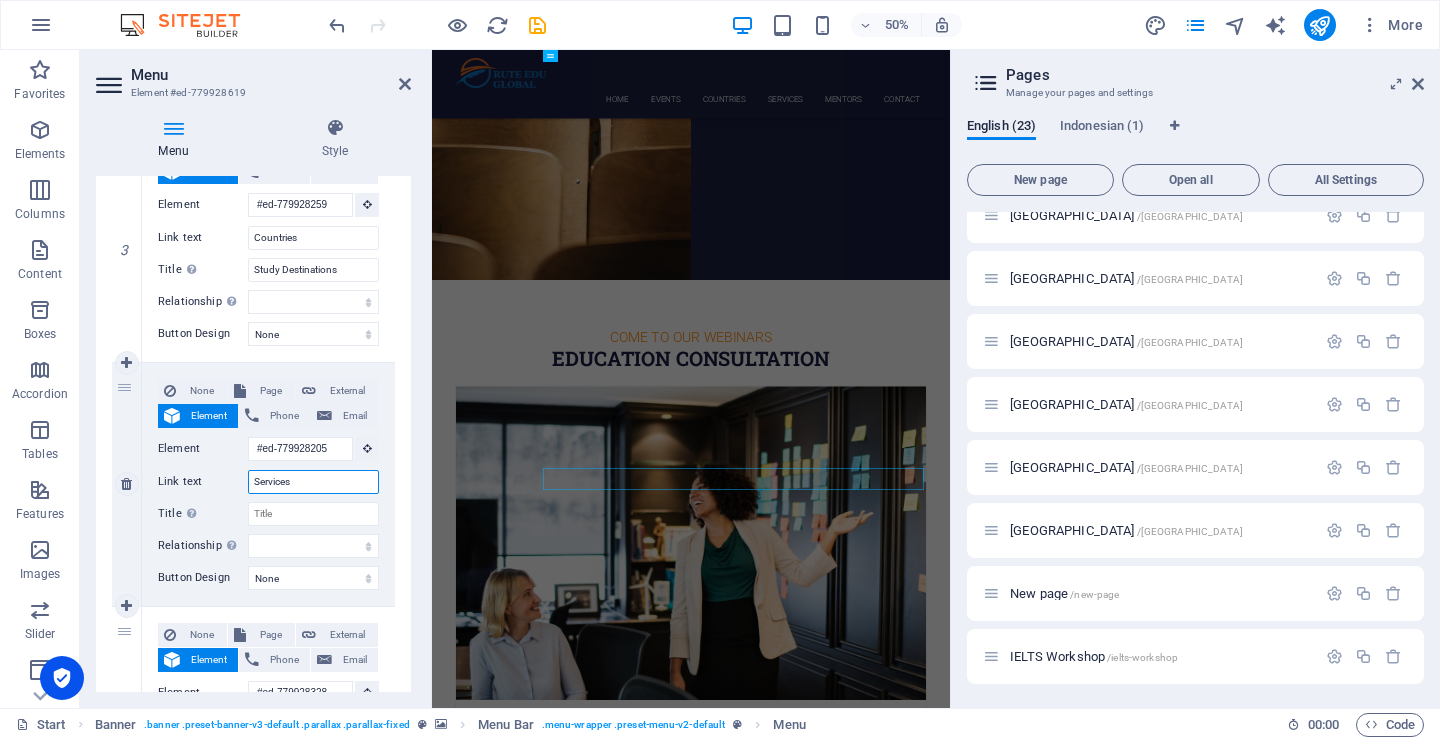 click on "Services" at bounding box center [313, 482] 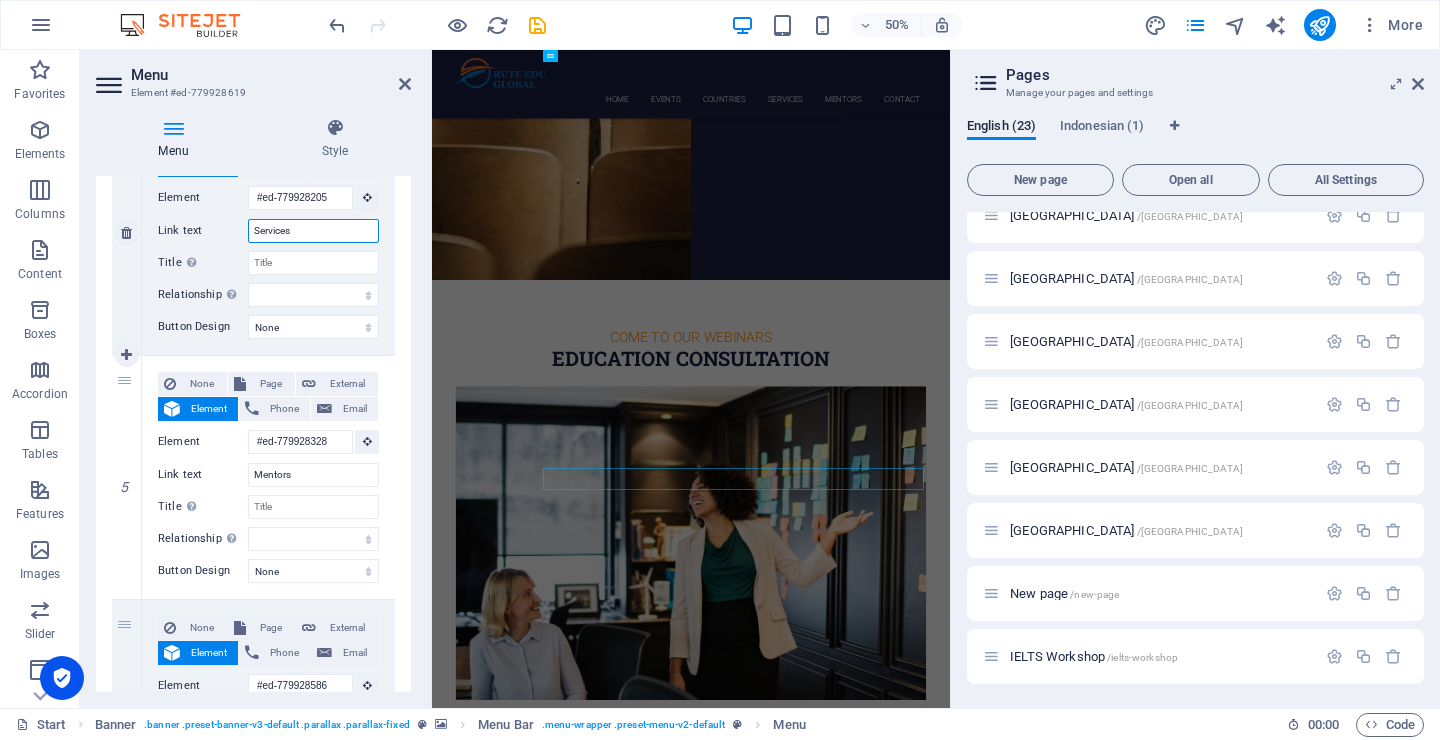scroll, scrollTop: 1224, scrollLeft: 0, axis: vertical 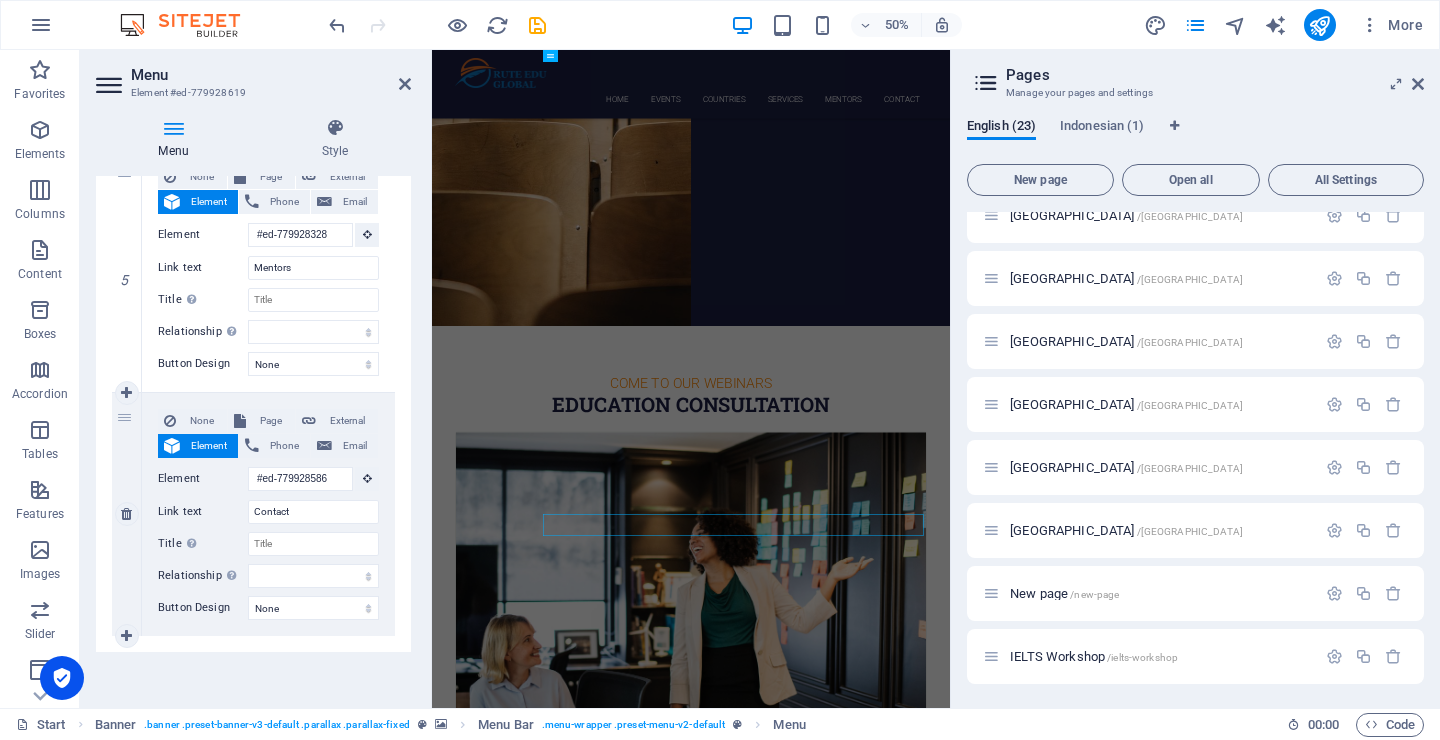 click on "None Page External Element Phone Email Page Start [GEOGRAPHIC_DATA] [GEOGRAPHIC_DATA] [GEOGRAPHIC_DATA] Subpage Legal notice [GEOGRAPHIC_DATA] THE U.K. [GEOGRAPHIC_DATA] [GEOGRAPHIC_DATA] [GEOGRAPHIC_DATA] [GEOGRAPHIC_DATA] [GEOGRAPHIC_DATA] [GEOGRAPHIC_DATA] [GEOGRAPHIC_DATA] [GEOGRAPHIC_DATA] [GEOGRAPHIC_DATA] [GEOGRAPHIC_DATA] [GEOGRAPHIC_DATA] [GEOGRAPHIC_DATA] [GEOGRAPHIC_DATA] New page IELTS Workshop  Start Element #ed-779928586
URL Phone Email Link text Contact Link target New tab Same tab Overlay Title Additional link description, should not be the same as the link text. The title is most often shown as a tooltip text when the mouse moves over the element. Leave empty if uncertain. Relationship Sets the  relationship of this link to the link target . For example, the value "nofollow" instructs search engines not to follow the link. Can be left empty. alternate author bookmark external help license next nofollow noreferrer noopener prev search tag" at bounding box center [268, 498] 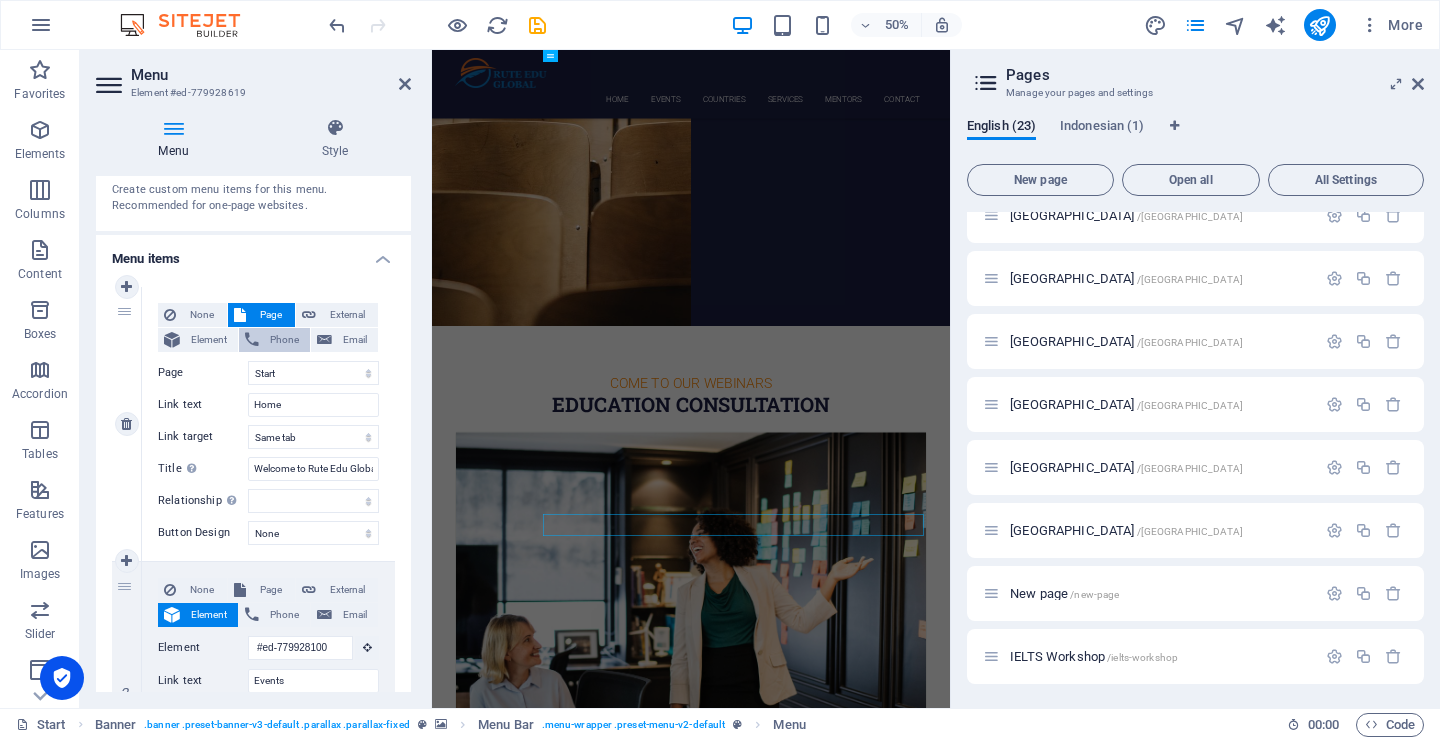 scroll, scrollTop: 0, scrollLeft: 0, axis: both 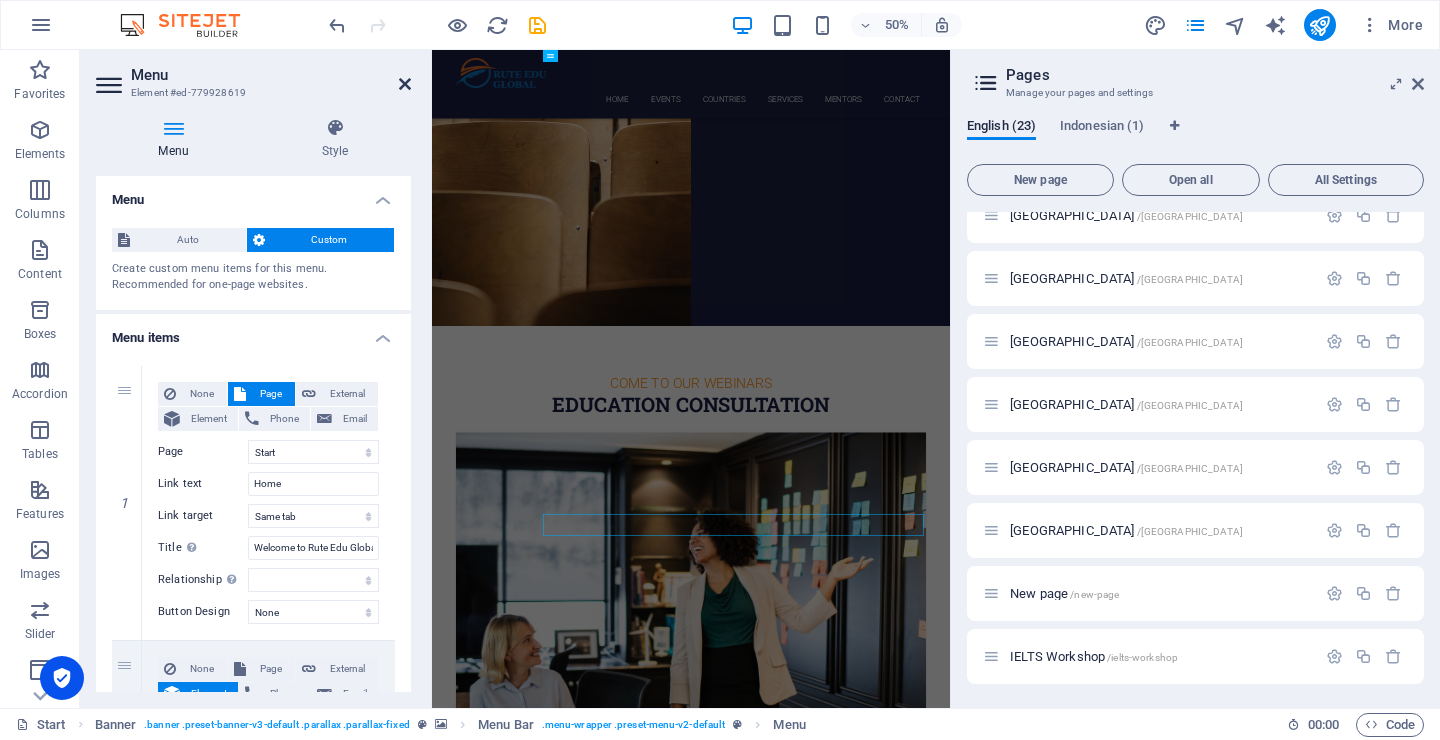 click at bounding box center [405, 84] 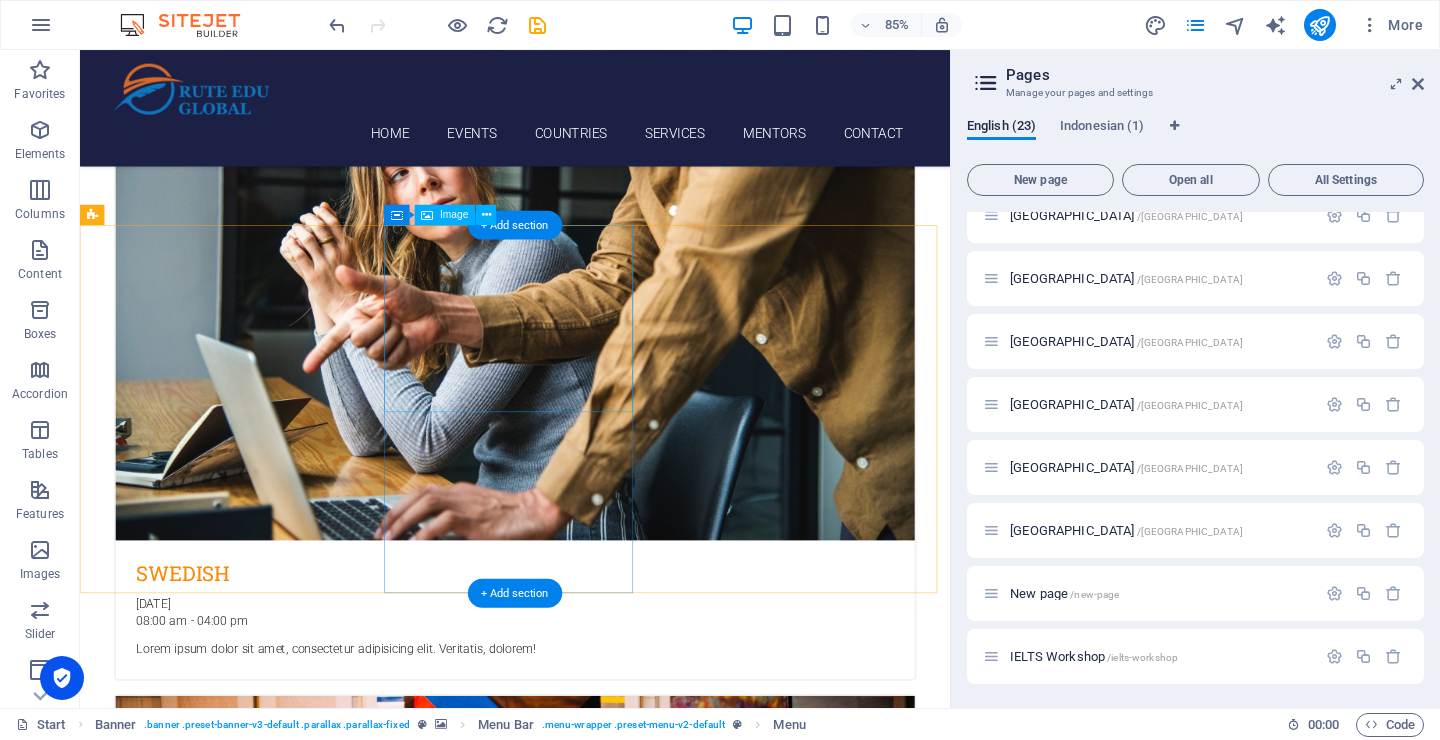 scroll, scrollTop: 2545, scrollLeft: 0, axis: vertical 